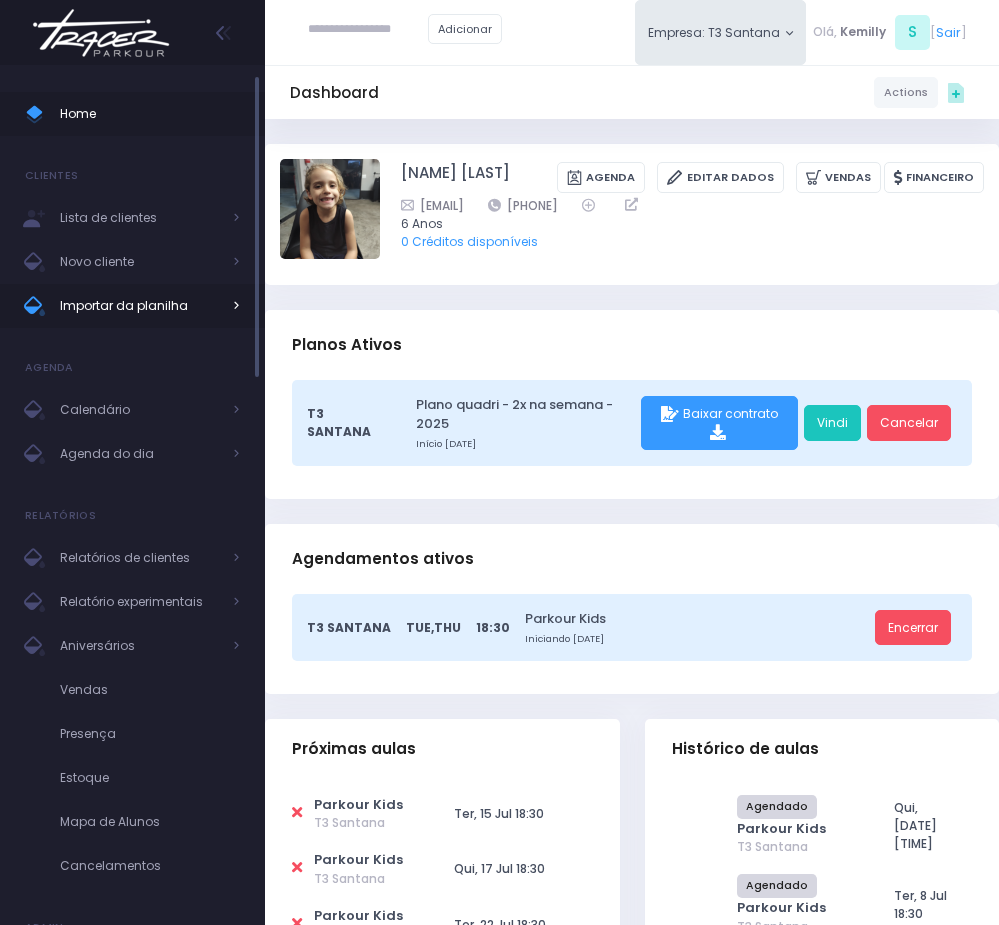 scroll, scrollTop: 0, scrollLeft: 0, axis: both 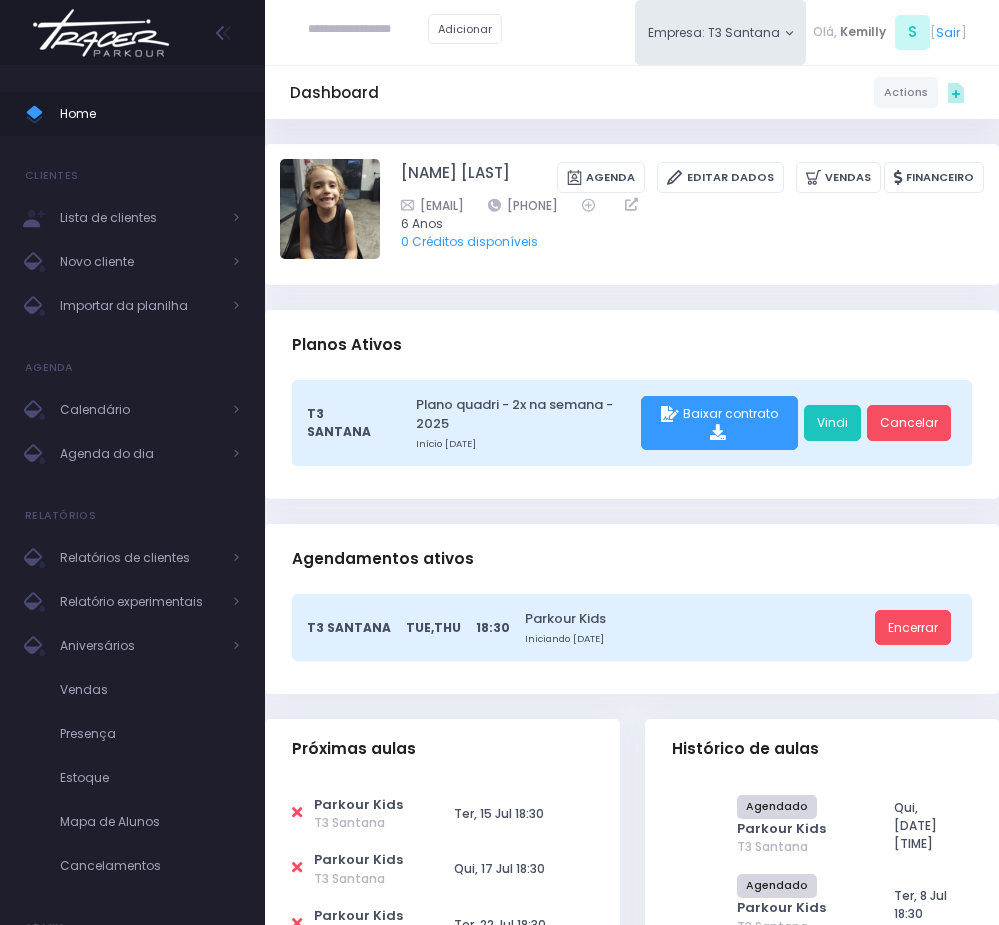click at bounding box center (368, 30) 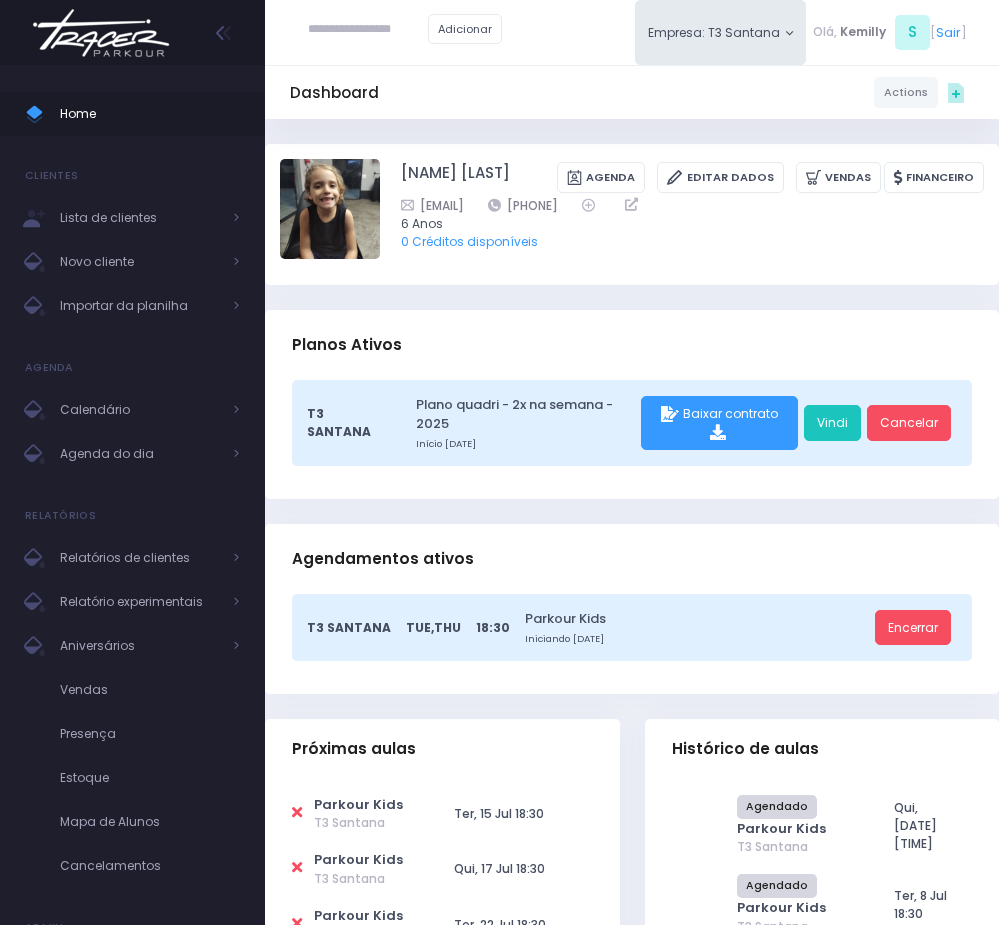 click on "Dashboard
Actions
Choose Label:
Customer
Partner
Suplier
Member
Staff
Add new" at bounding box center [632, 93] 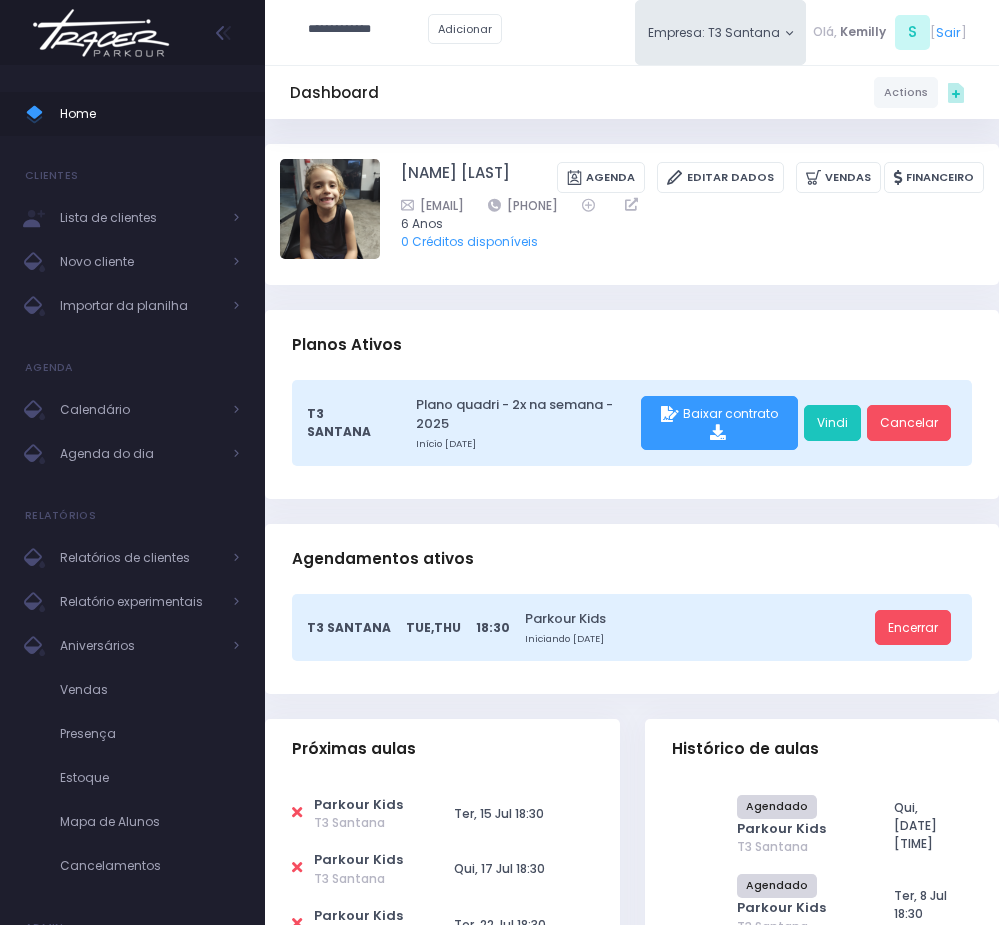click on "**********" at bounding box center [368, 30] 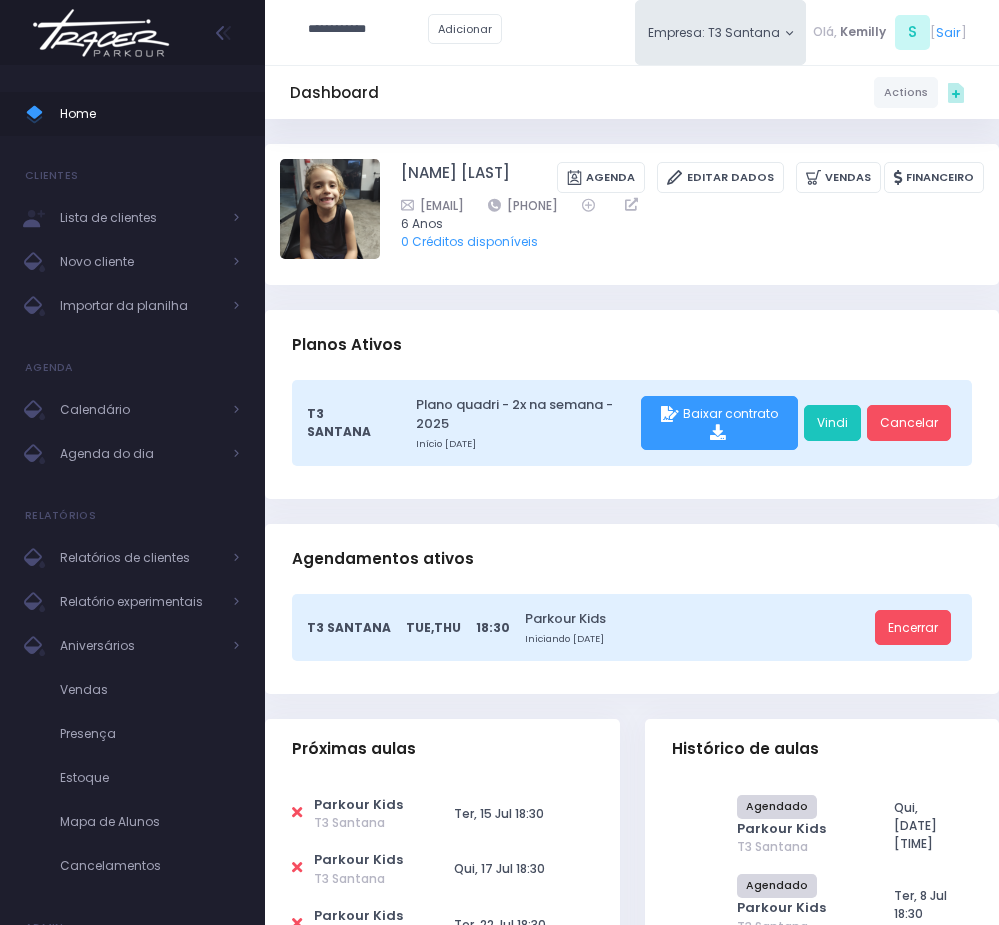 click on "**********" at bounding box center (368, 30) 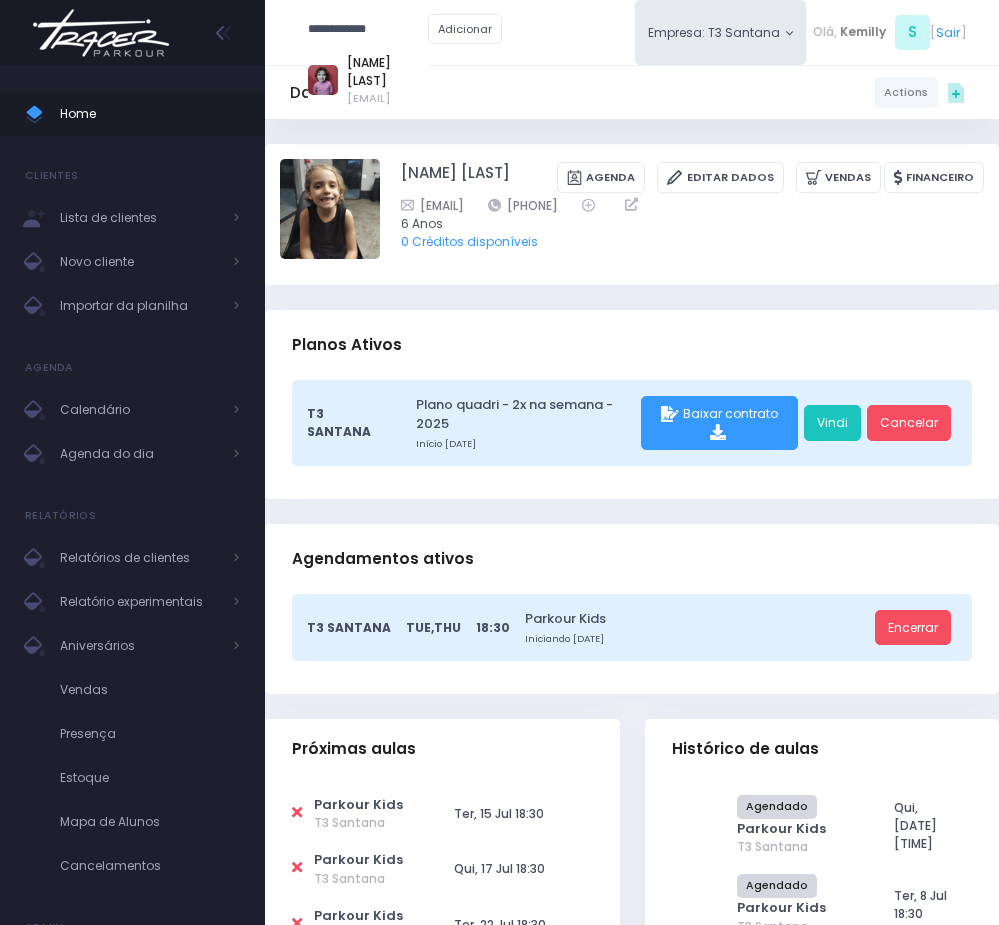 click on "Gtv_thomaz@hotmail.com" at bounding box center (387, 98) 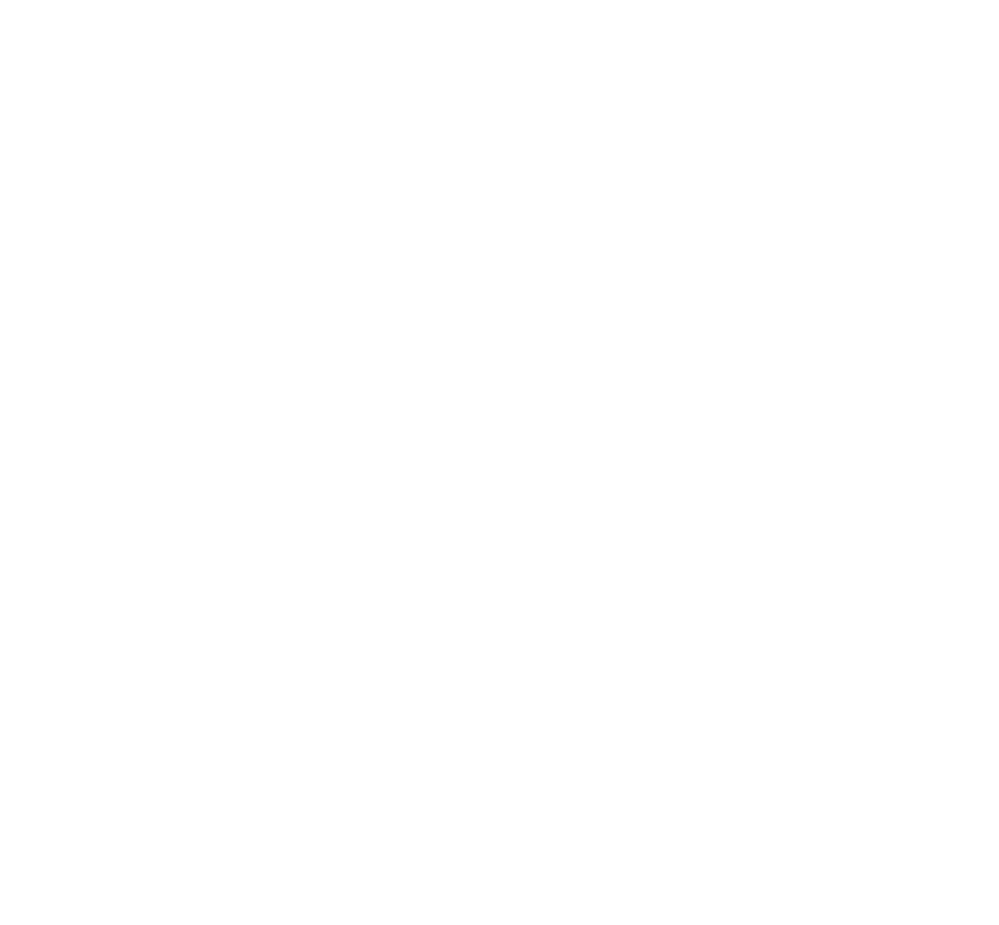 scroll, scrollTop: 0, scrollLeft: 0, axis: both 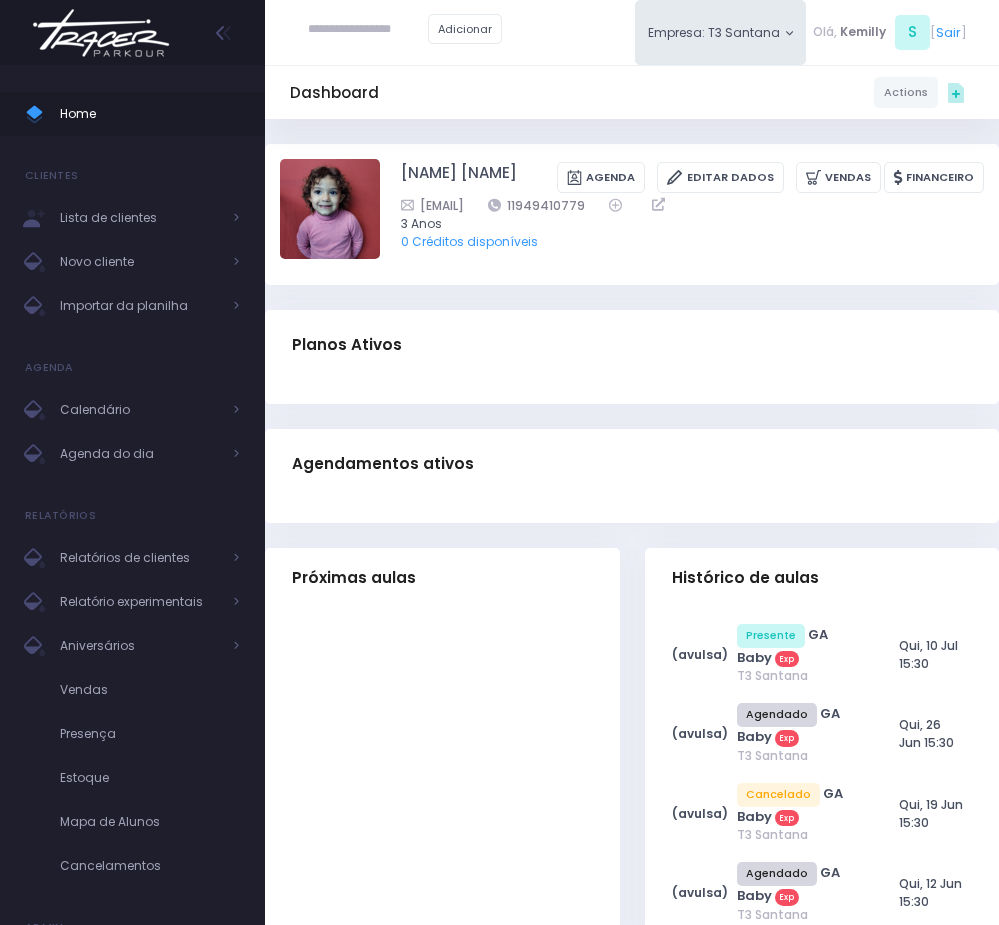 click on "Dashboard
Actions
Choose Label:
Customer
Partner
Suplier
Member
Staff
Add new" at bounding box center (632, 749) 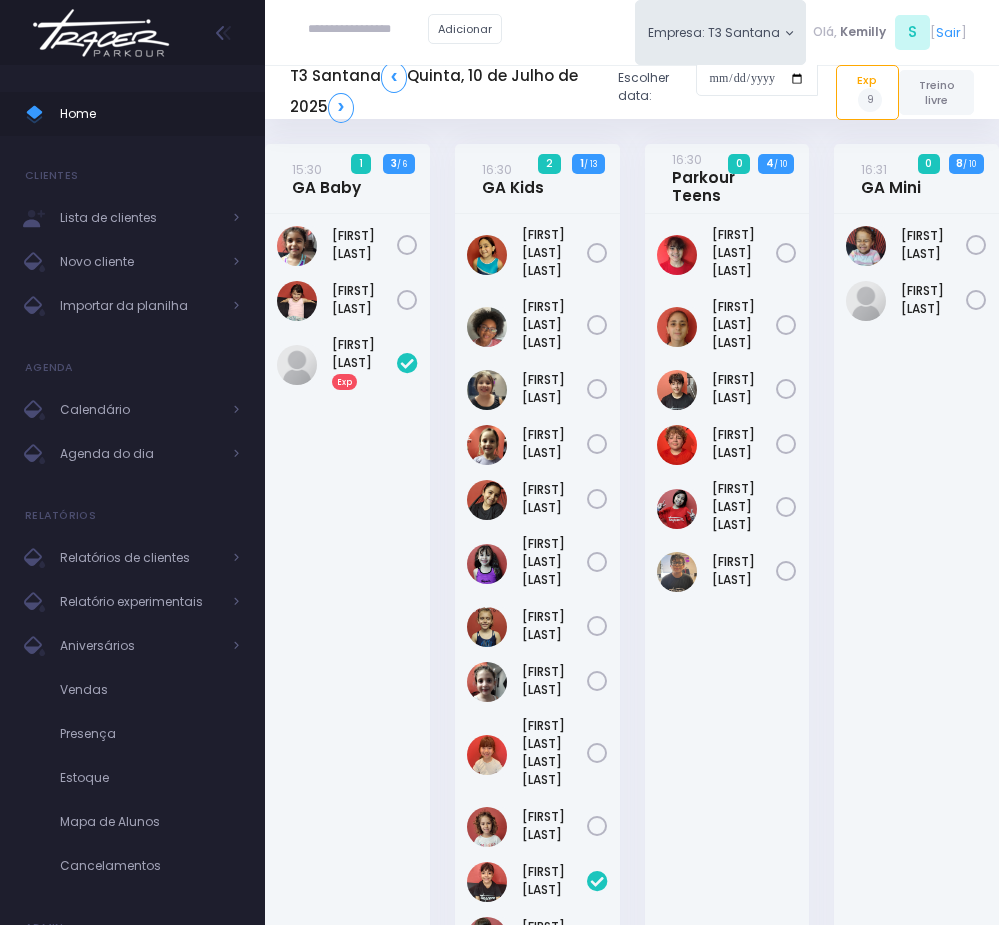 scroll, scrollTop: 0, scrollLeft: 0, axis: both 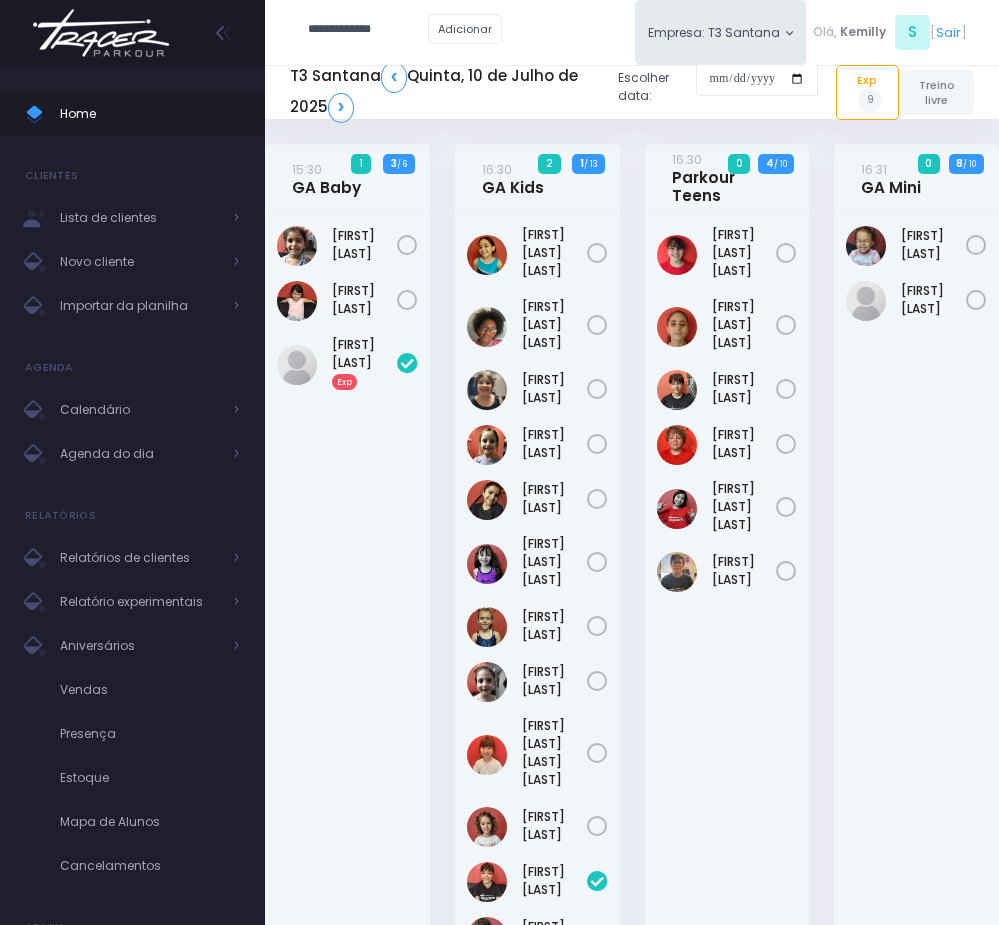drag, startPoint x: 355, startPoint y: 25, endPoint x: 358, endPoint y: 103, distance: 78.05767 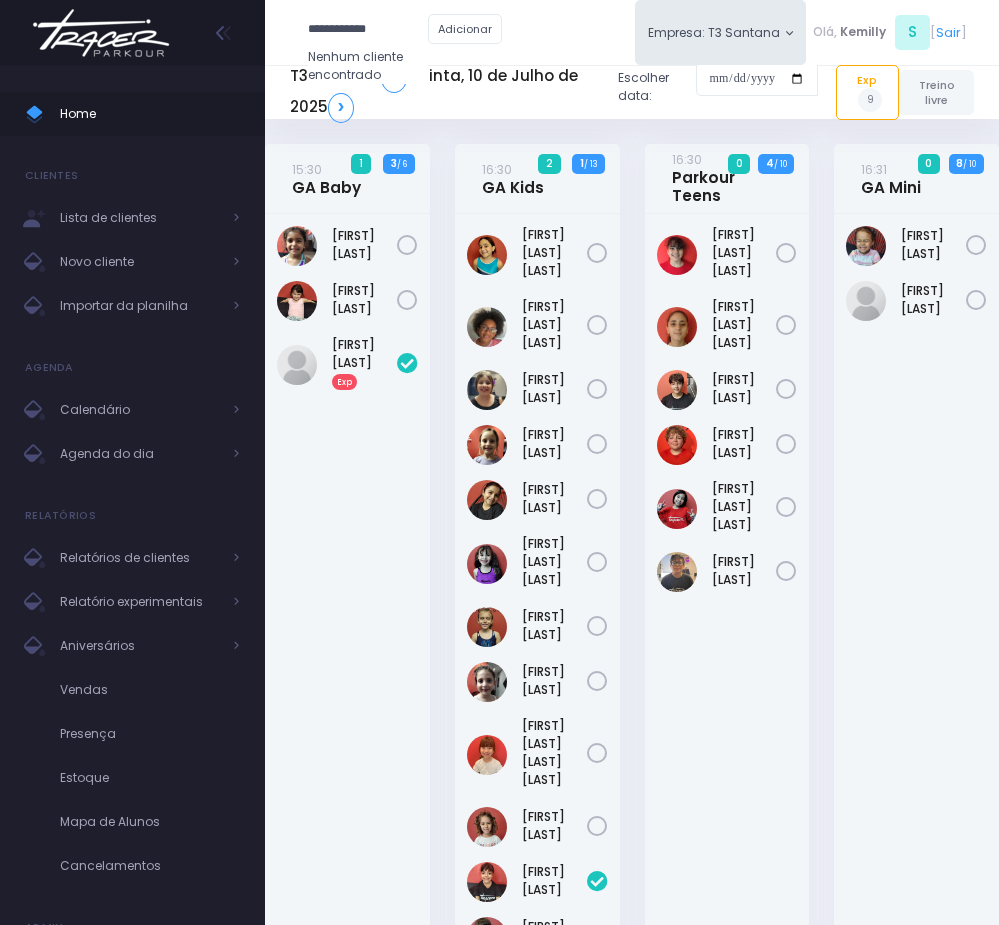 click on "**********" at bounding box center (368, 30) 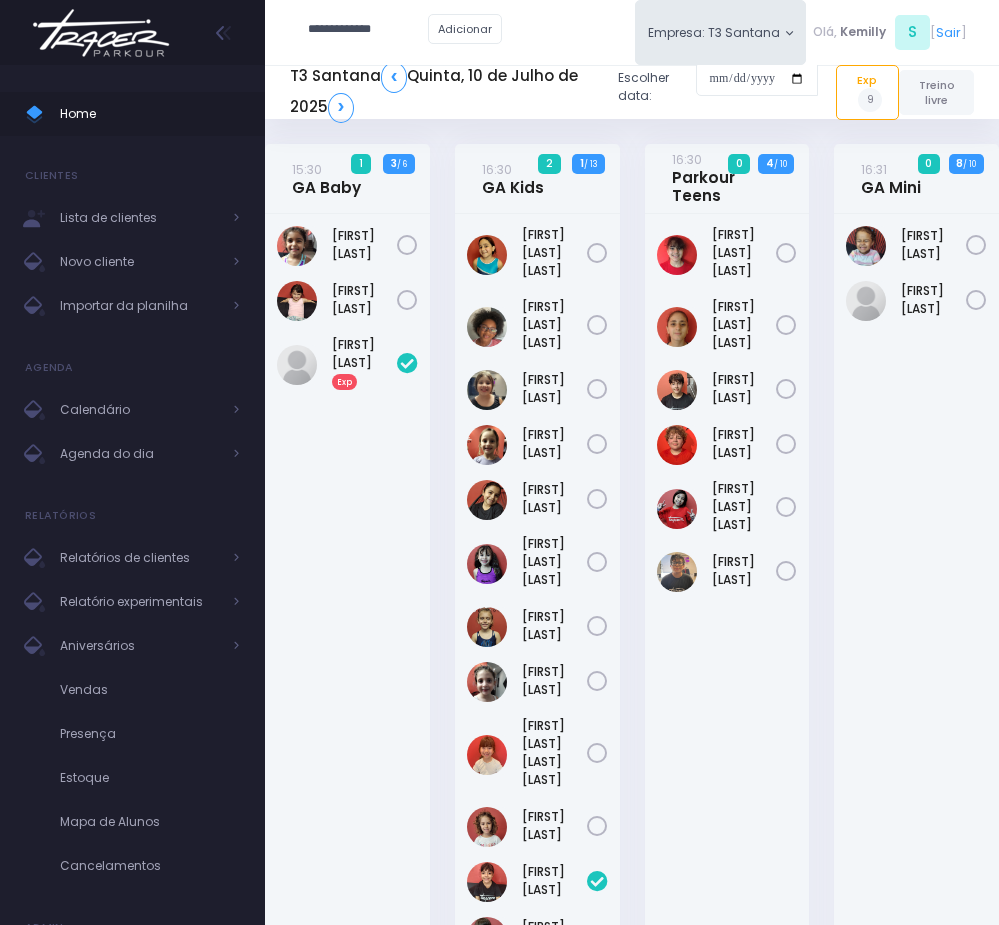 click on "**********" at bounding box center (368, 30) 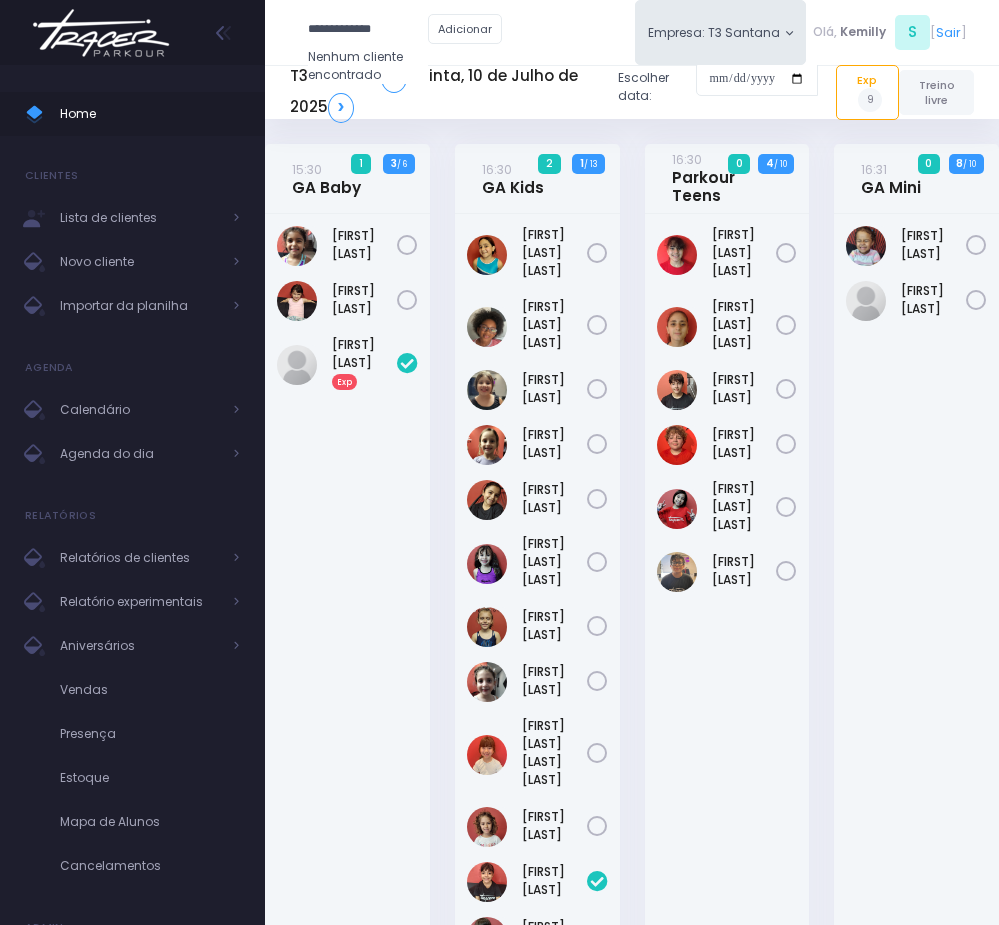 click on "**********" at bounding box center (368, 30) 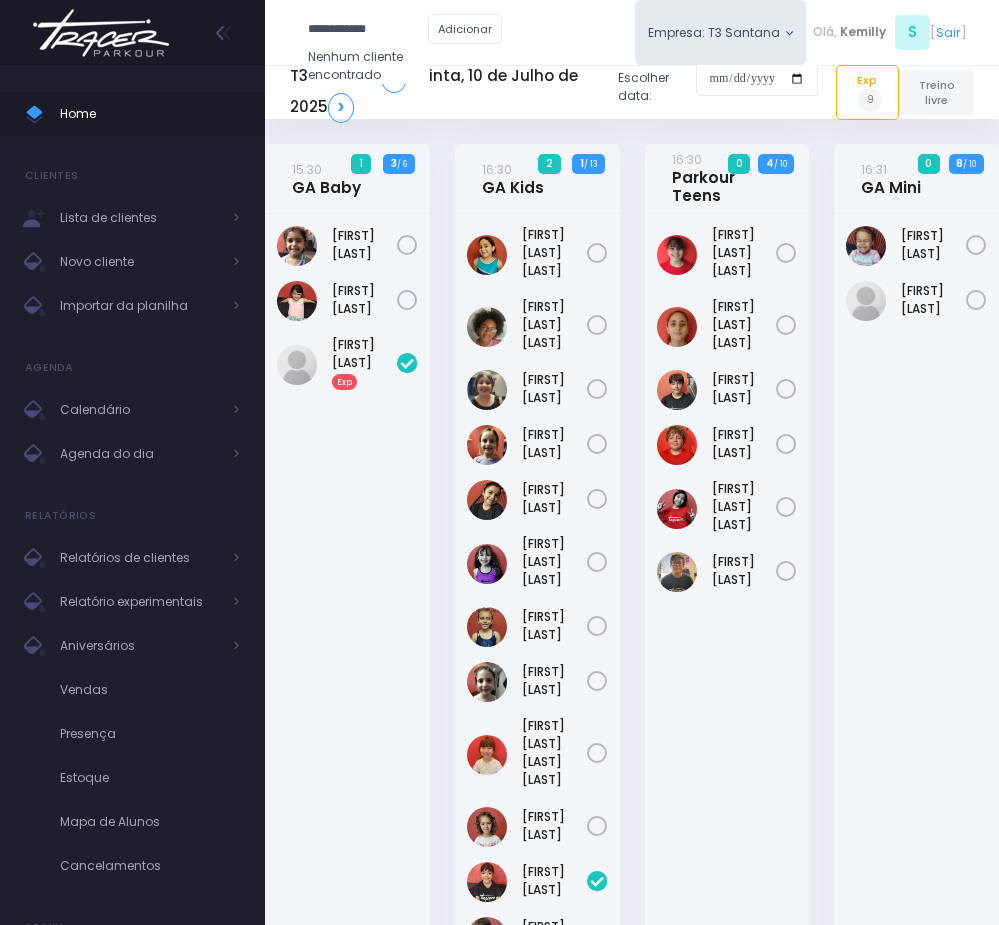 click on "**********" at bounding box center (368, 30) 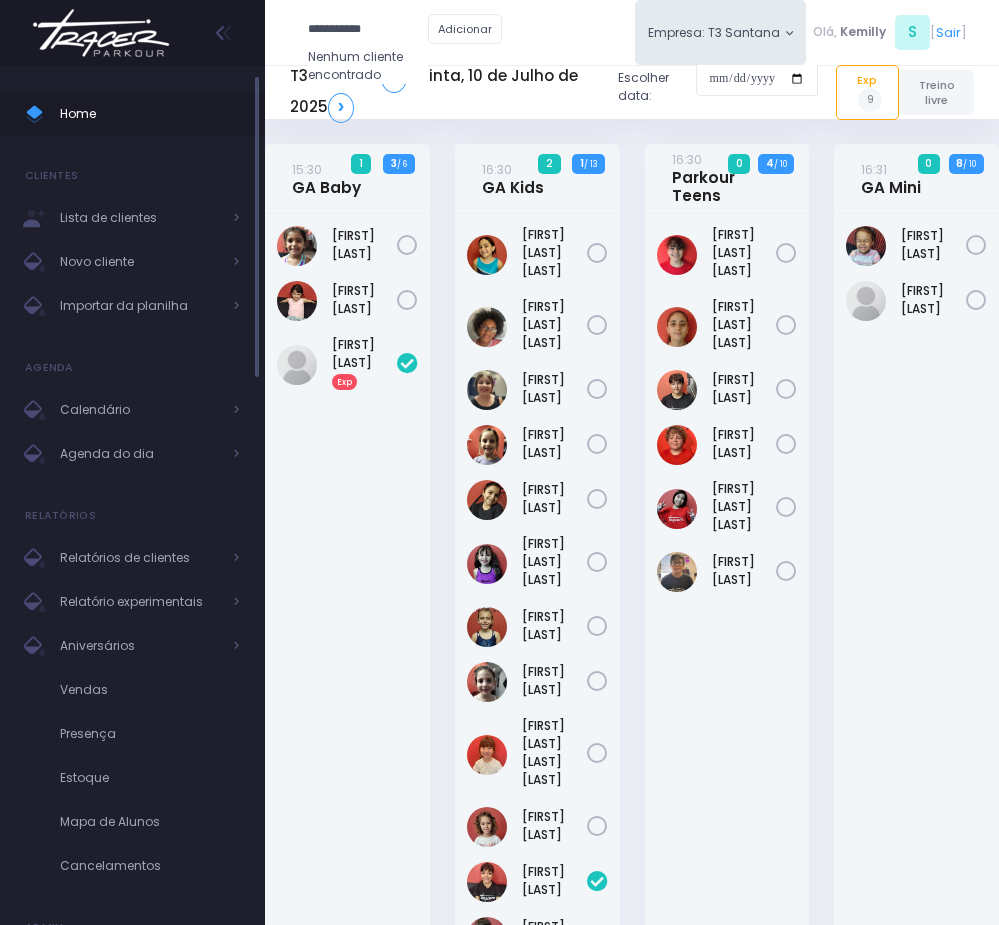 type on "**********" 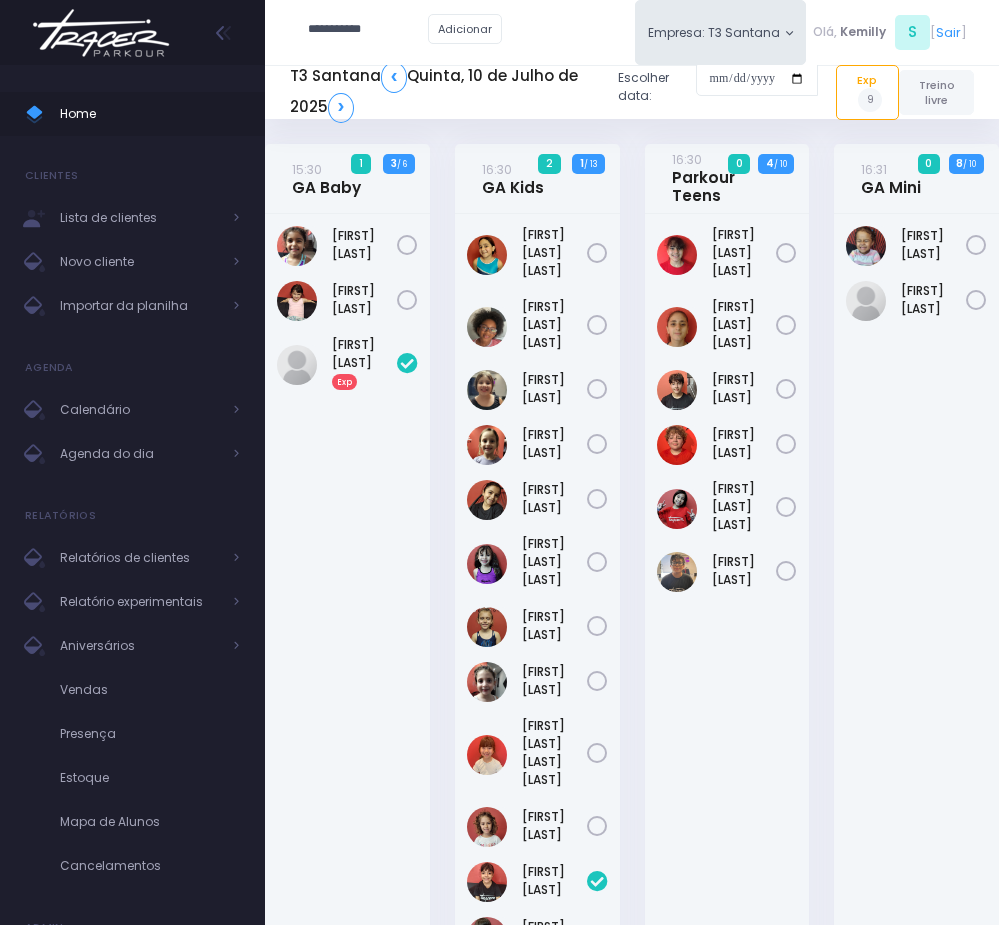 click on "Chiara Marques" at bounding box center [347, 599] 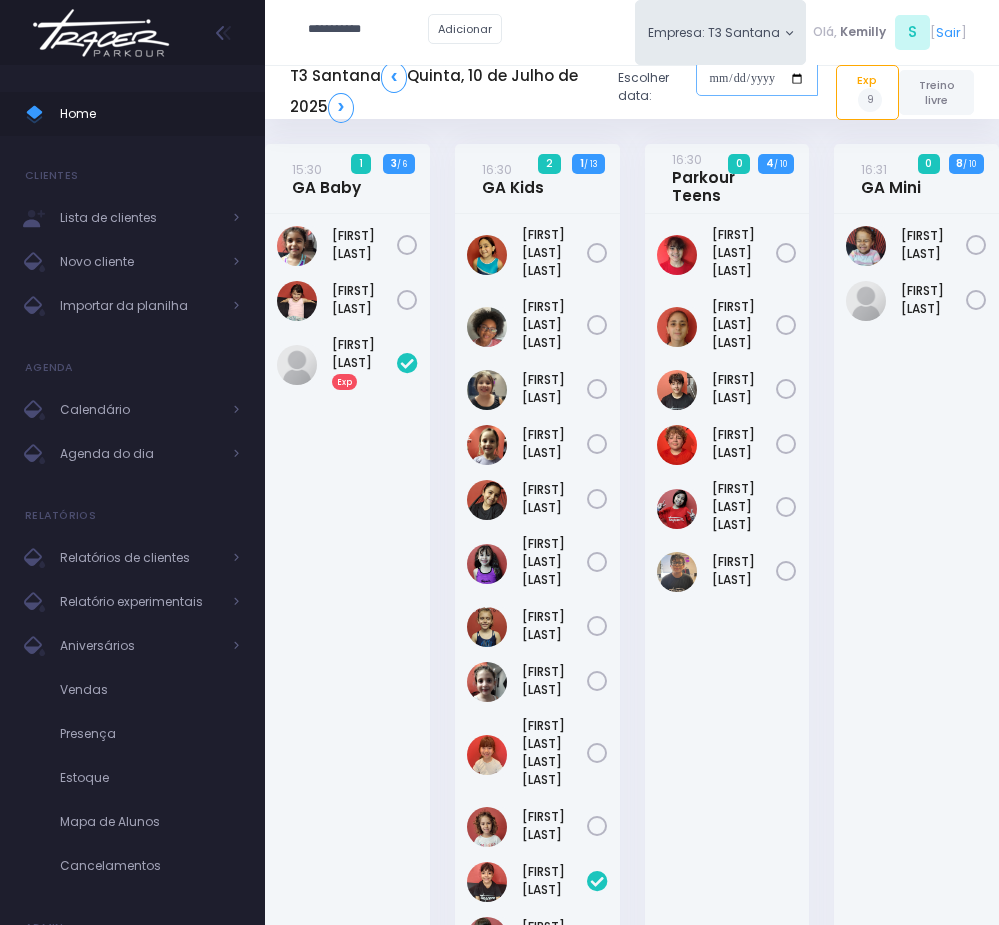 click at bounding box center (757, 79) 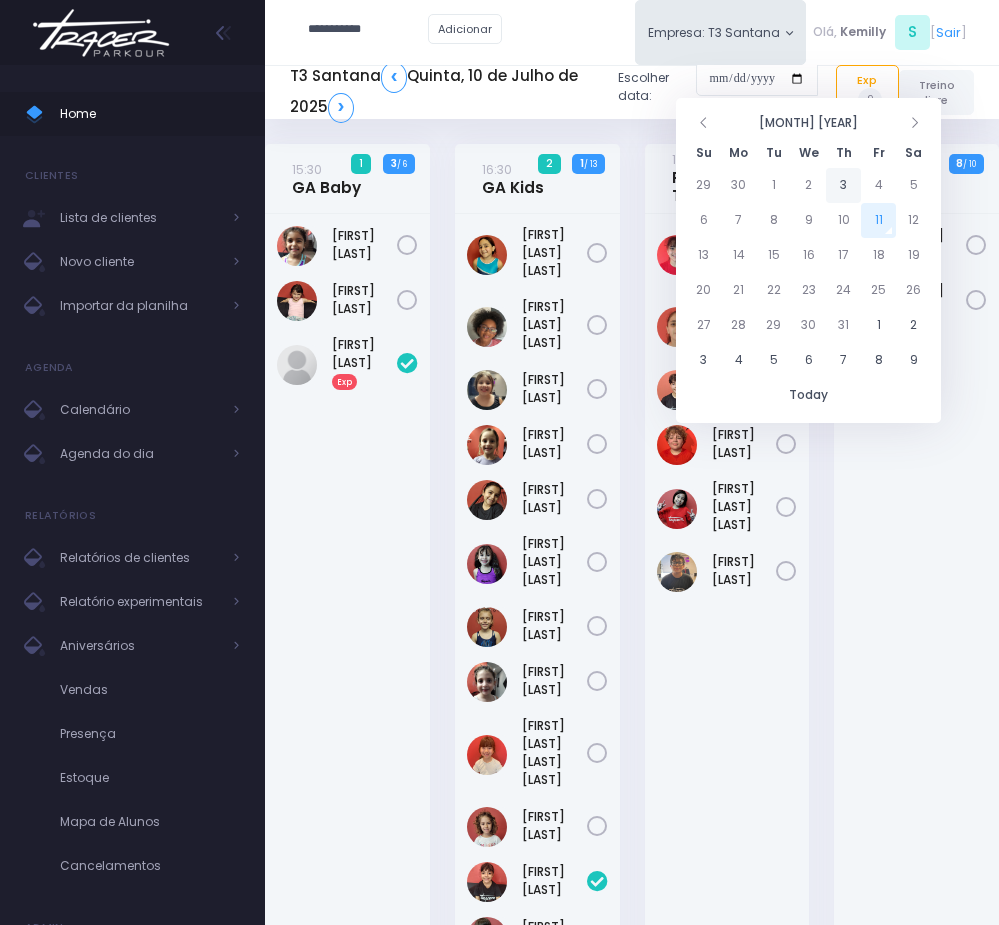 click on "3" at bounding box center [843, 185] 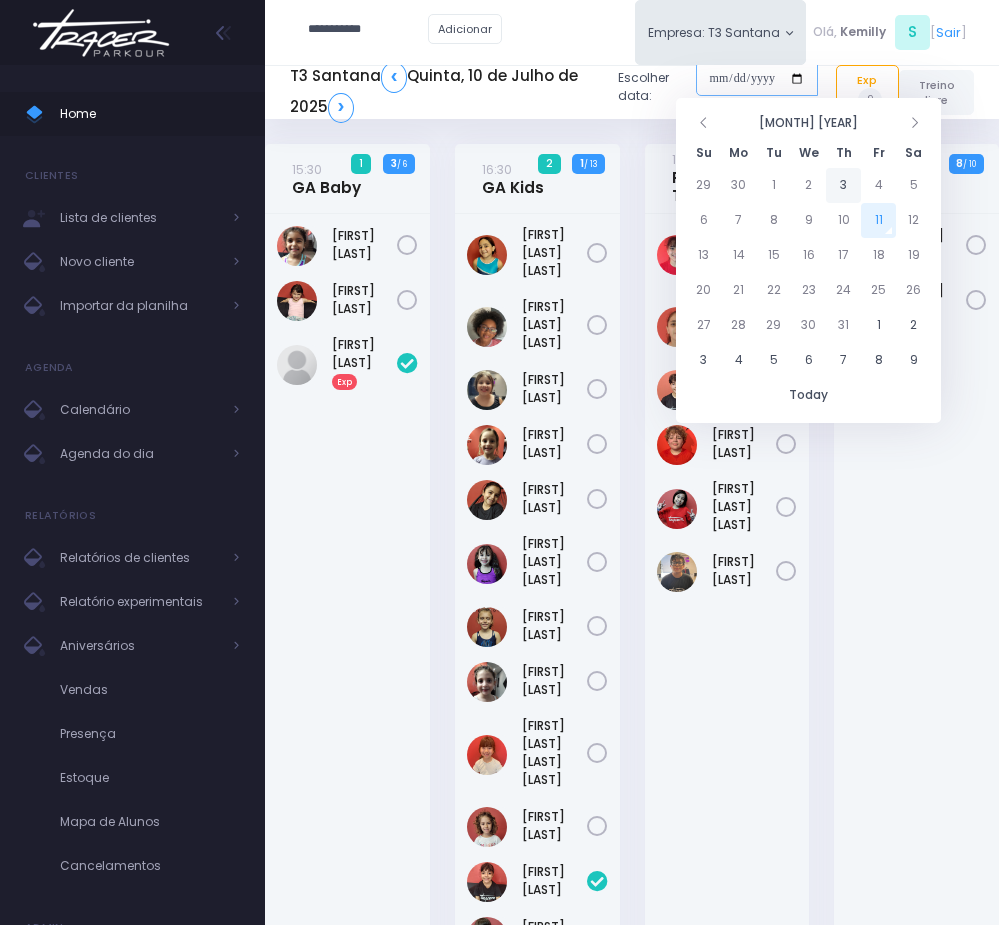 type on "**********" 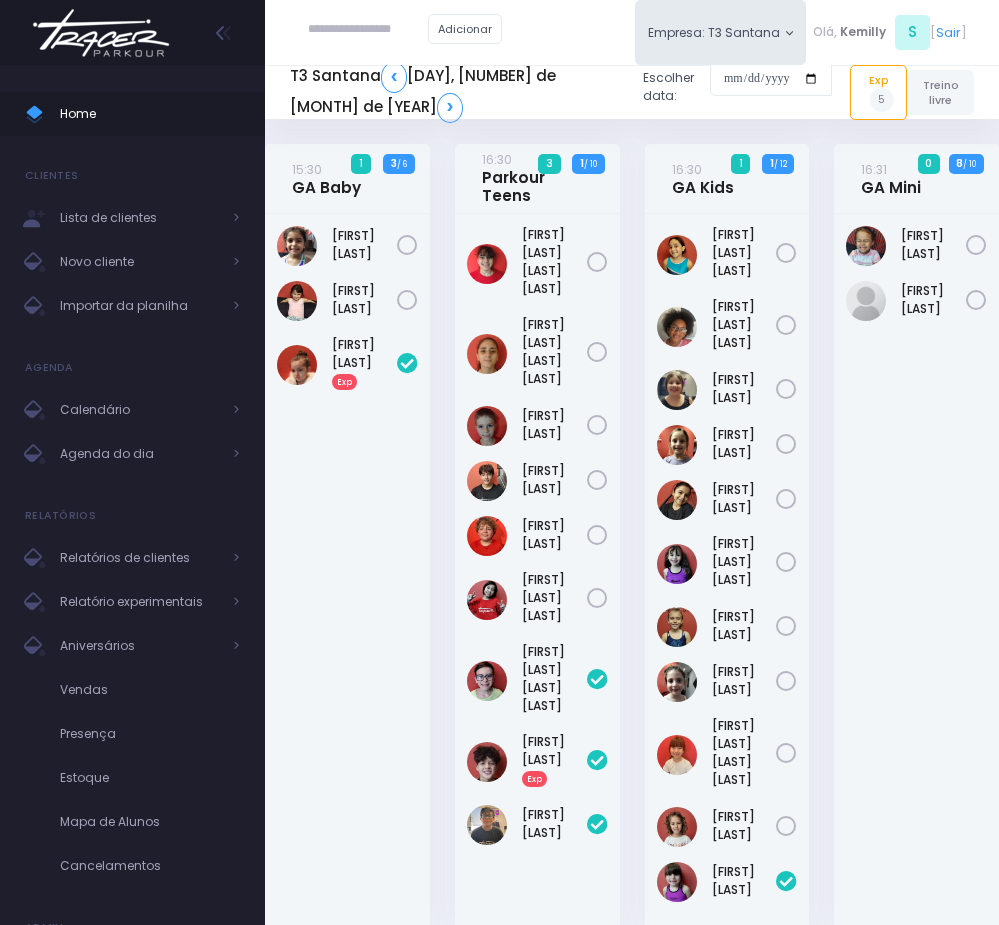 scroll, scrollTop: 0, scrollLeft: 0, axis: both 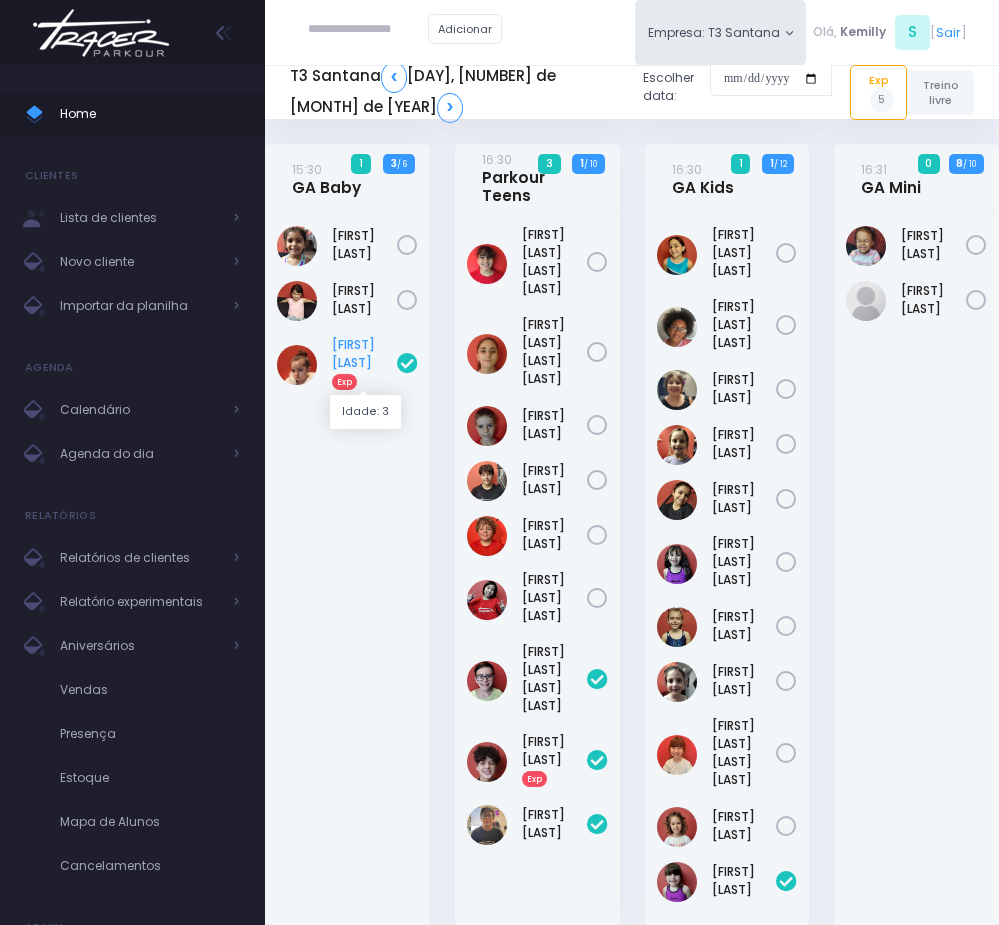 click on "Helena Sobrinho
Exp" at bounding box center (364, 363) 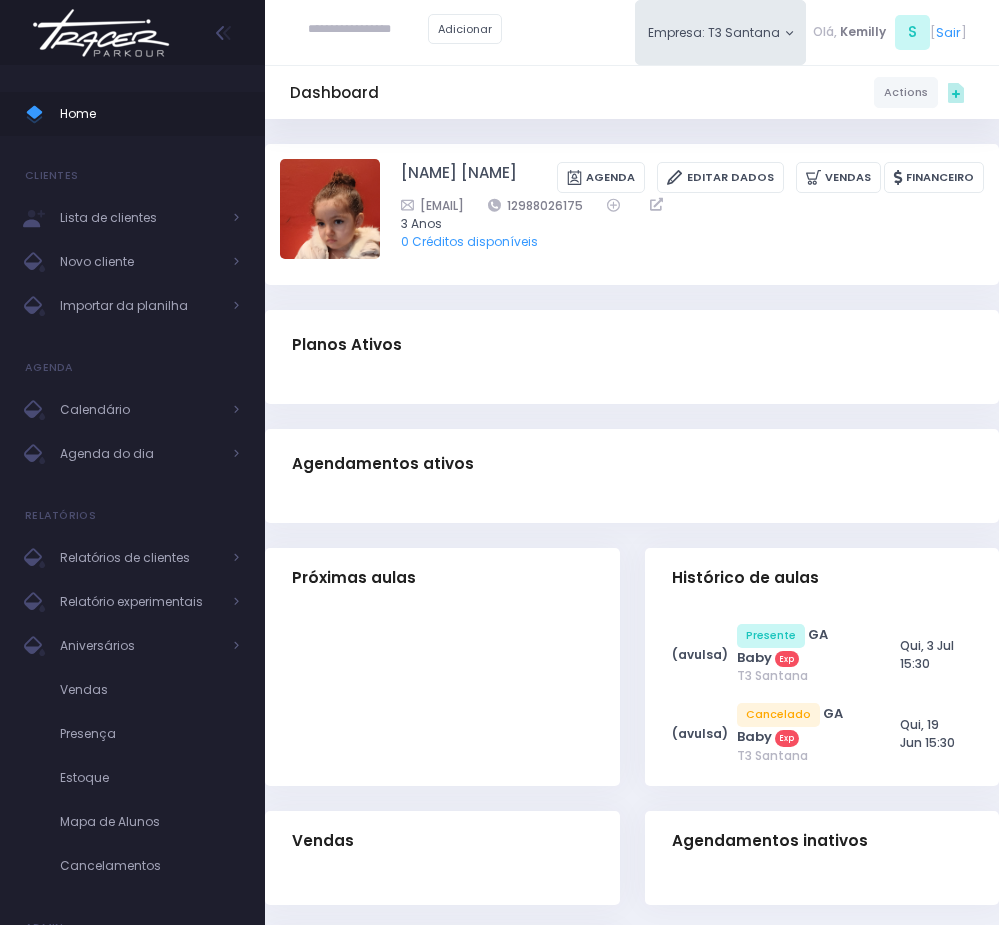 scroll, scrollTop: 0, scrollLeft: 0, axis: both 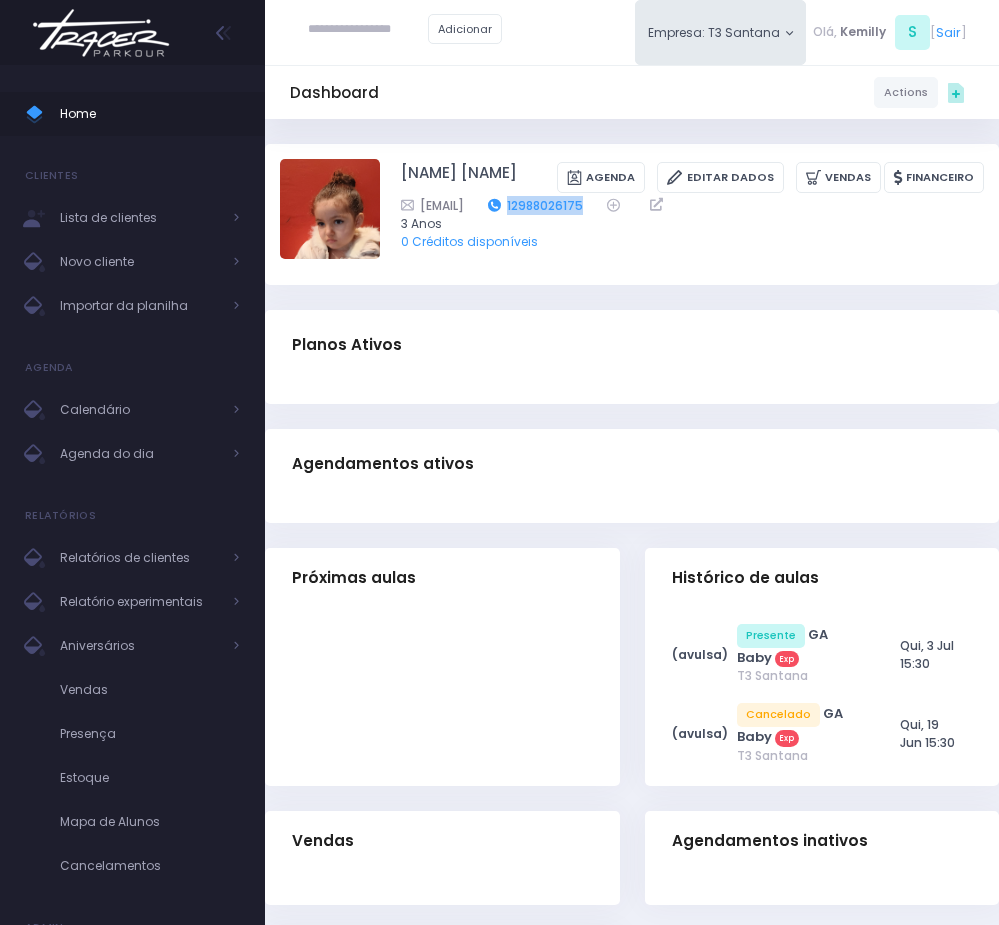 drag, startPoint x: 723, startPoint y: 228, endPoint x: 630, endPoint y: 231, distance: 93.04838 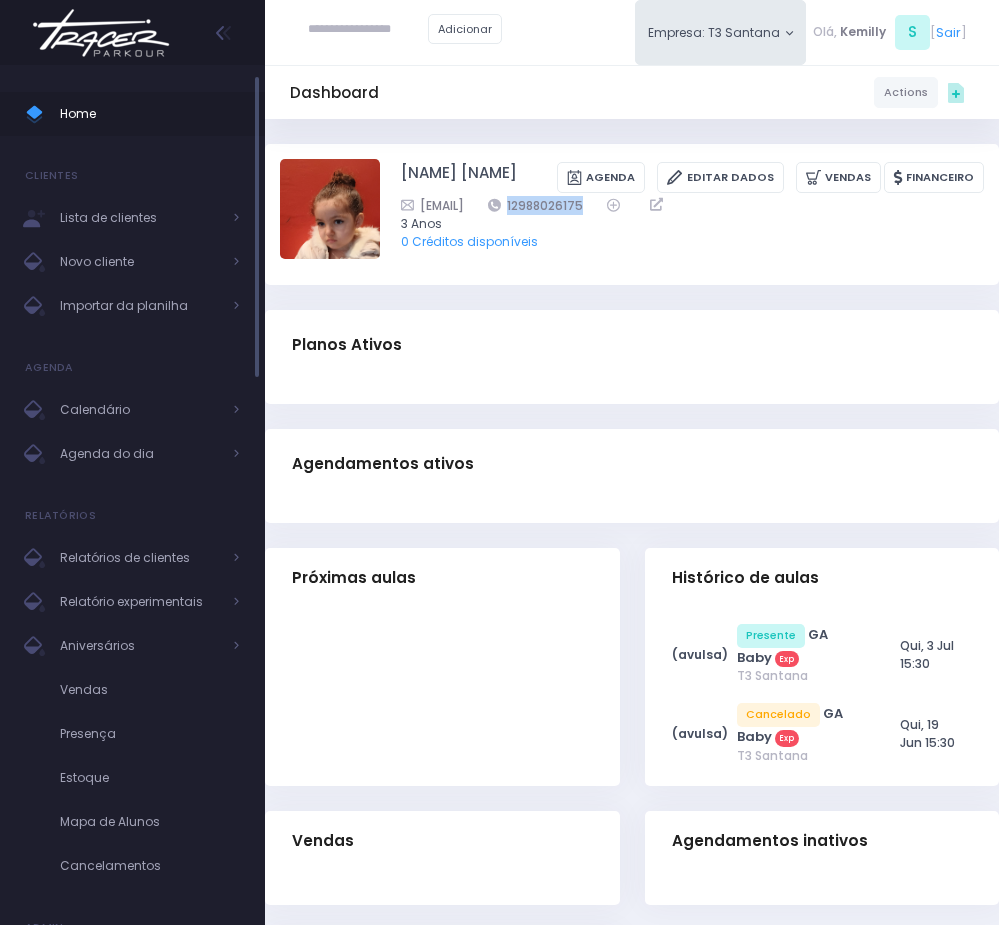 copy on "12988026175" 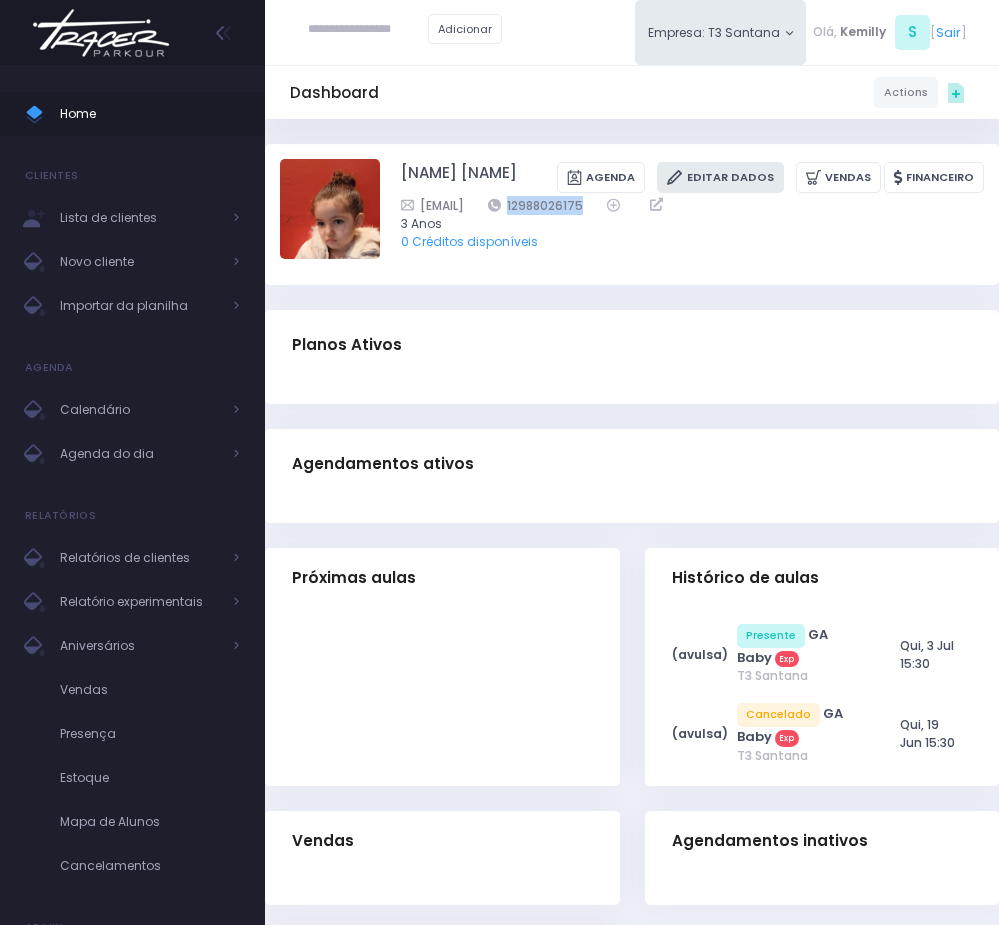 click on "Editar Dados" at bounding box center (720, 177) 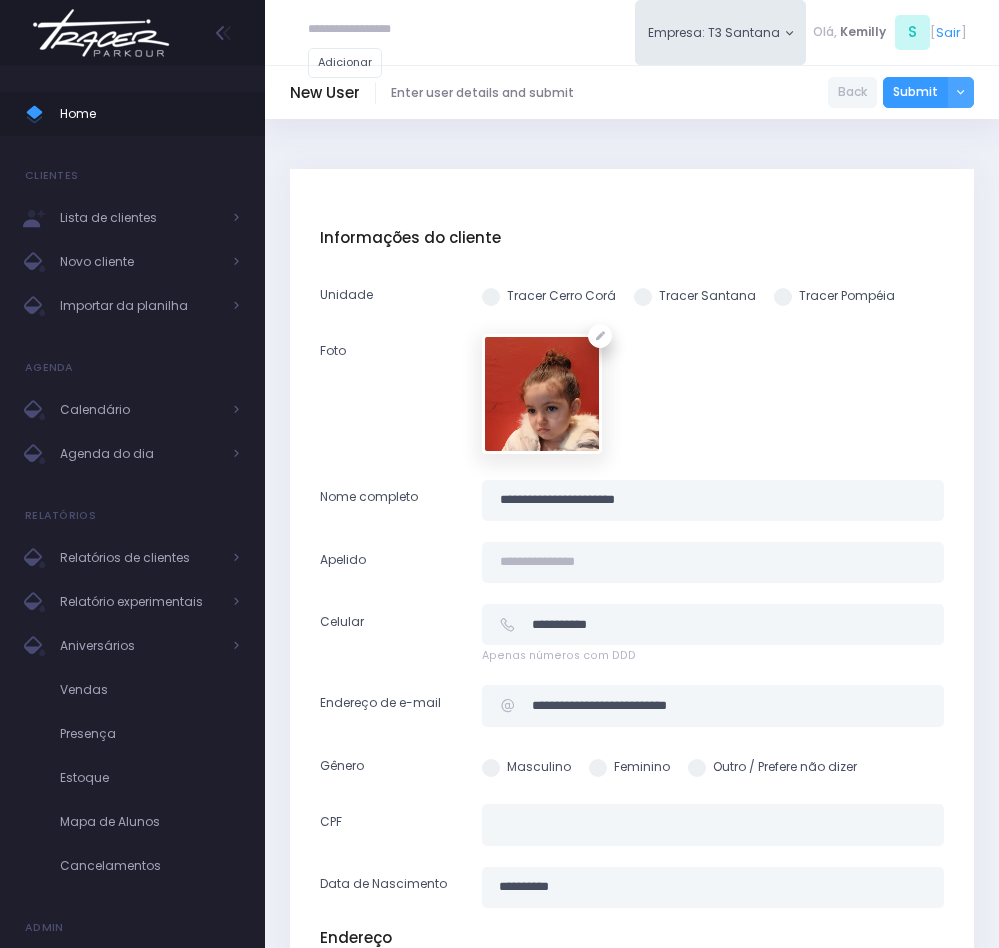 scroll, scrollTop: 0, scrollLeft: 0, axis: both 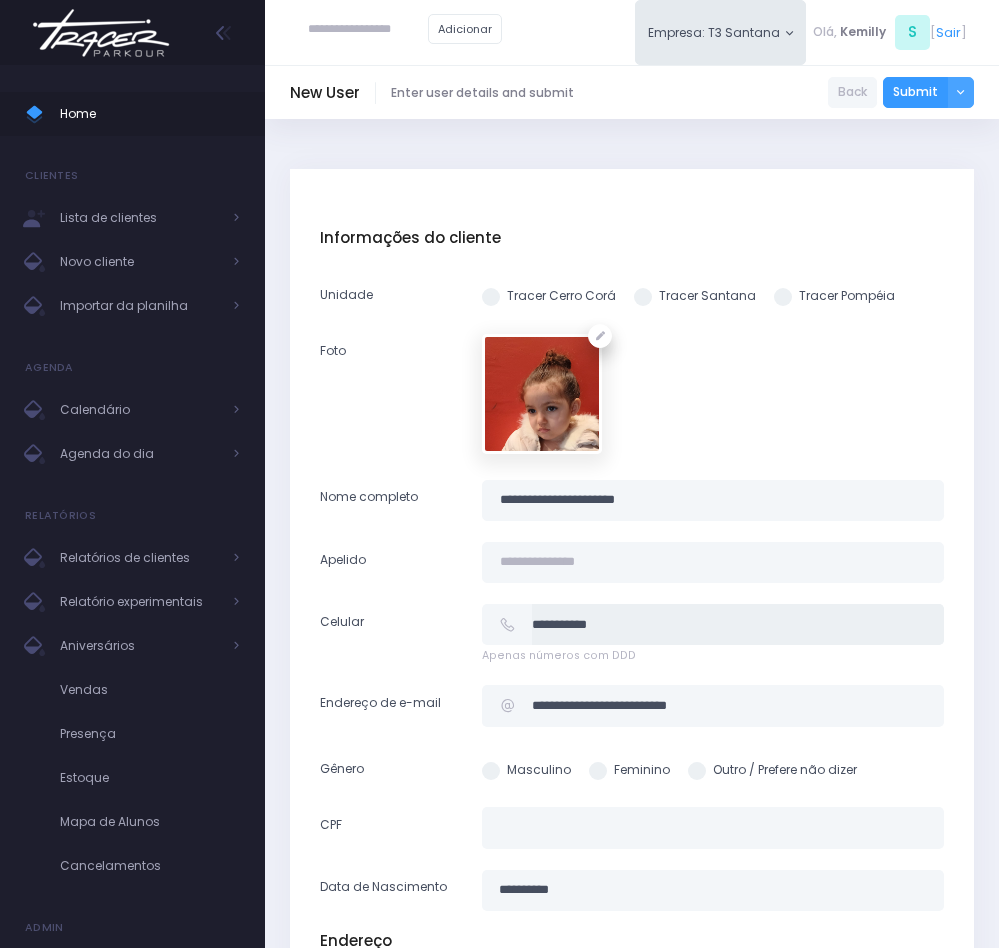 click on "**********" at bounding box center [738, 624] 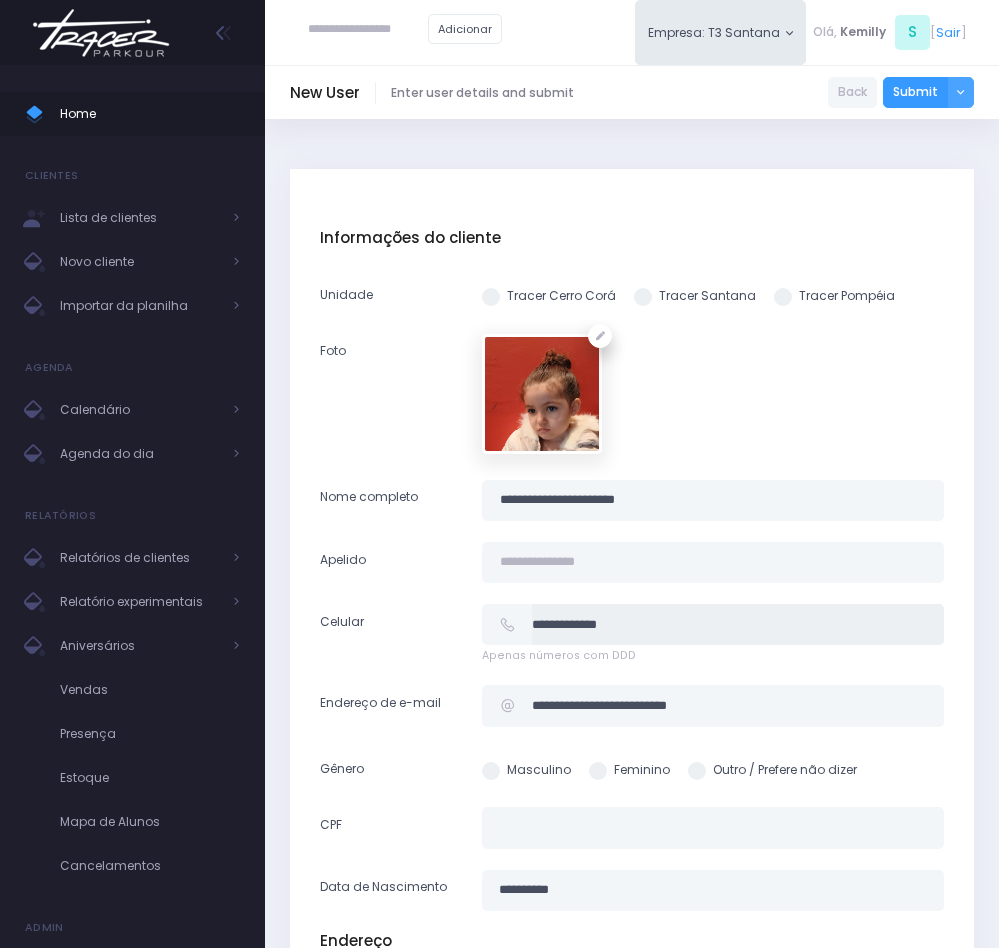 paste on "**********" 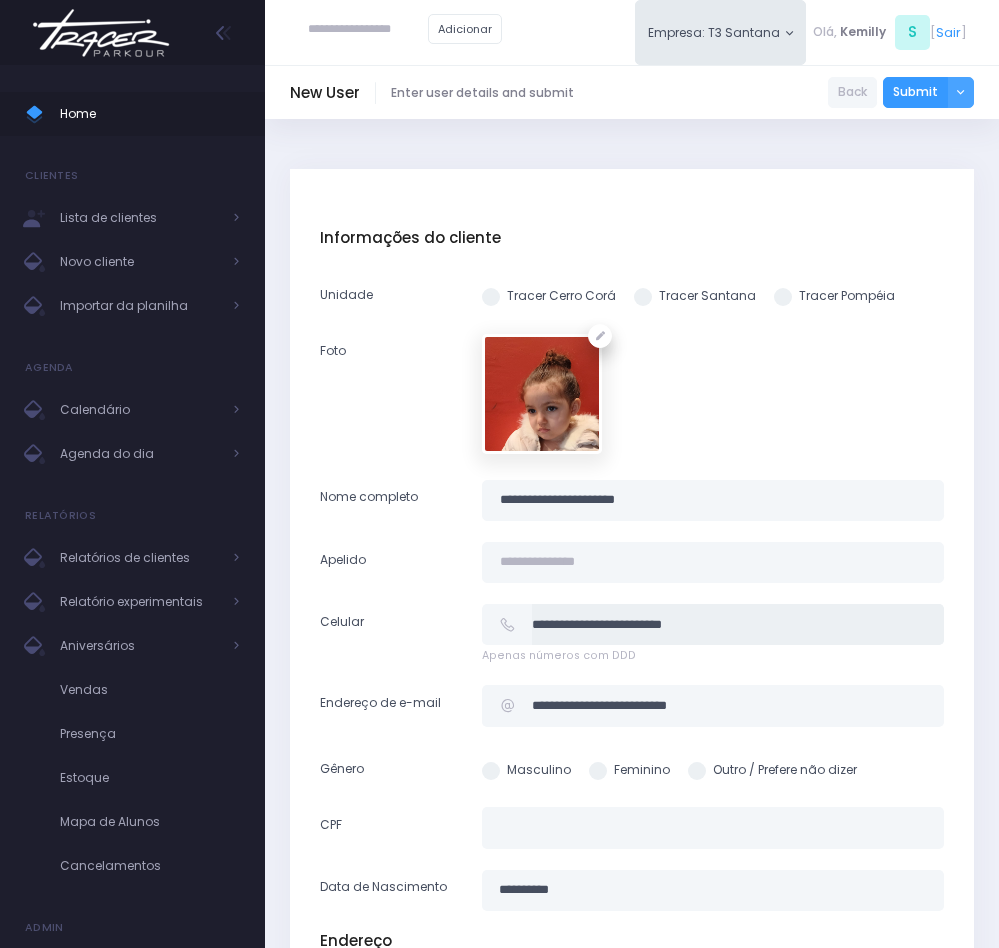 click on "**********" at bounding box center (738, 624) 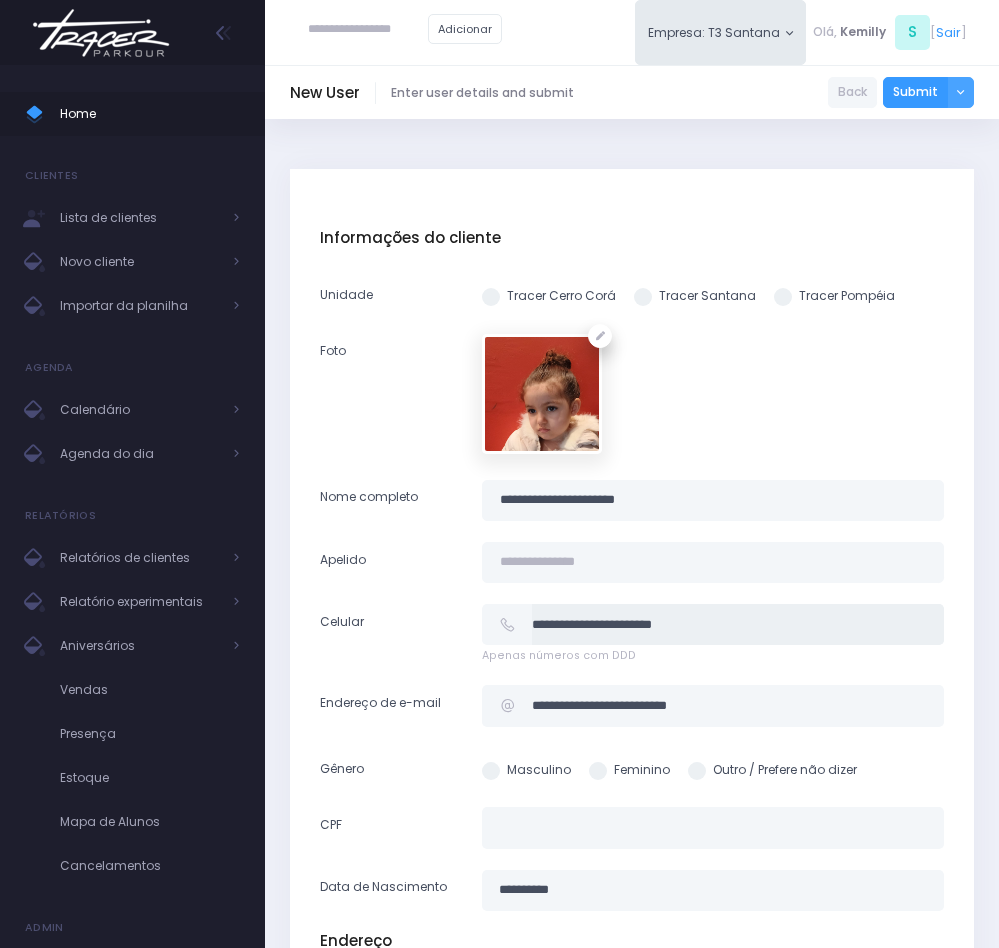 type on "**********" 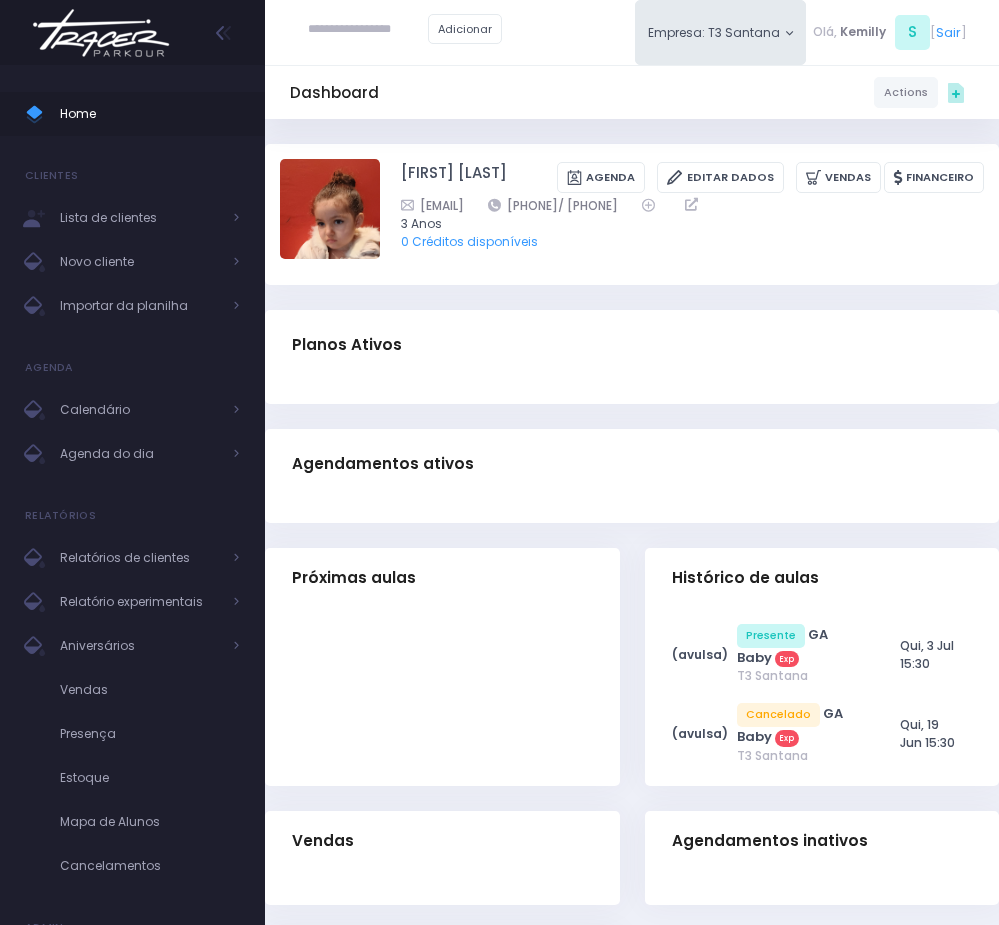 scroll, scrollTop: 0, scrollLeft: 0, axis: both 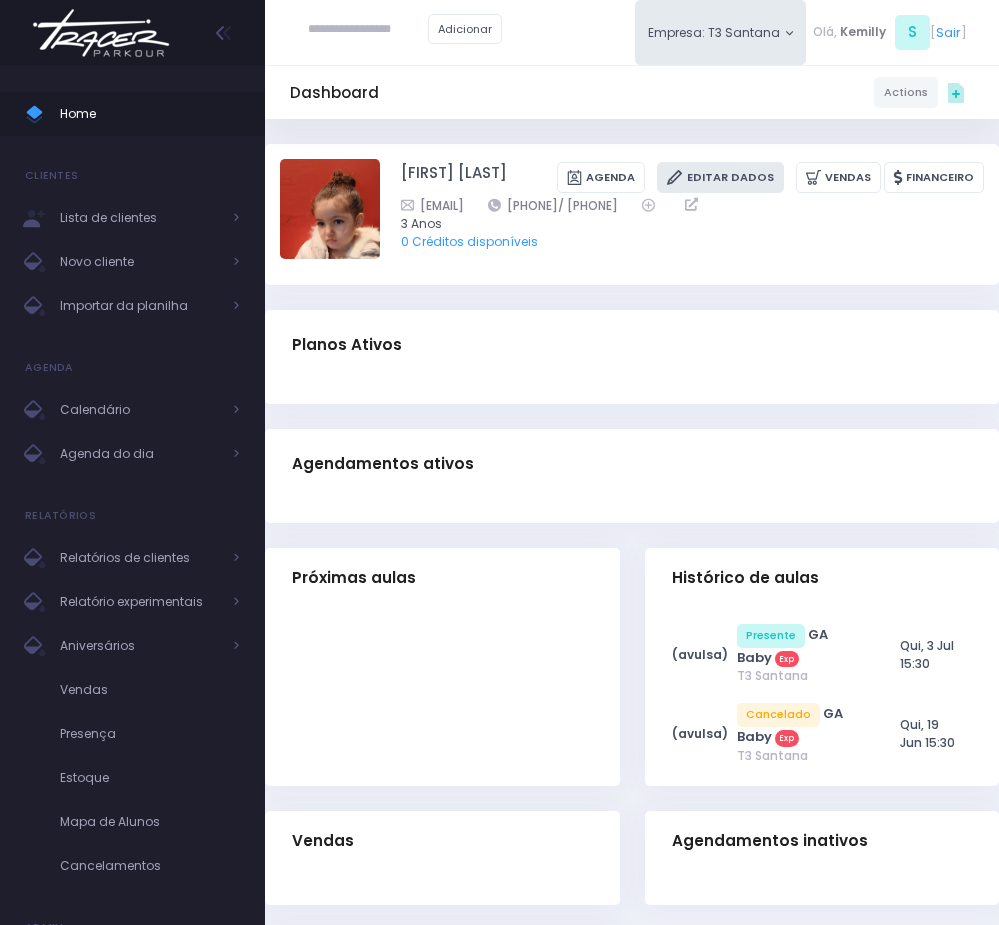click on "Editar Dados" at bounding box center [720, 177] 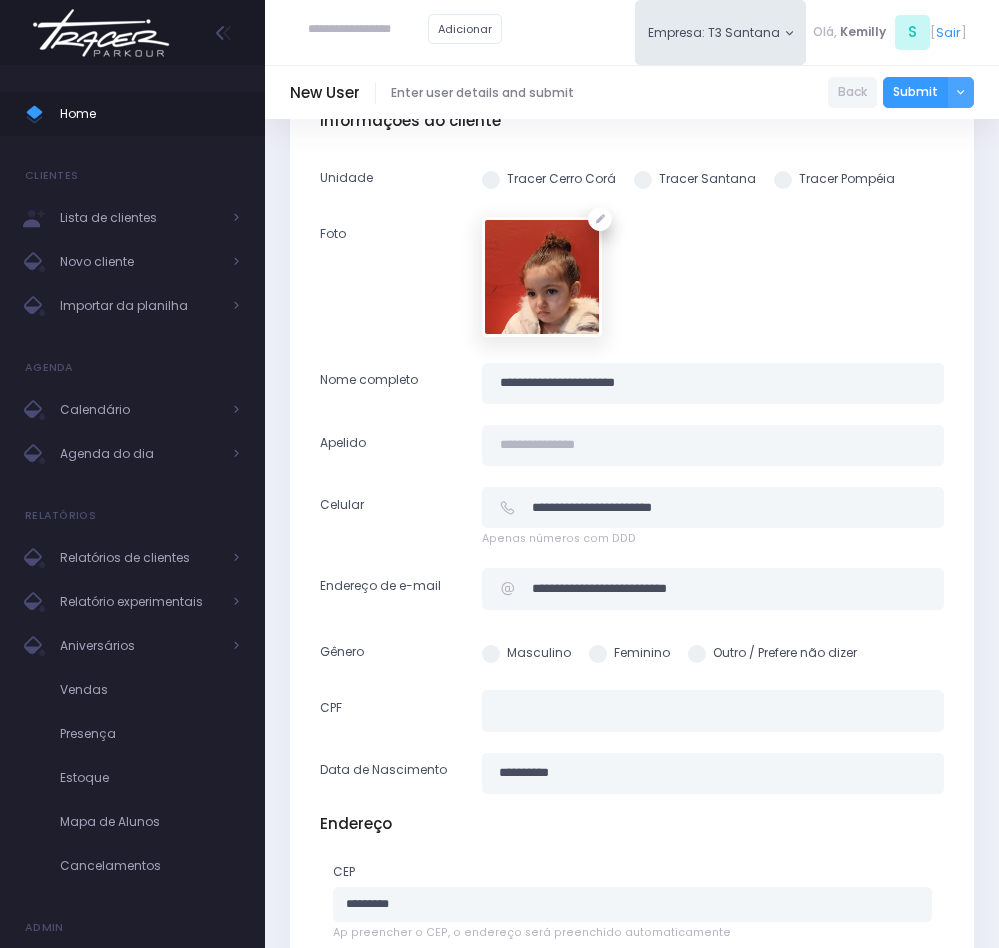 scroll, scrollTop: 150, scrollLeft: 0, axis: vertical 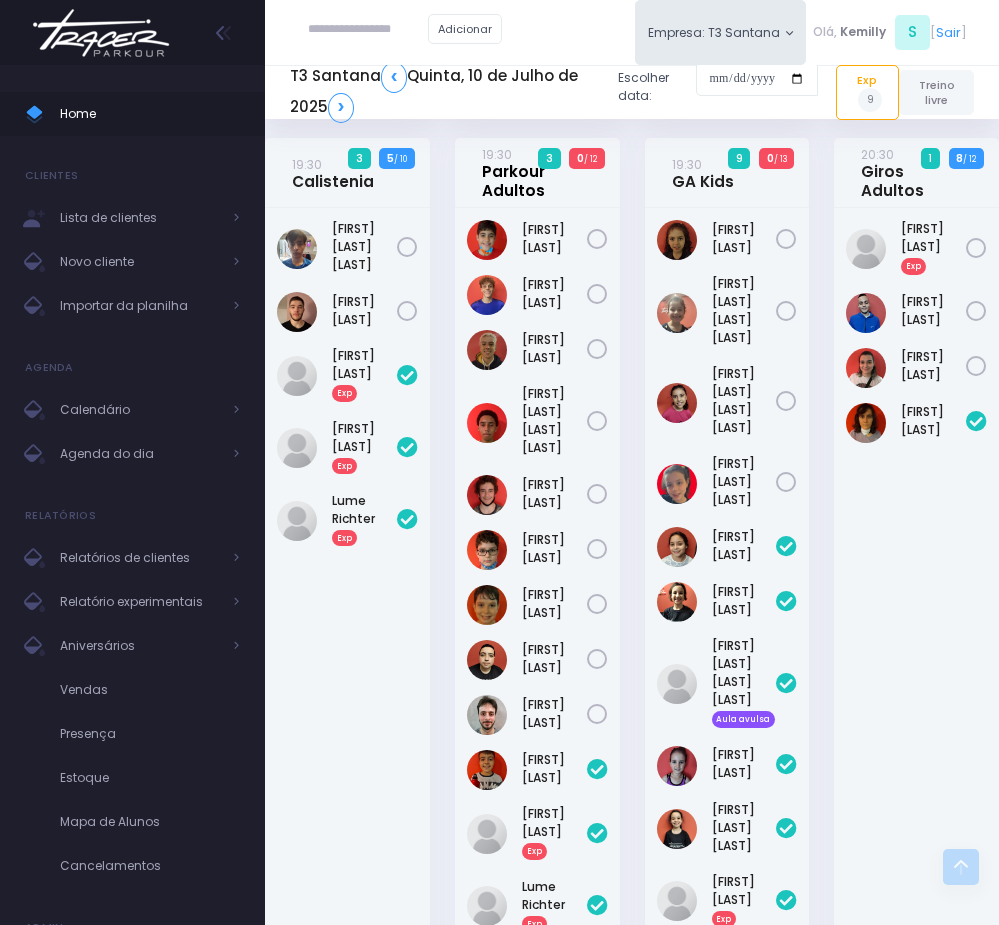 click on "19:30 Parkour Adultos" at bounding box center [534, 172] 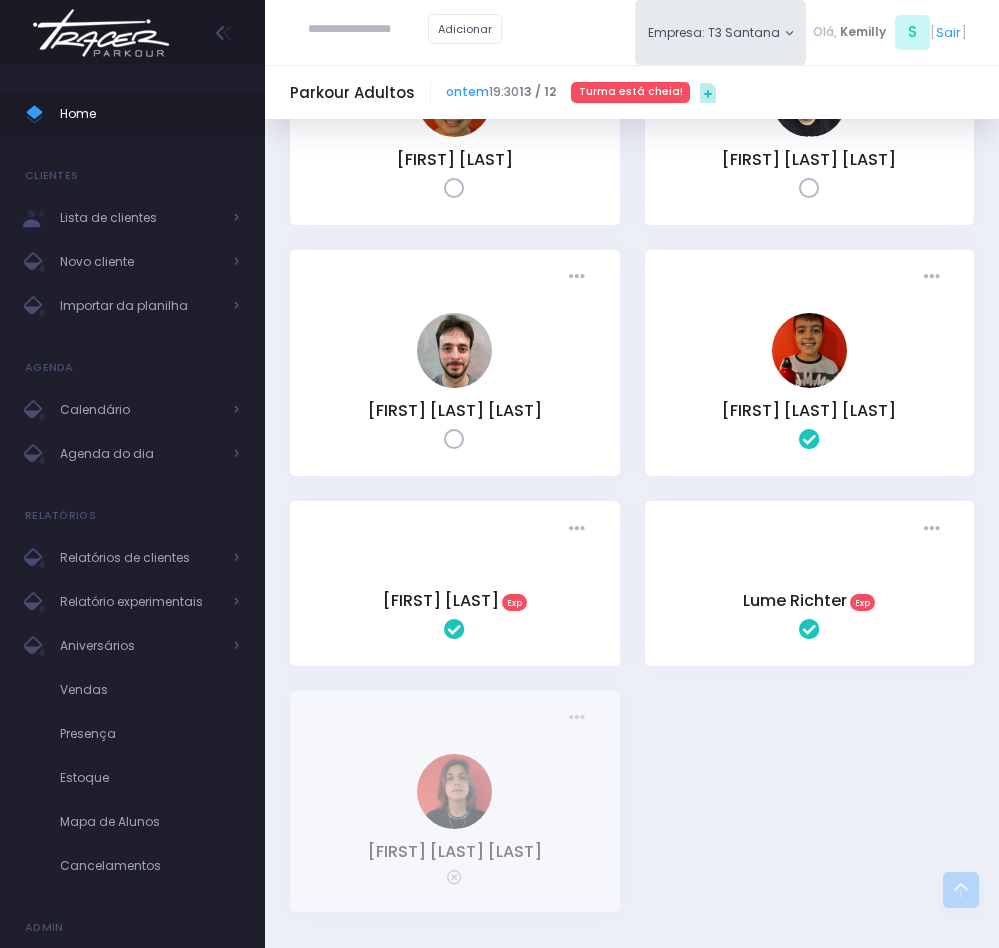 scroll, scrollTop: 1146, scrollLeft: 0, axis: vertical 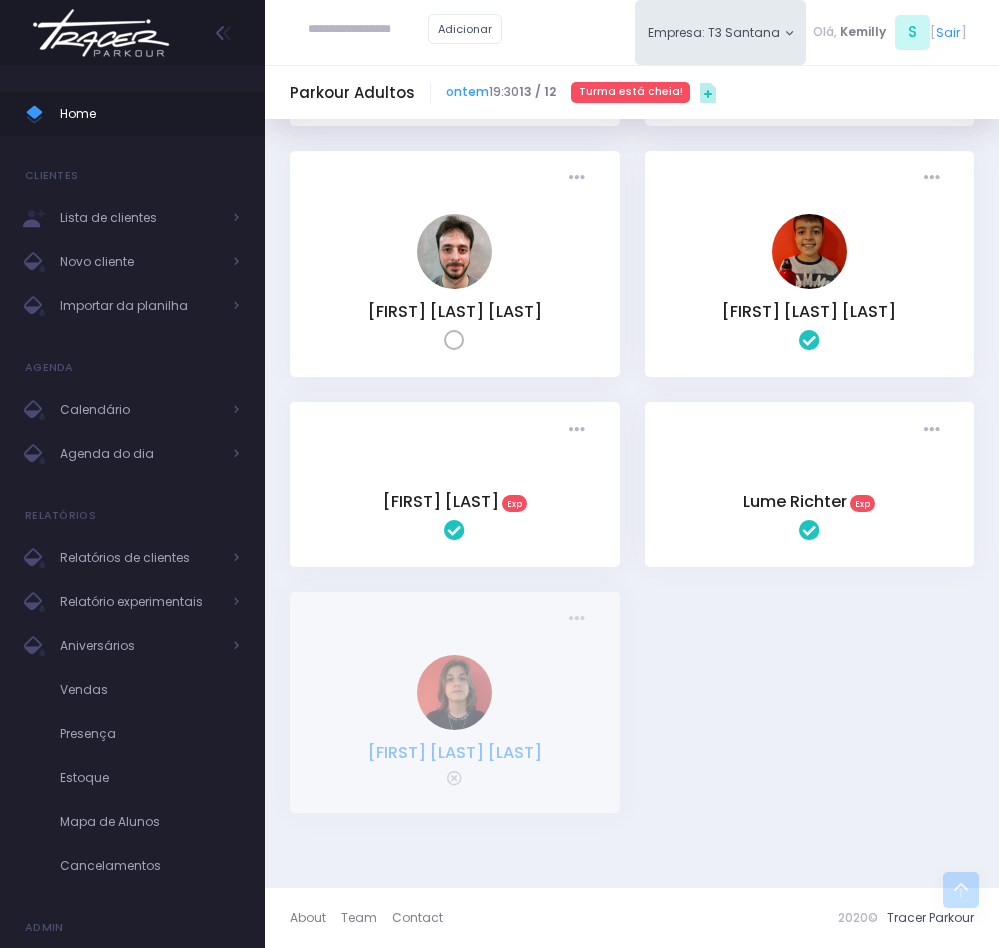 click on "Guilherme Cento Magalhaes" at bounding box center [455, 752] 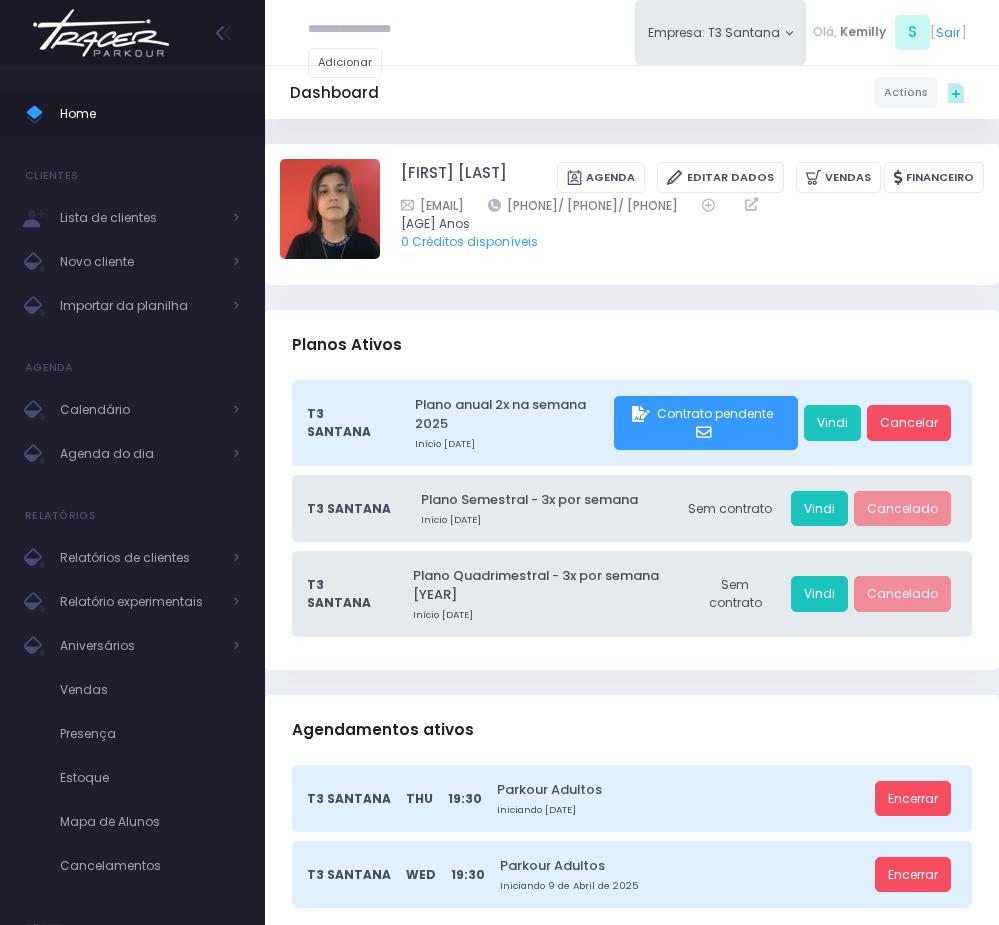 scroll, scrollTop: 0, scrollLeft: 0, axis: both 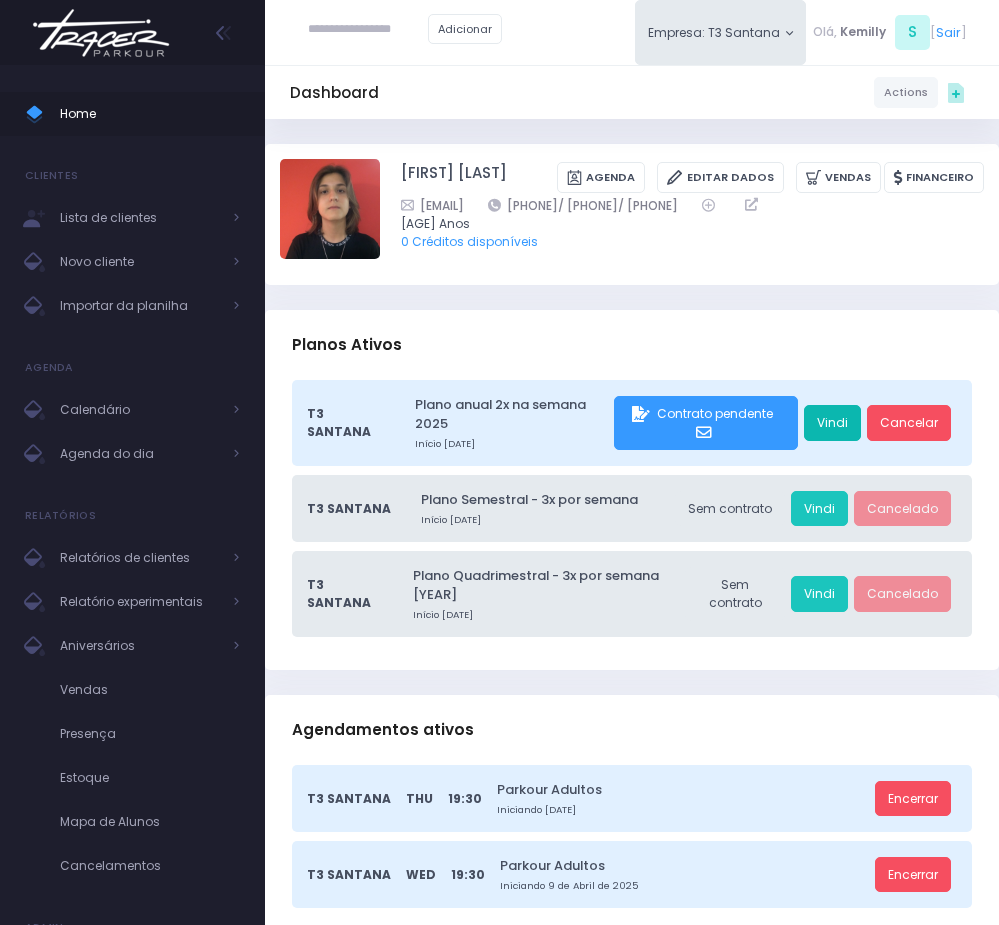 click on "Vindi" at bounding box center [832, 423] 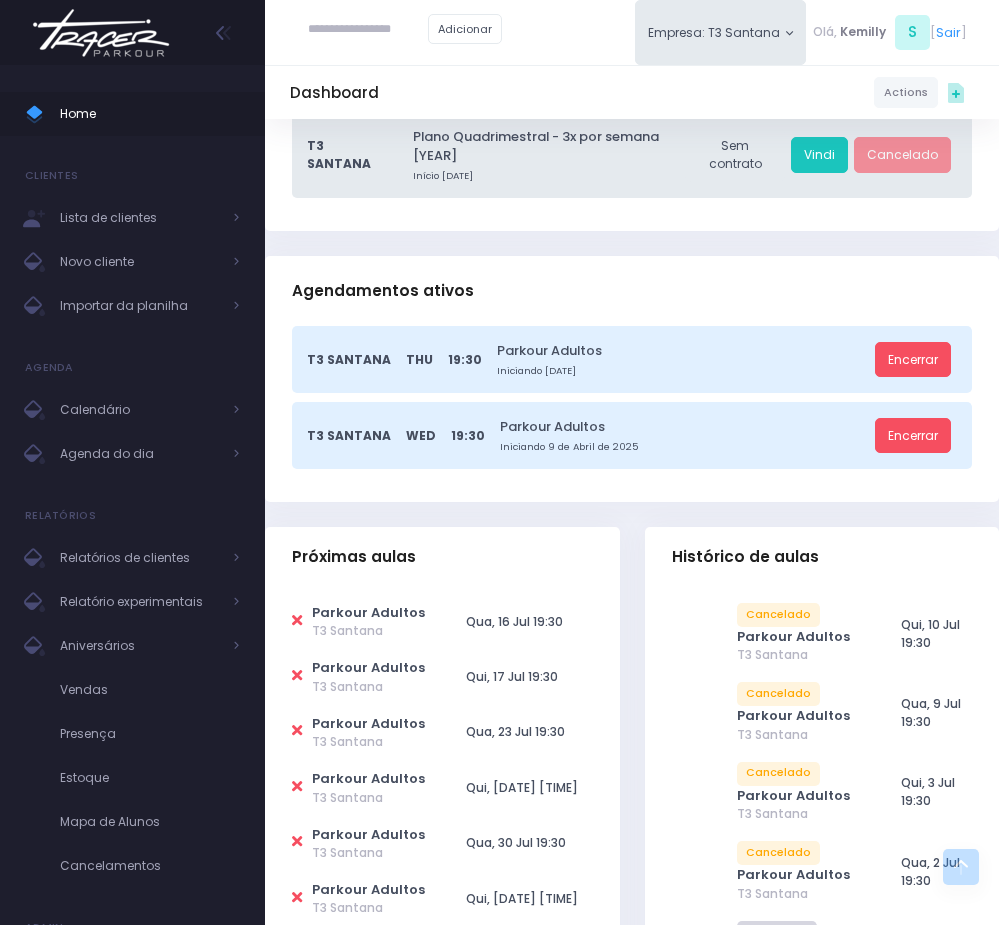 scroll, scrollTop: 450, scrollLeft: 0, axis: vertical 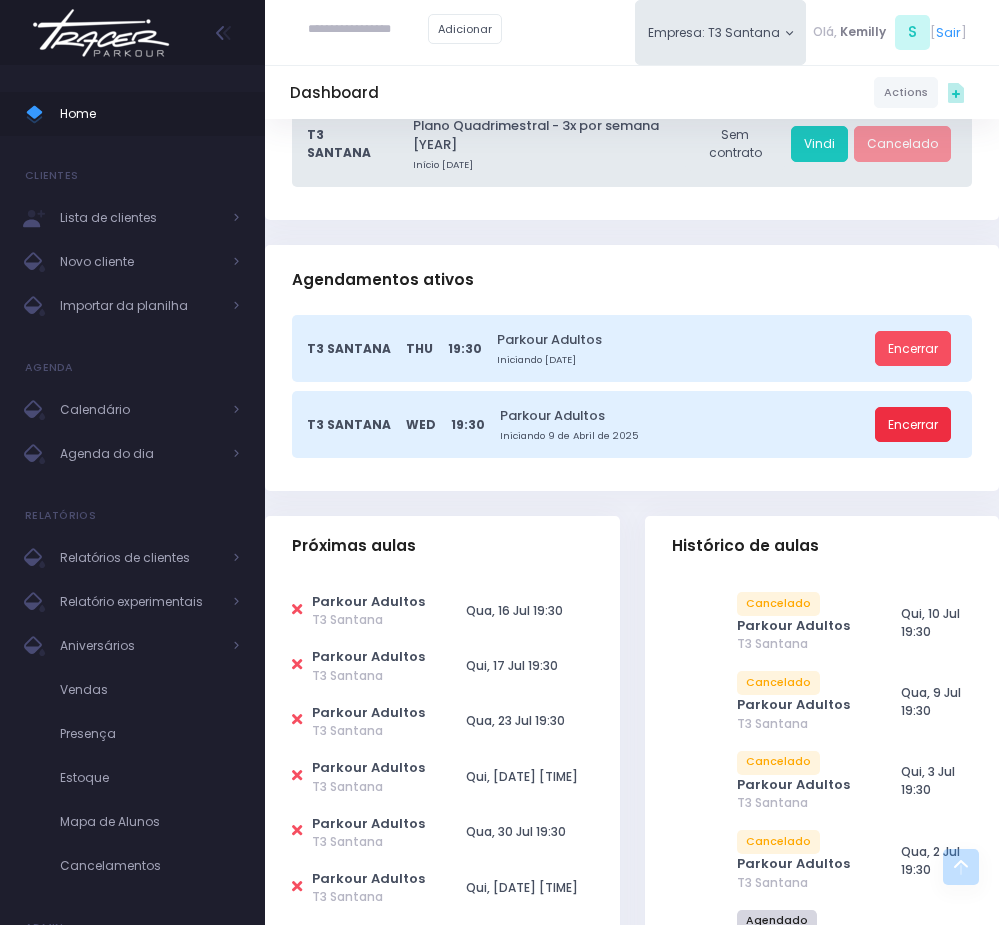 click on "Encerrar" at bounding box center (913, 425) 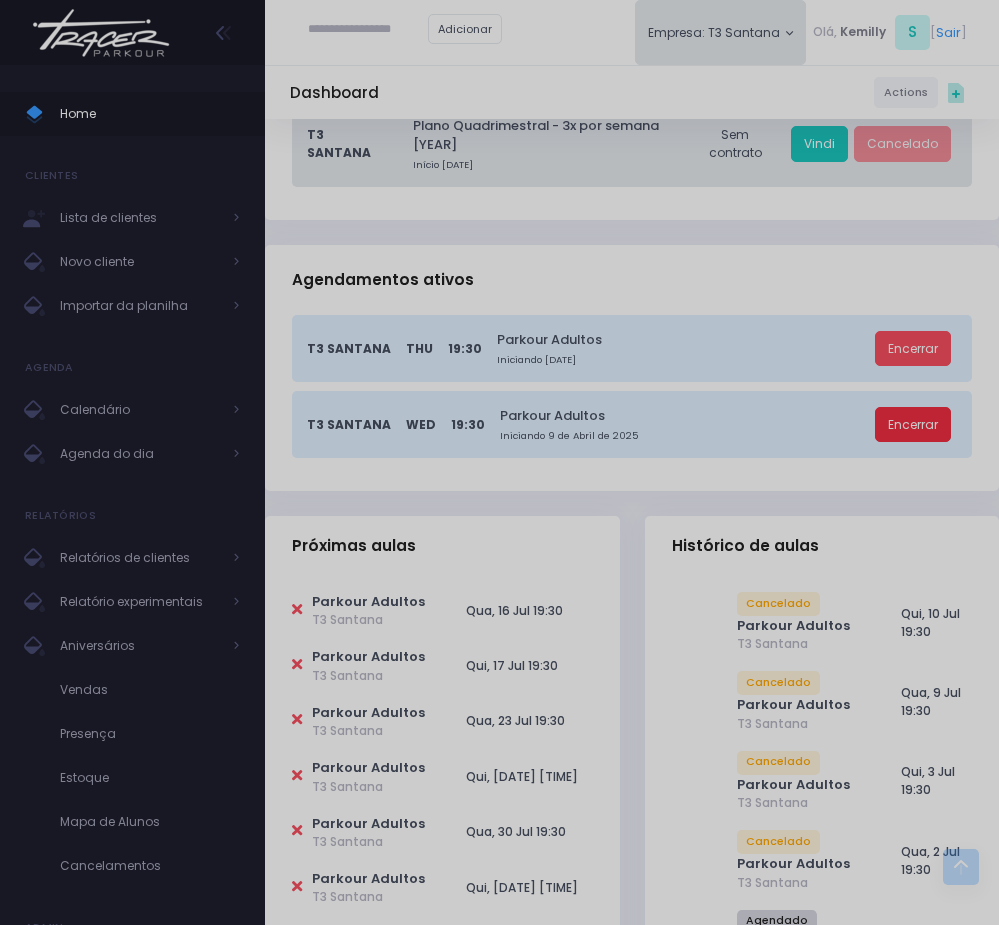 scroll, scrollTop: 0, scrollLeft: 0, axis: both 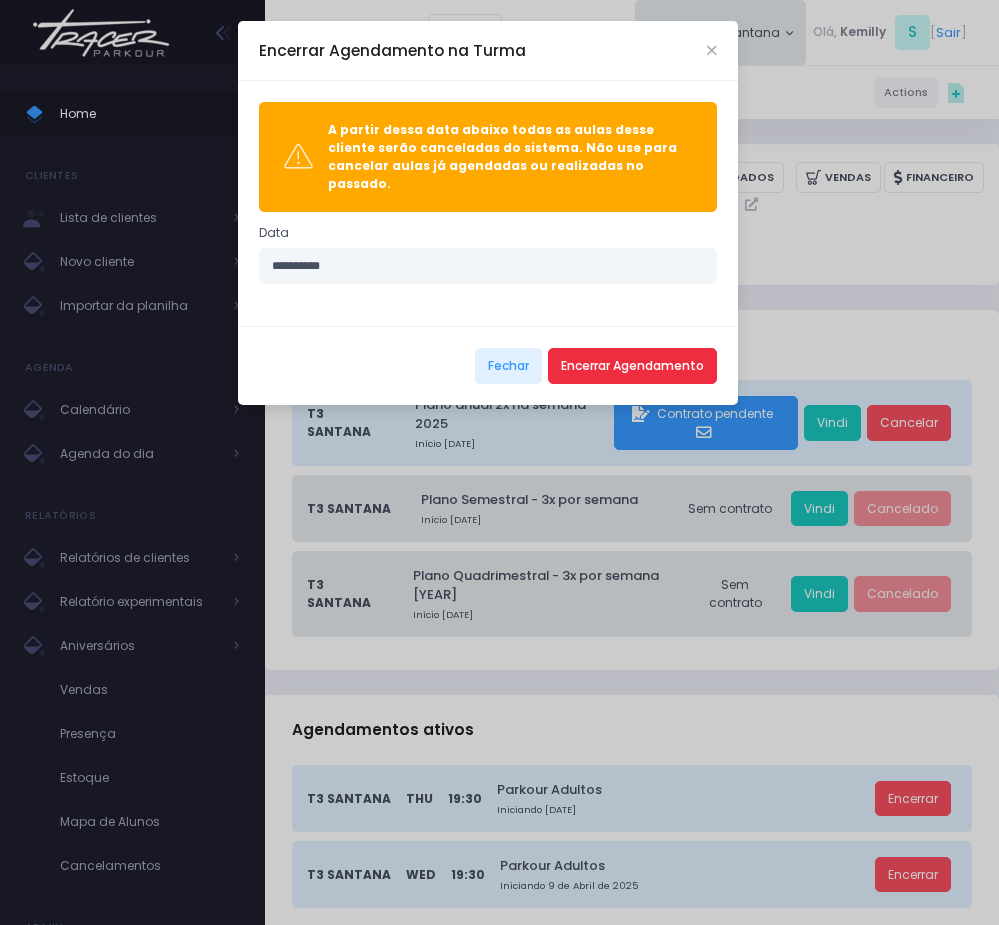 click on "Encerrar Agendamento" at bounding box center [632, 366] 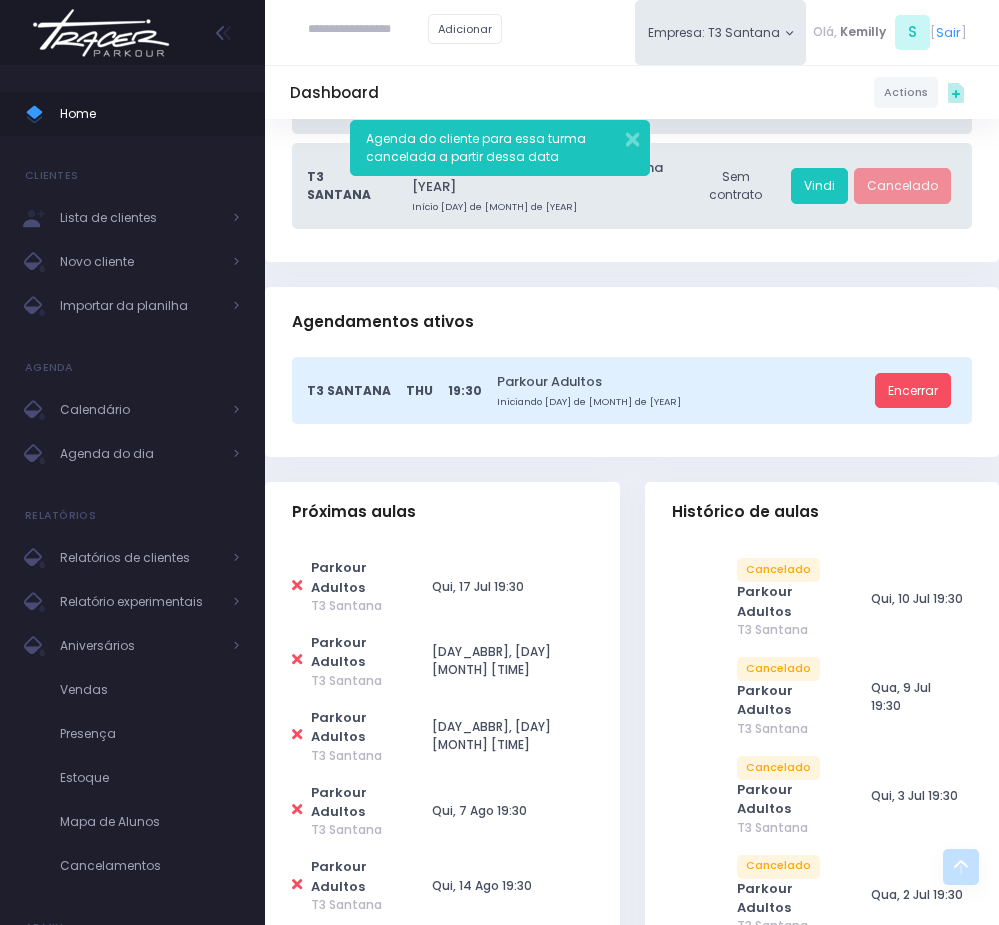 scroll, scrollTop: 300, scrollLeft: 0, axis: vertical 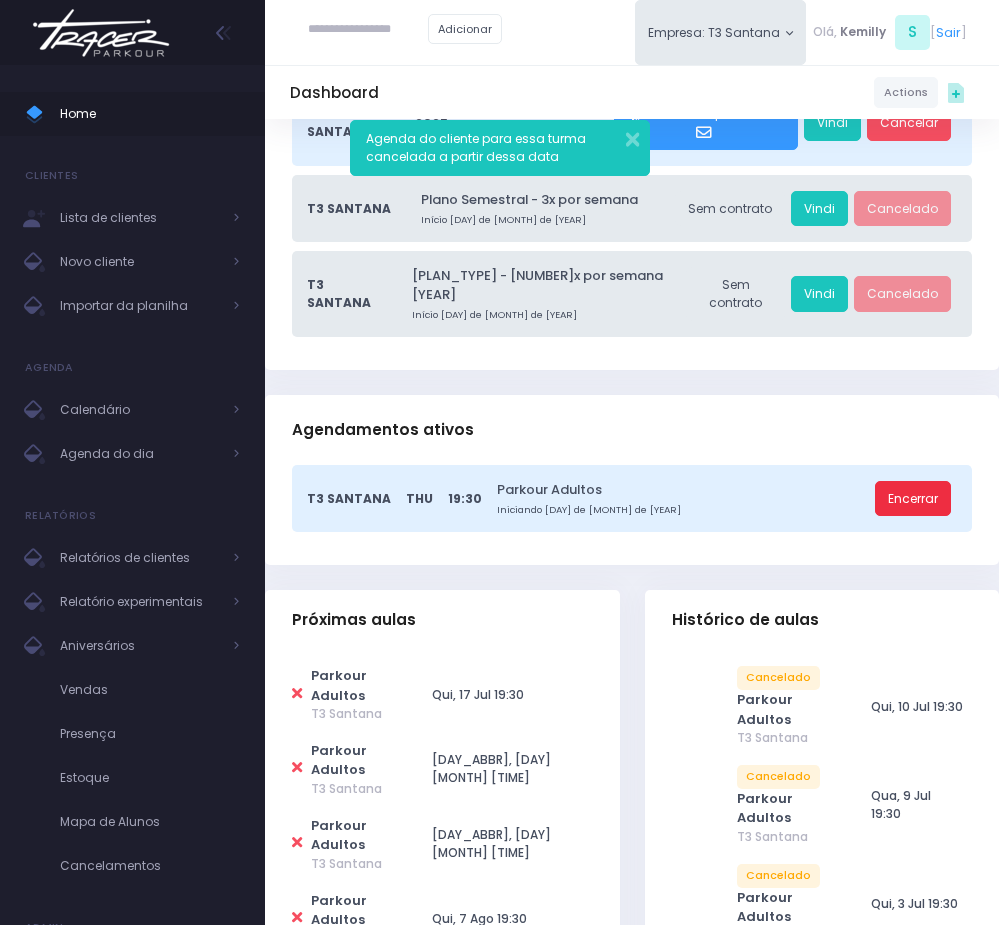 click on "Encerrar" at bounding box center [913, 499] 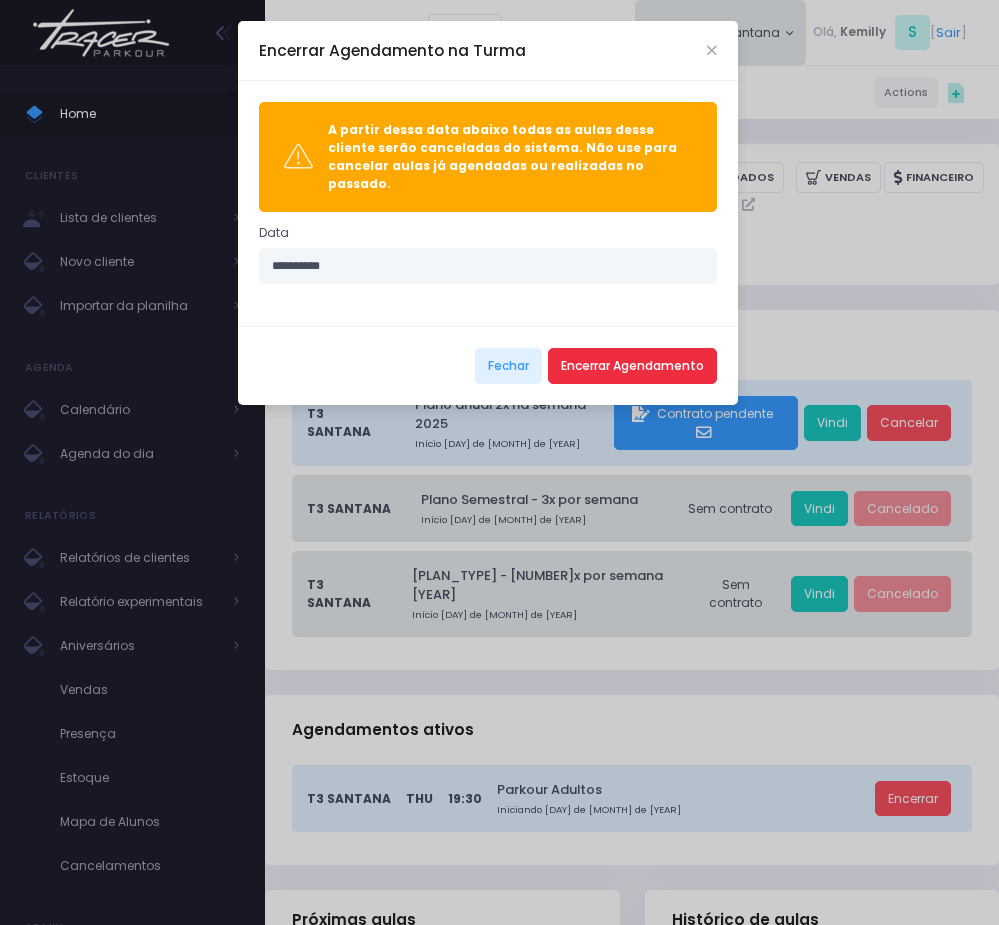 click on "Encerrar Agendamento" at bounding box center (632, 366) 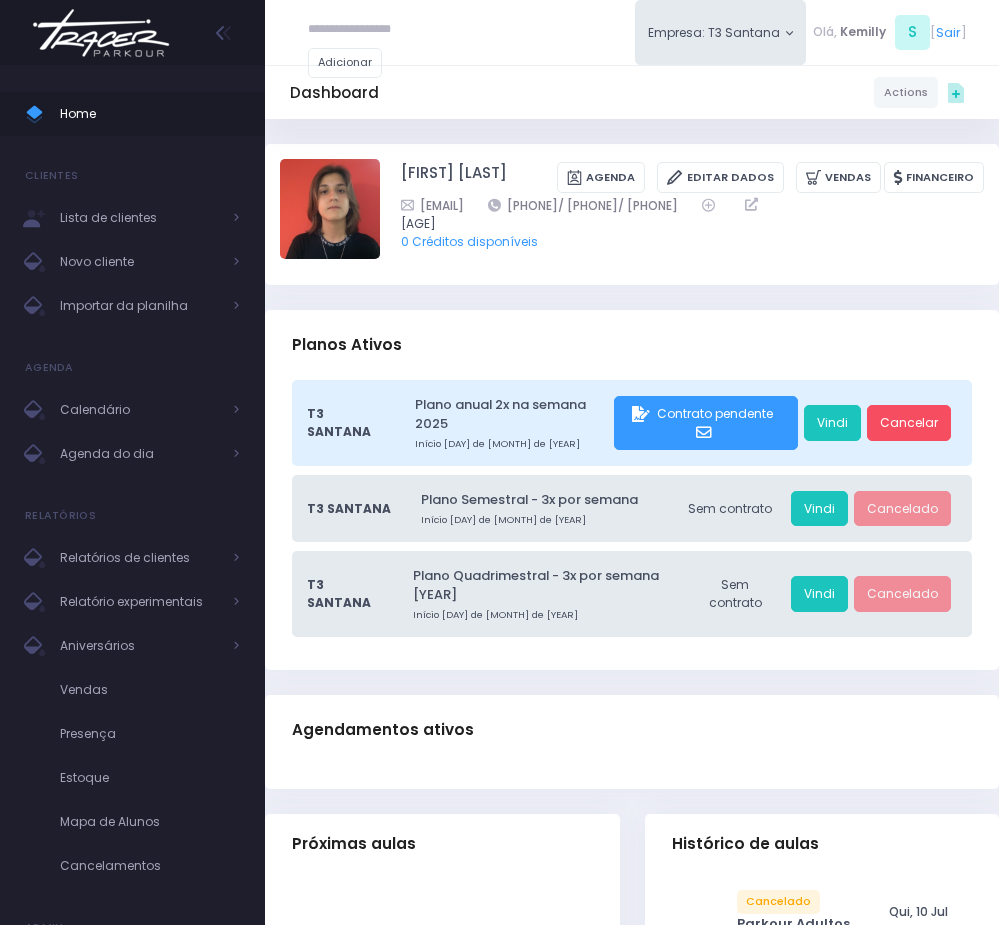 scroll, scrollTop: 0, scrollLeft: 0, axis: both 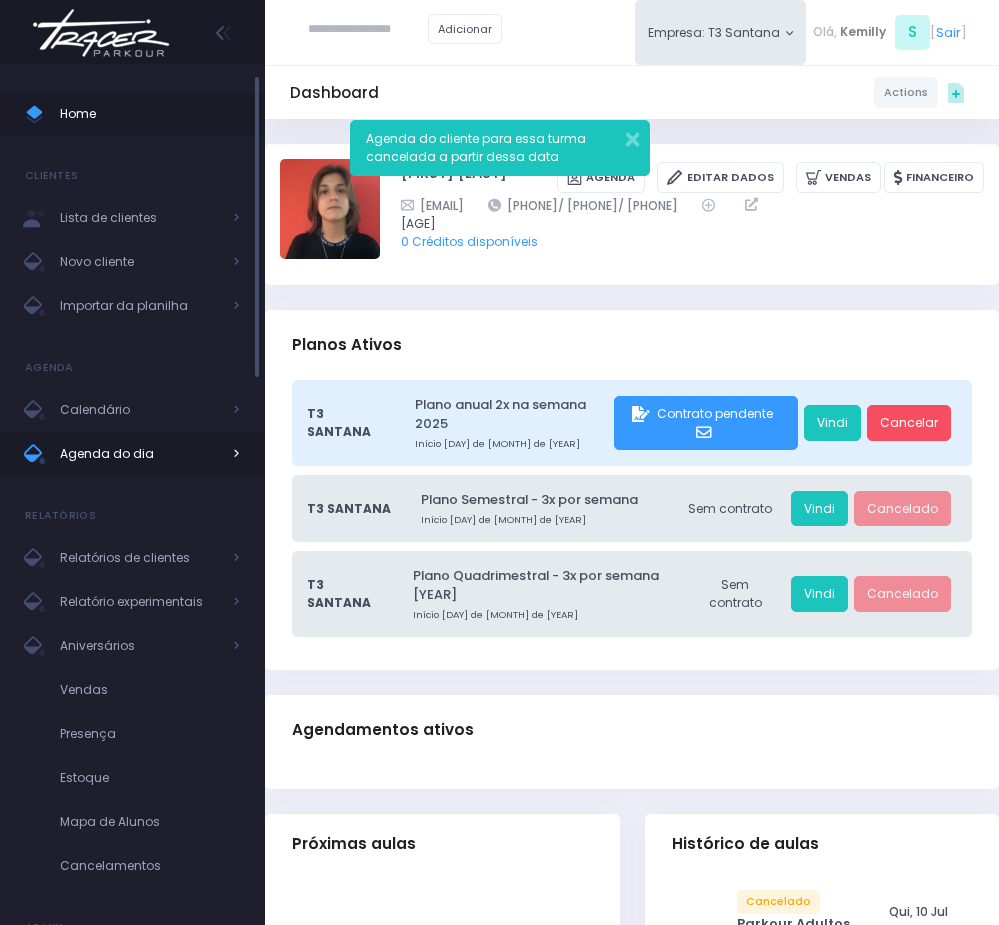 click on "Agenda do dia" at bounding box center (140, 454) 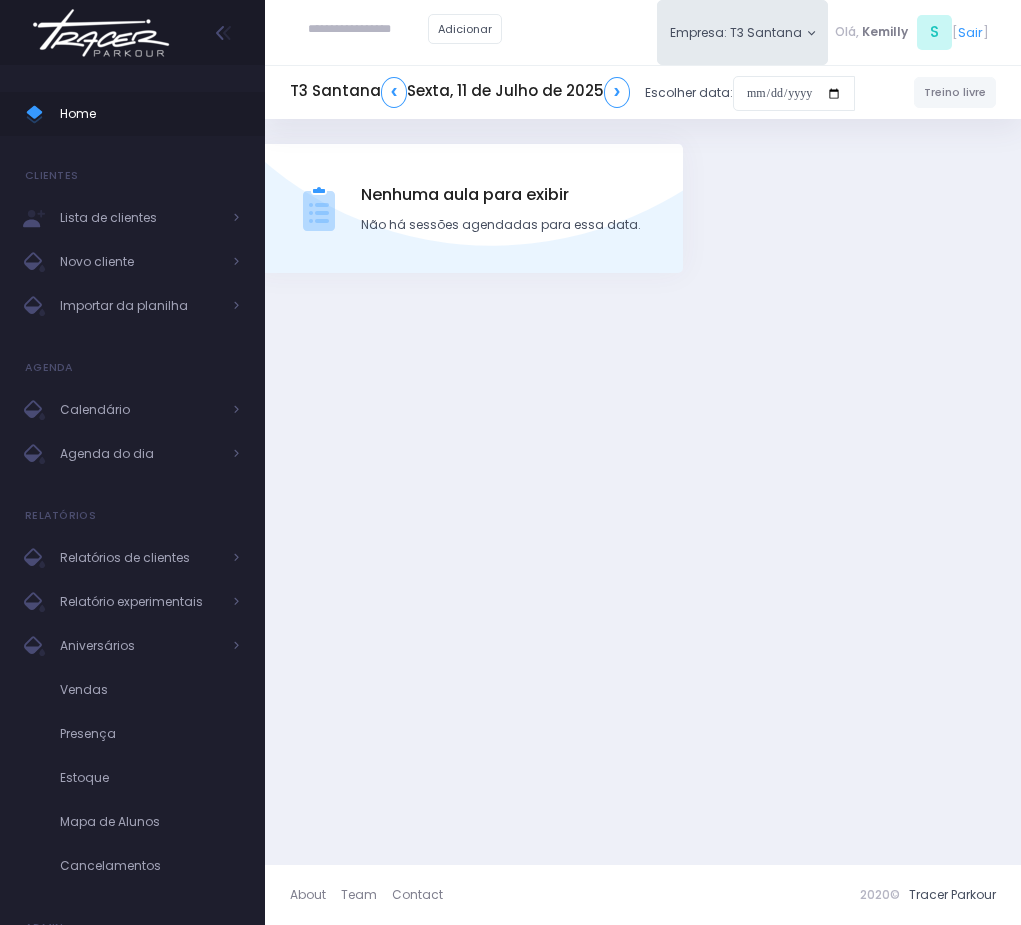 scroll, scrollTop: 0, scrollLeft: 0, axis: both 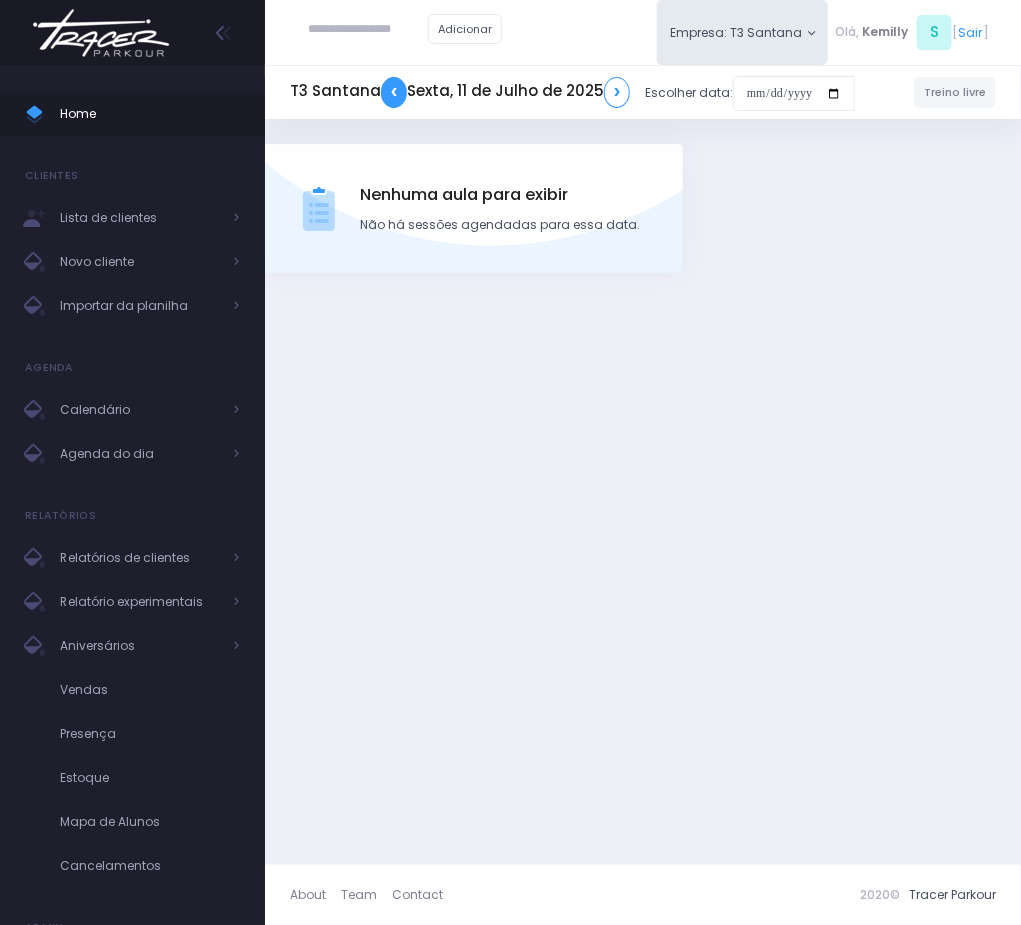 click on "❮" at bounding box center (394, 92) 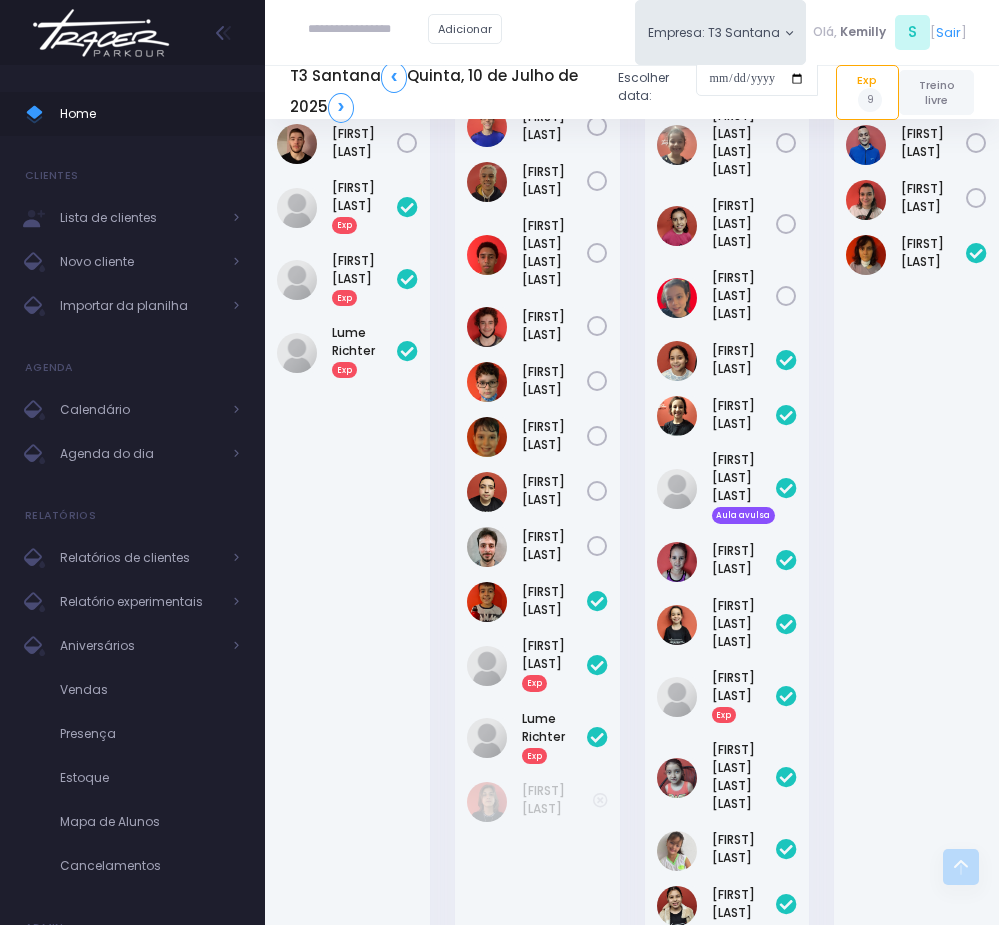 scroll, scrollTop: 1836, scrollLeft: 0, axis: vertical 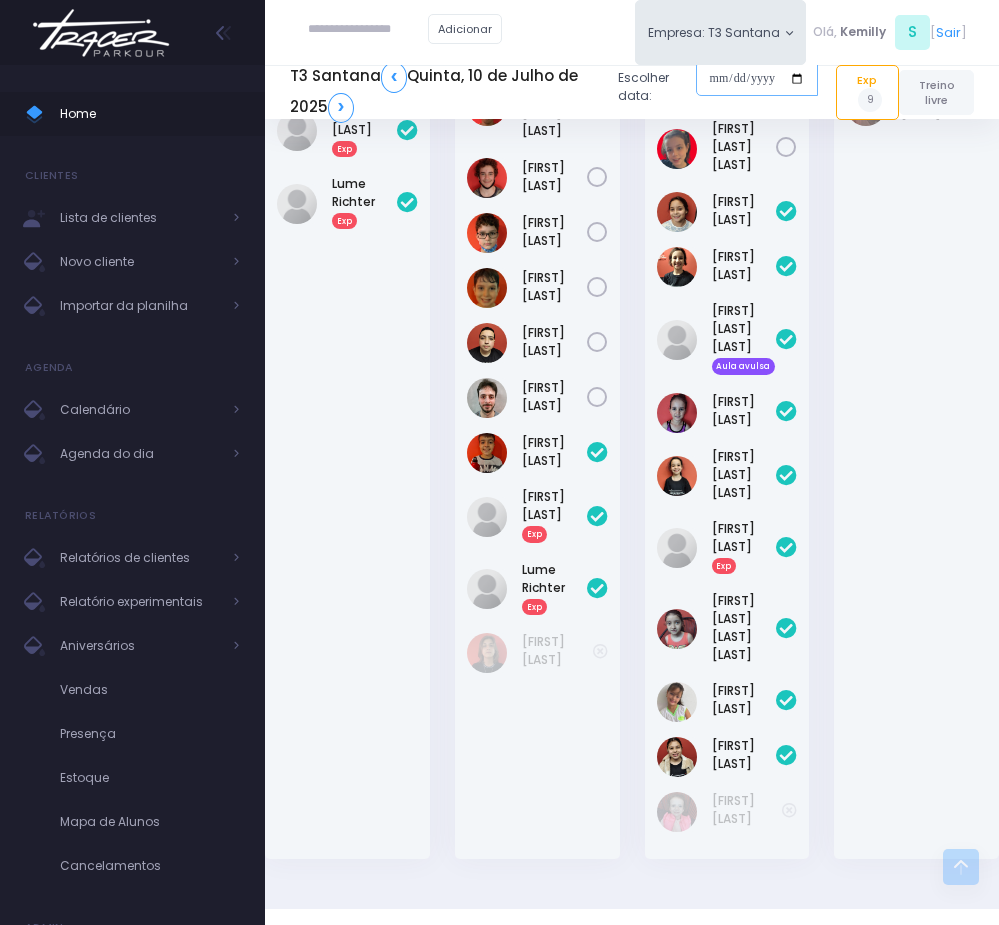 click at bounding box center (757, 79) 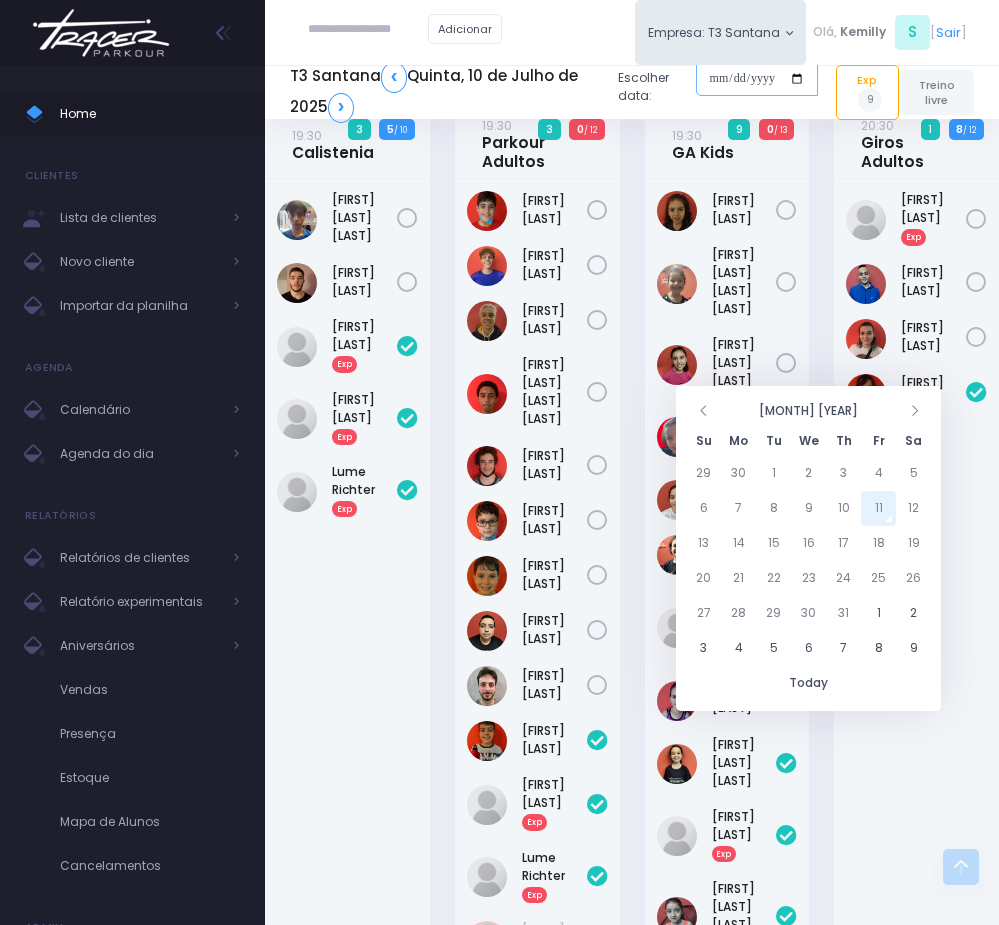 scroll, scrollTop: 1536, scrollLeft: 0, axis: vertical 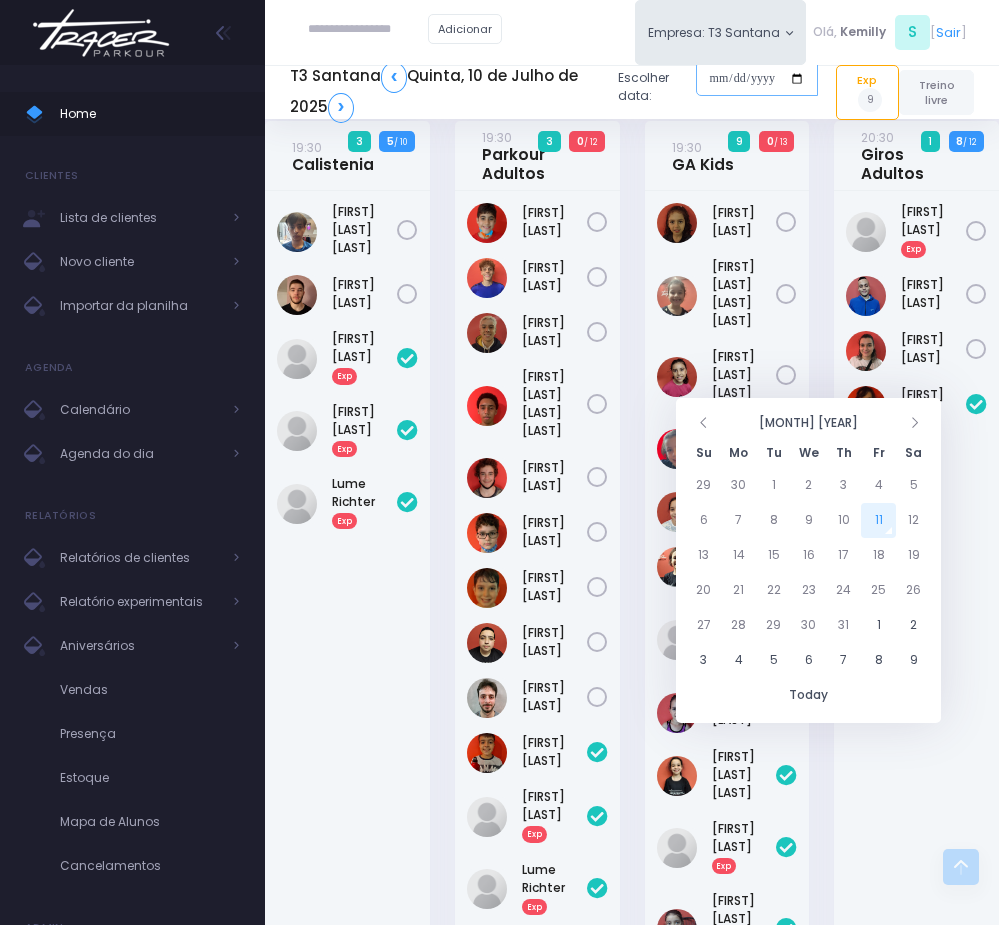 click at bounding box center [757, 79] 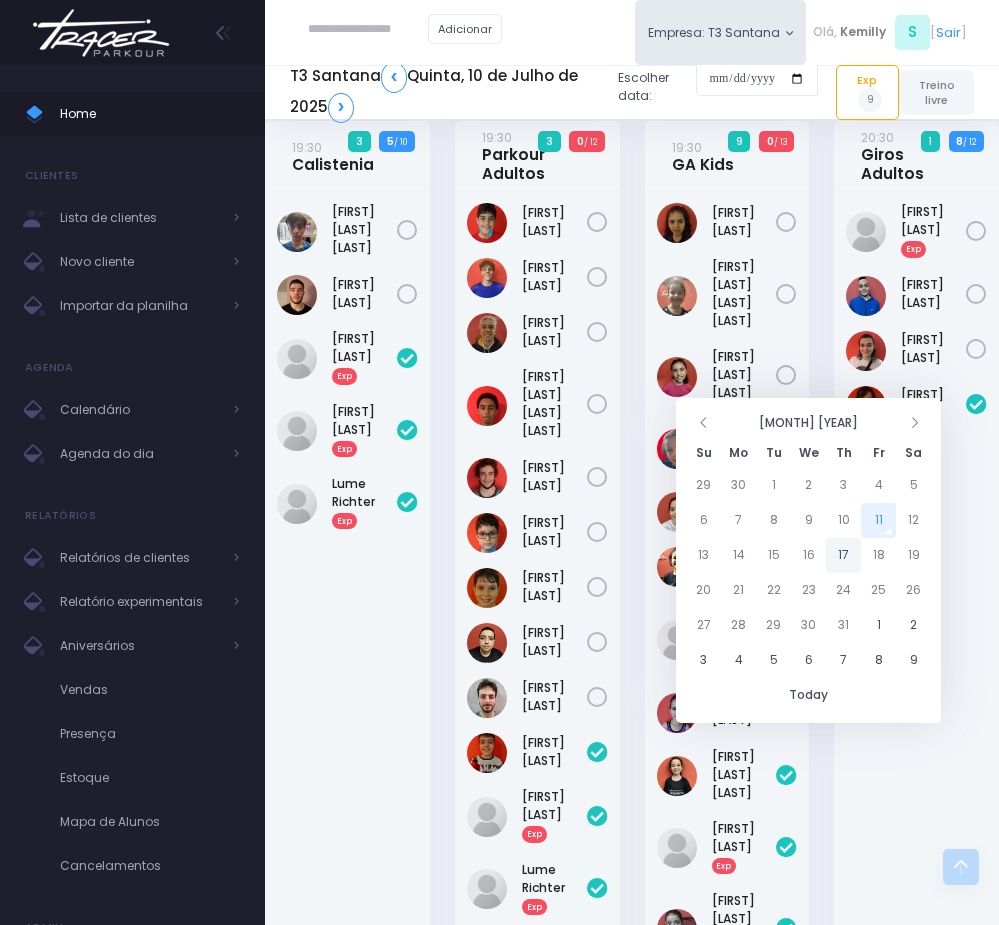 click on "17" at bounding box center (843, 555) 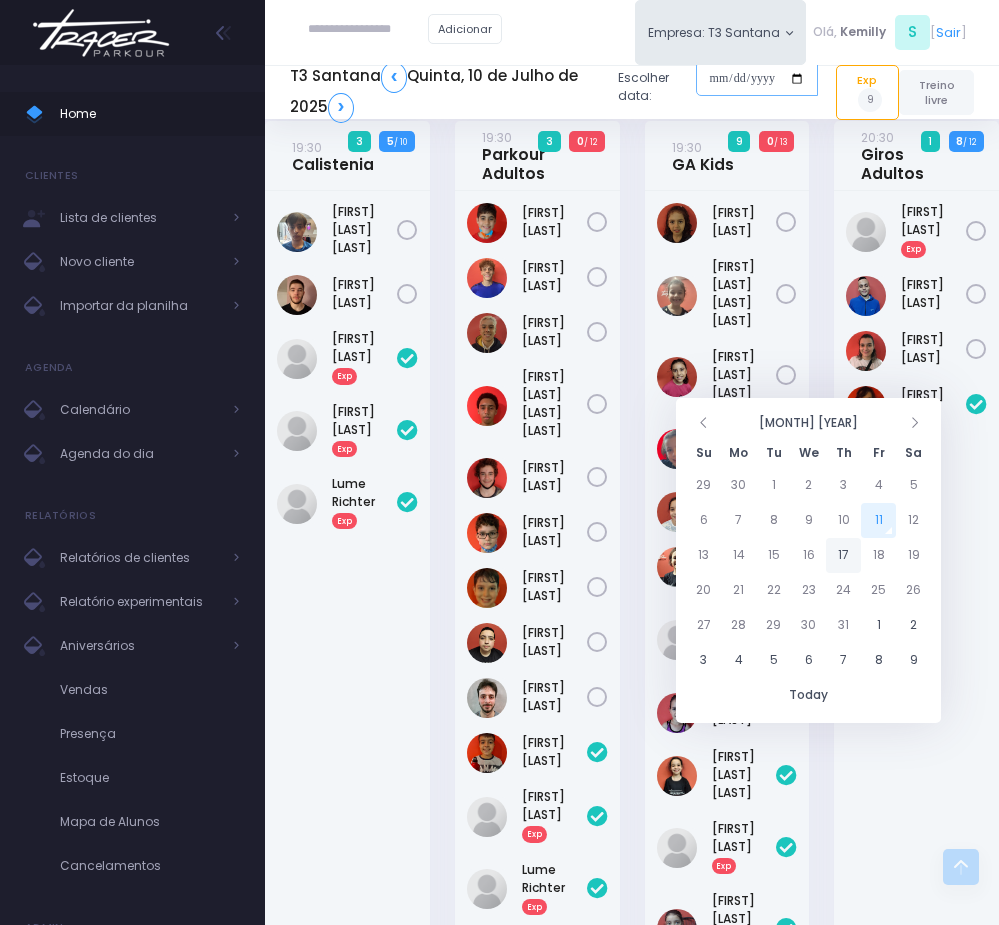 type on "**********" 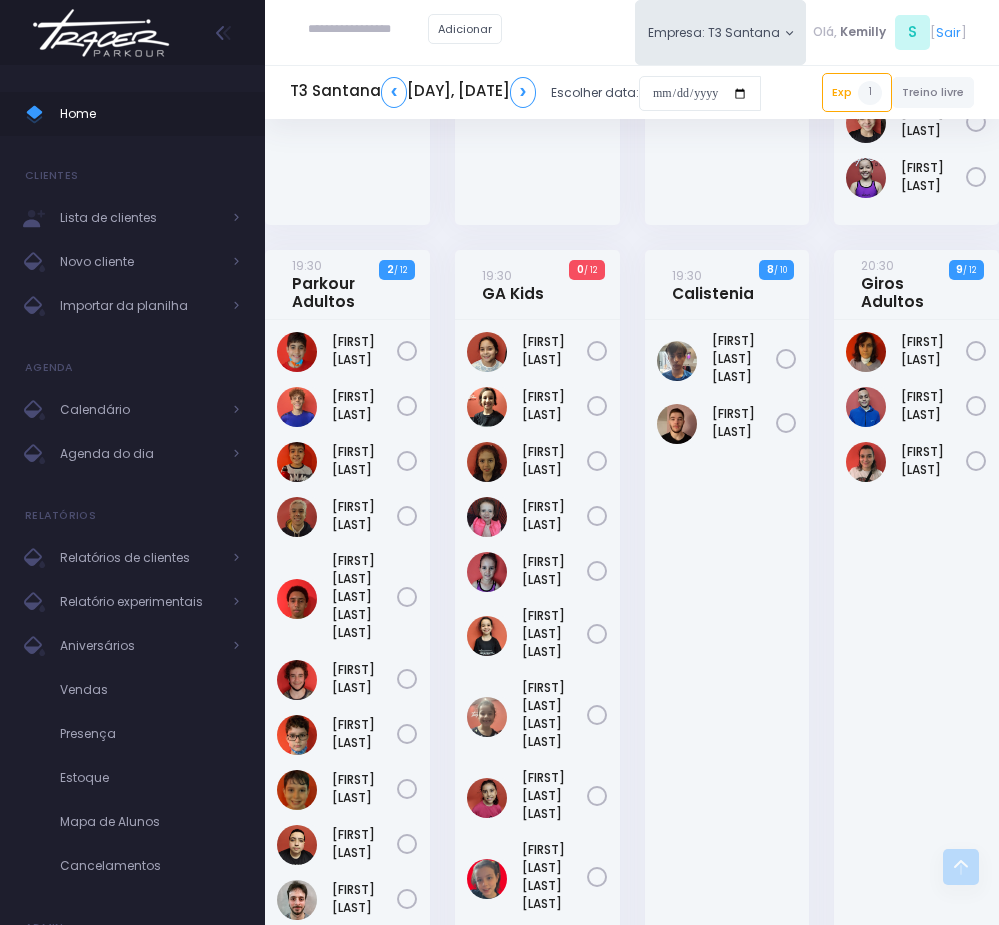 scroll, scrollTop: 1393, scrollLeft: 0, axis: vertical 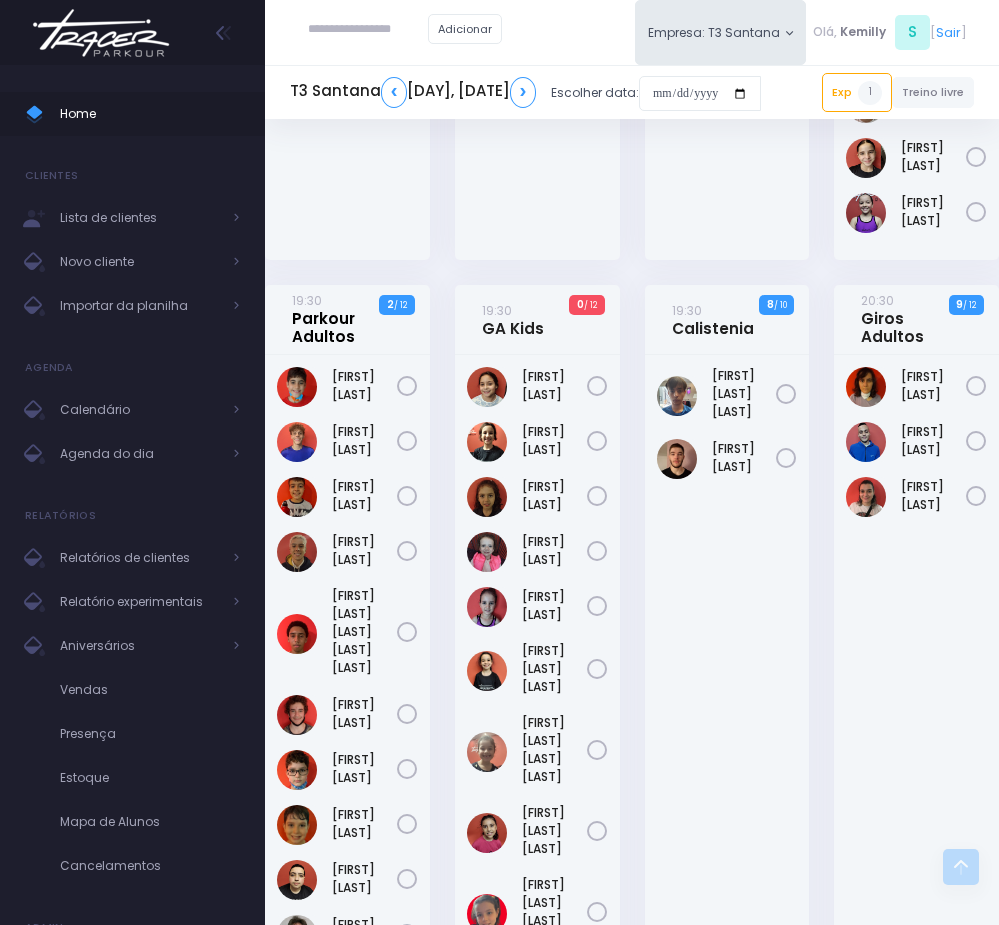 click on "19:30 Parkour Adultos" at bounding box center (344, 318) 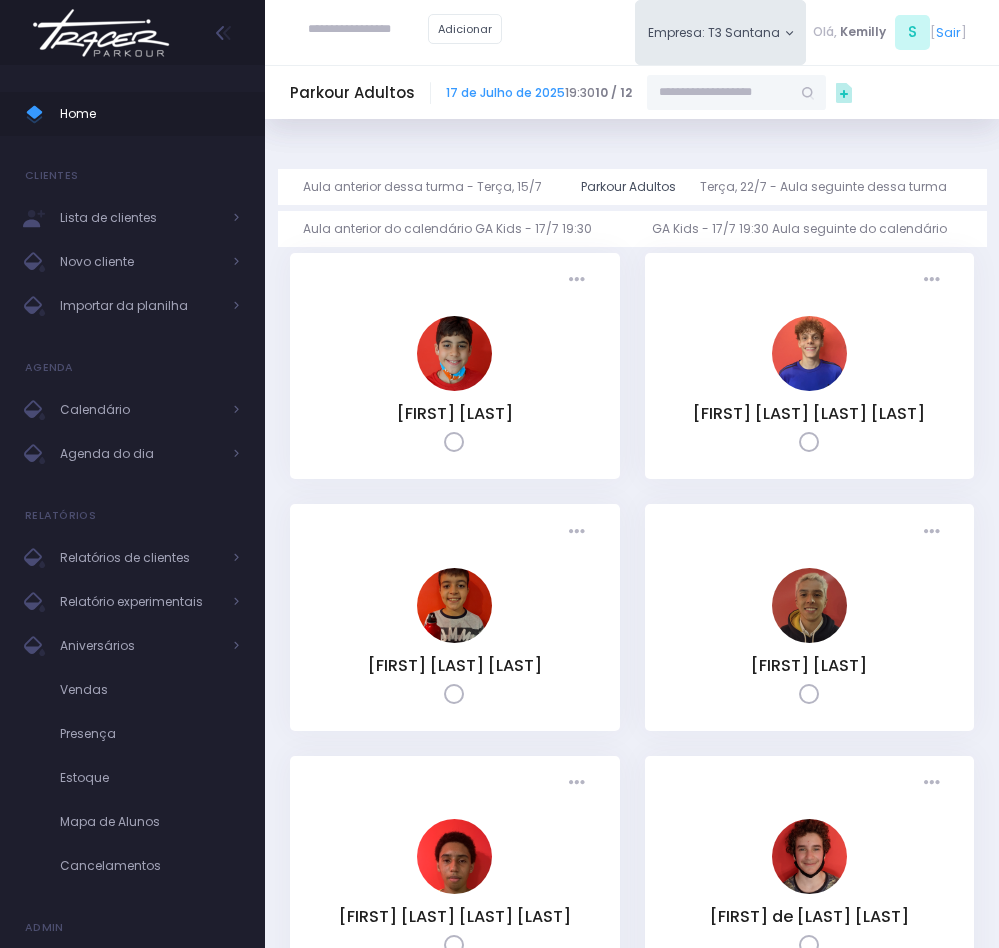 scroll, scrollTop: 0, scrollLeft: 0, axis: both 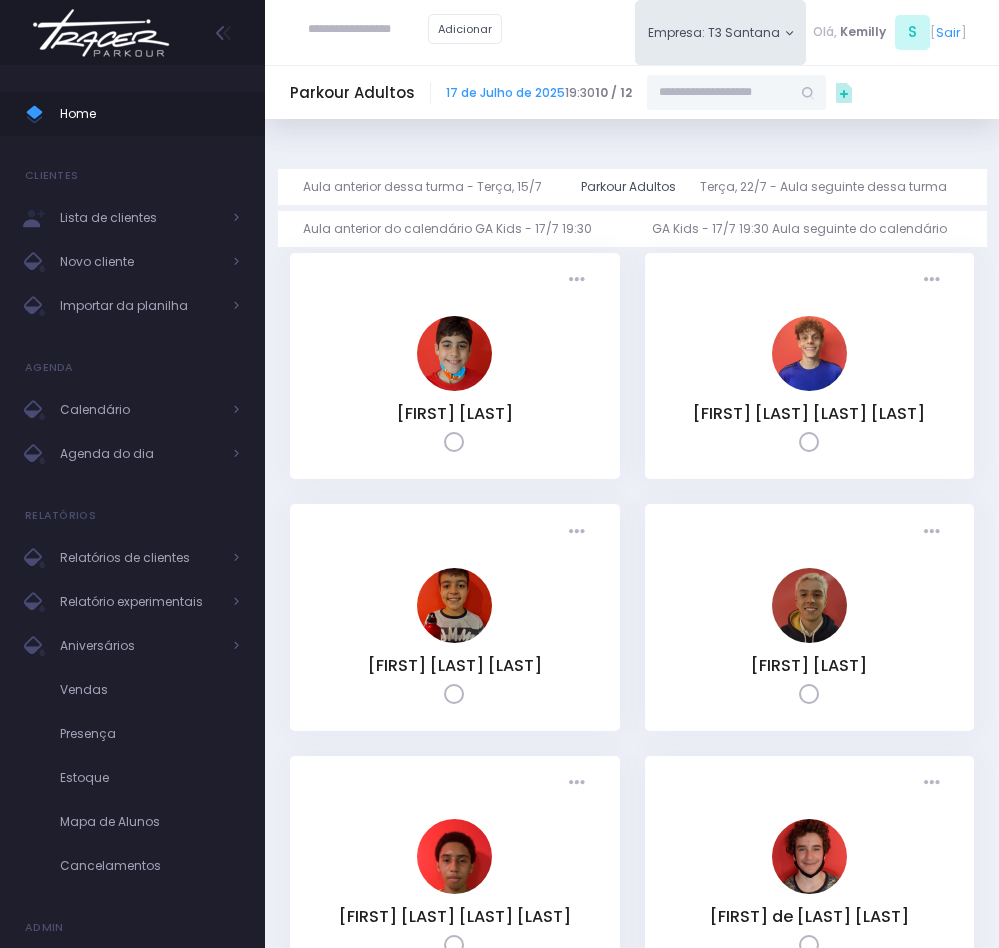 paste on "**********" 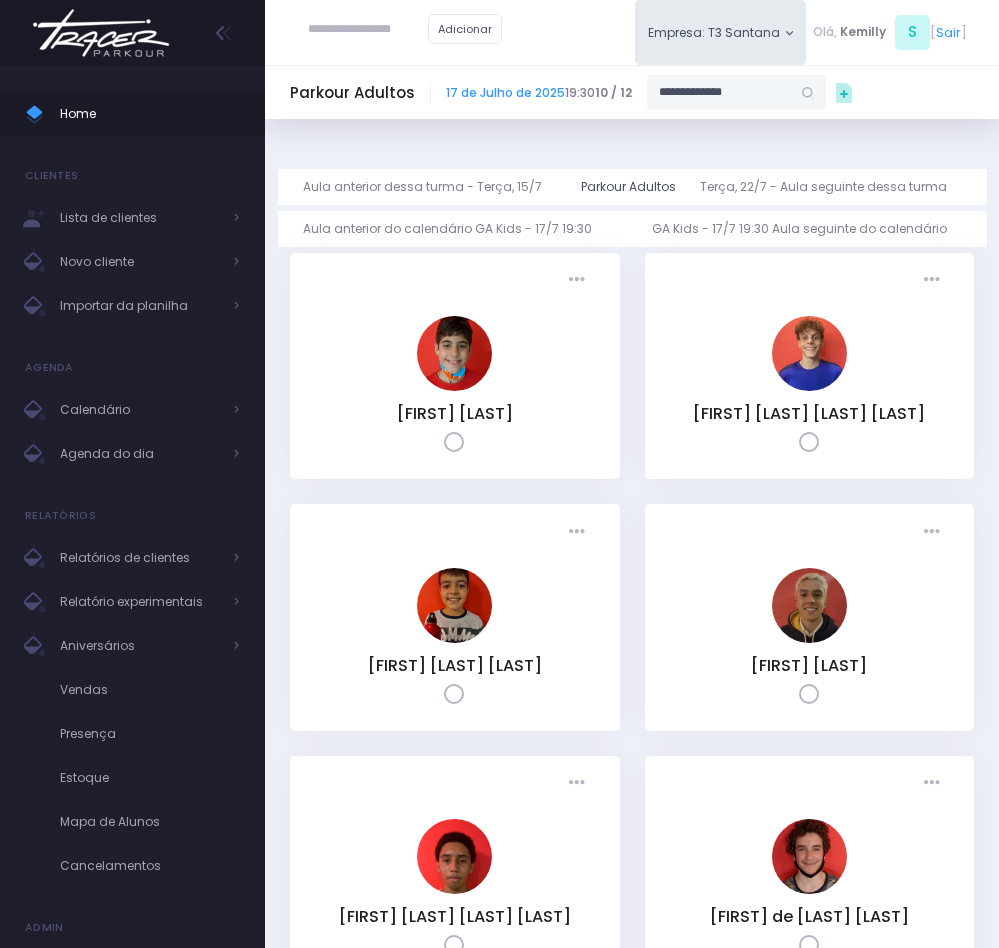 click on "**********" at bounding box center [719, 93] 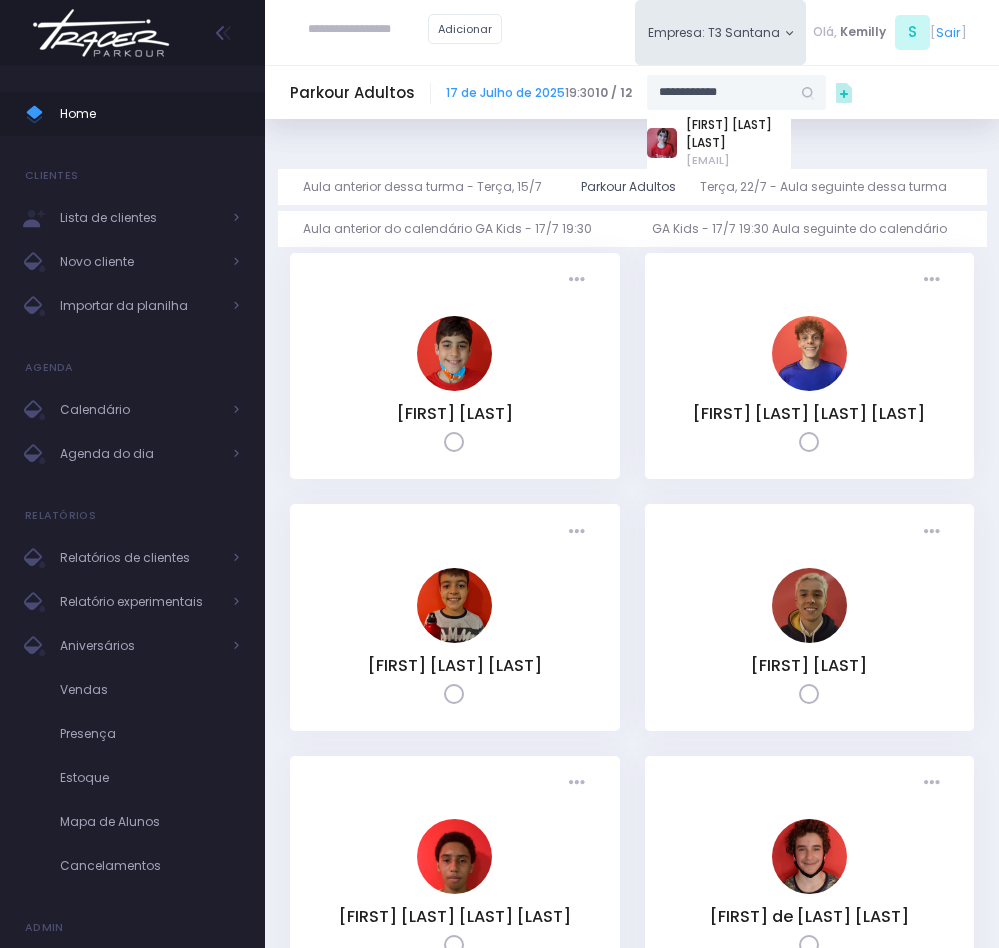 click on "Tiago Morais de Medeiros
sofiamidt@gmail.com" at bounding box center [719, 142] 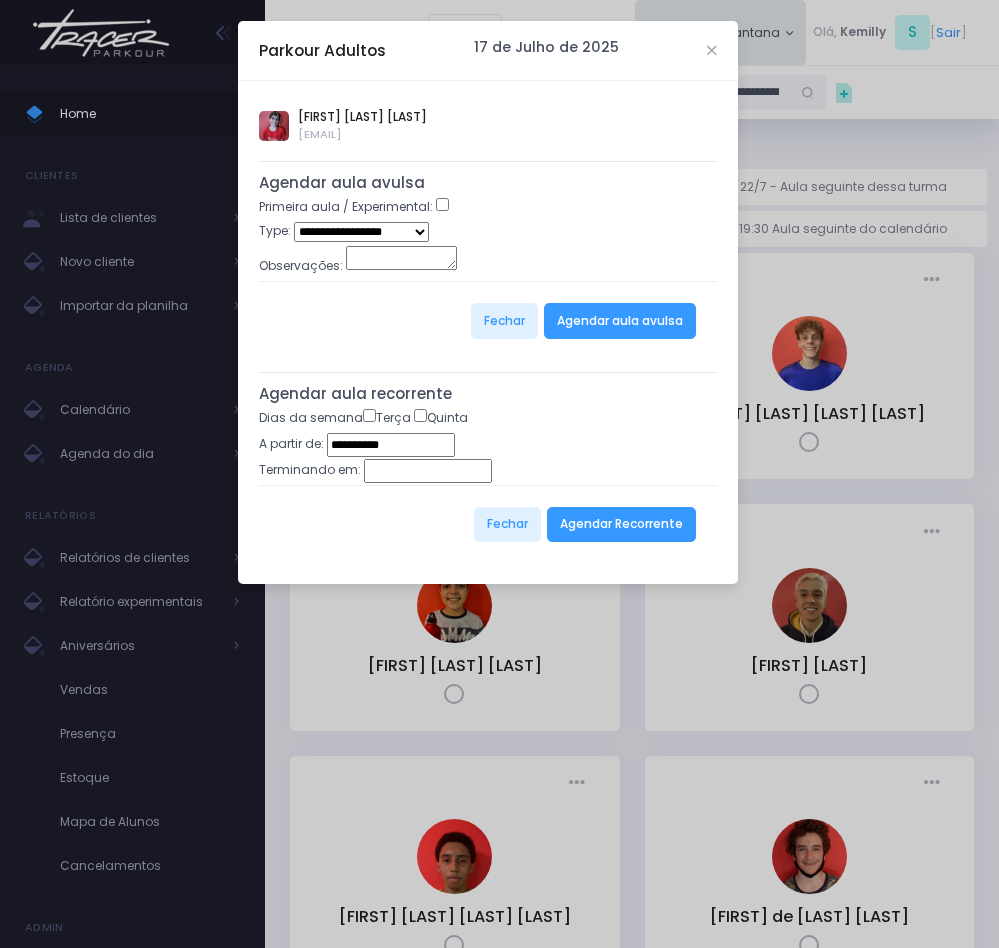 type on "**********" 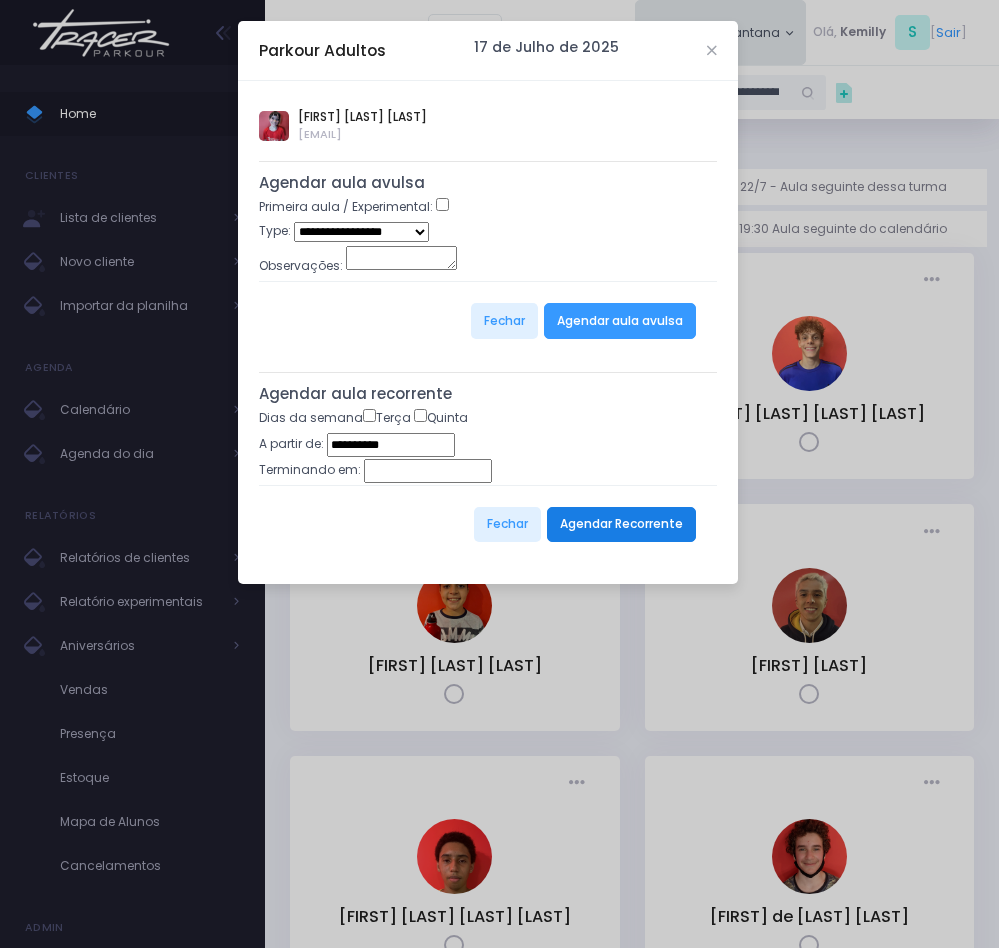 click on "Agendar Recorrente" at bounding box center [621, 525] 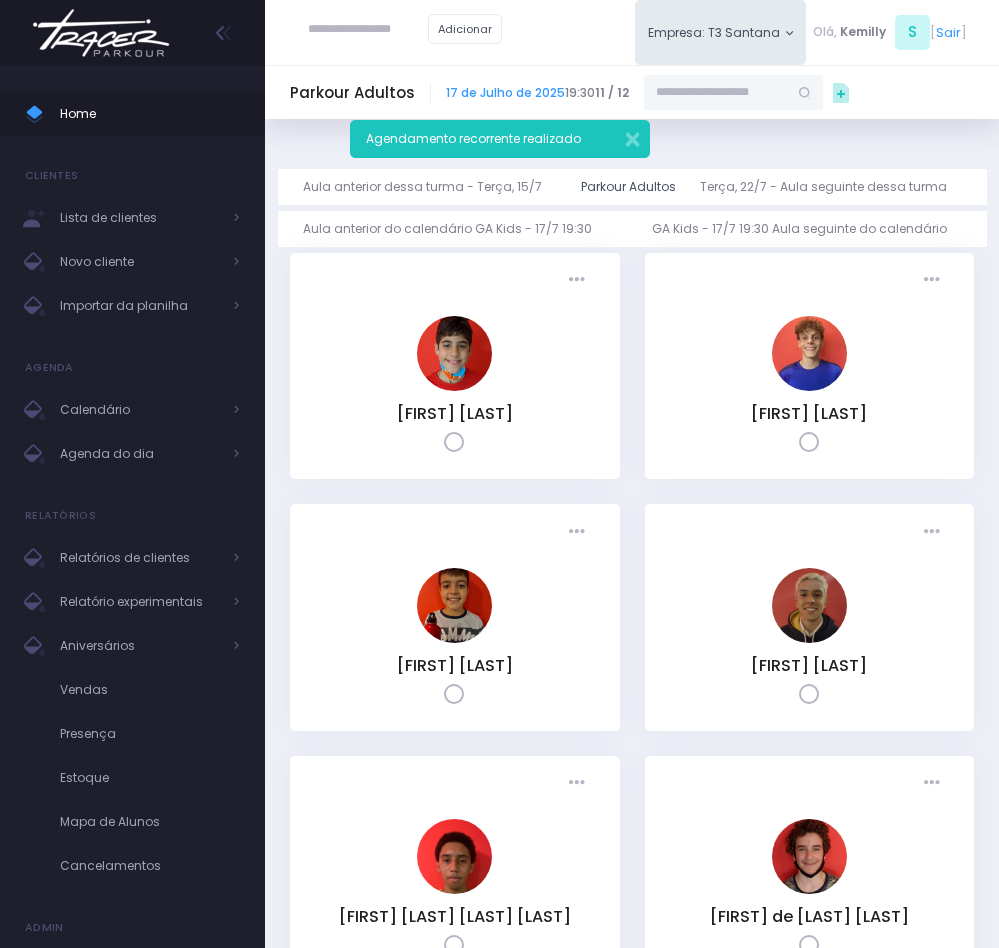 scroll, scrollTop: 0, scrollLeft: 0, axis: both 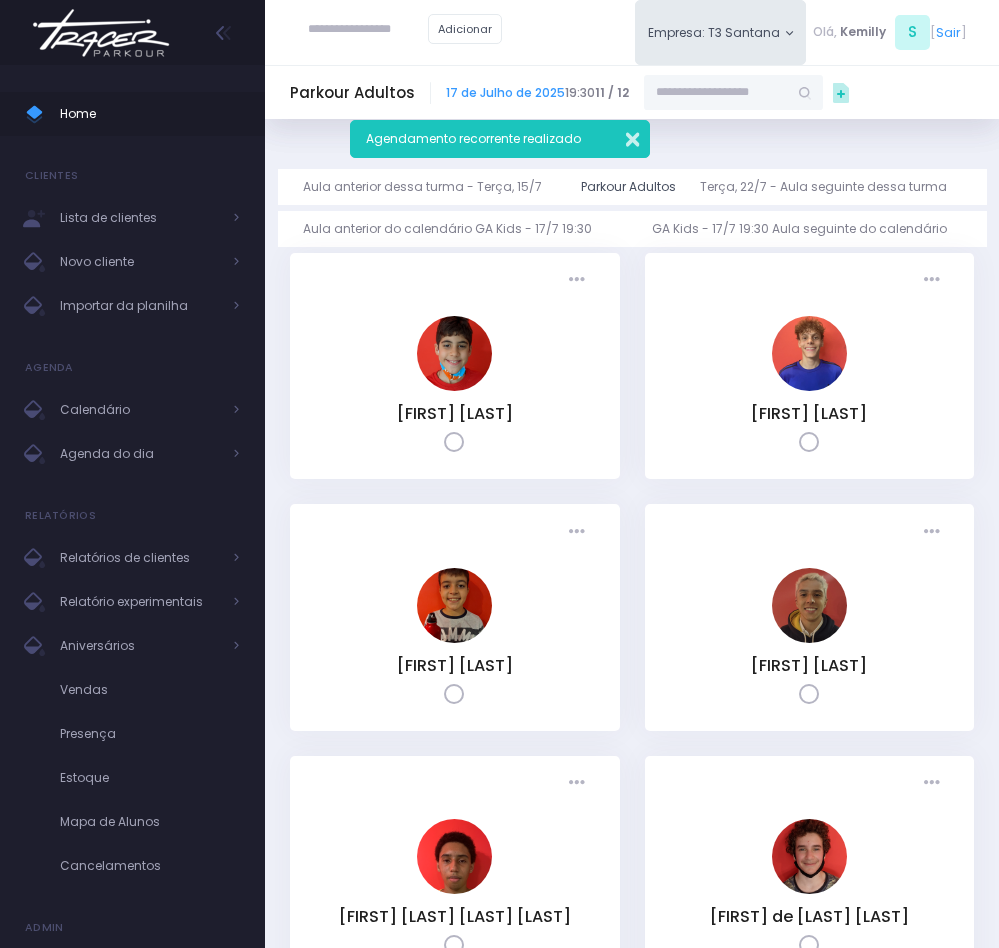 click at bounding box center (620, 136) 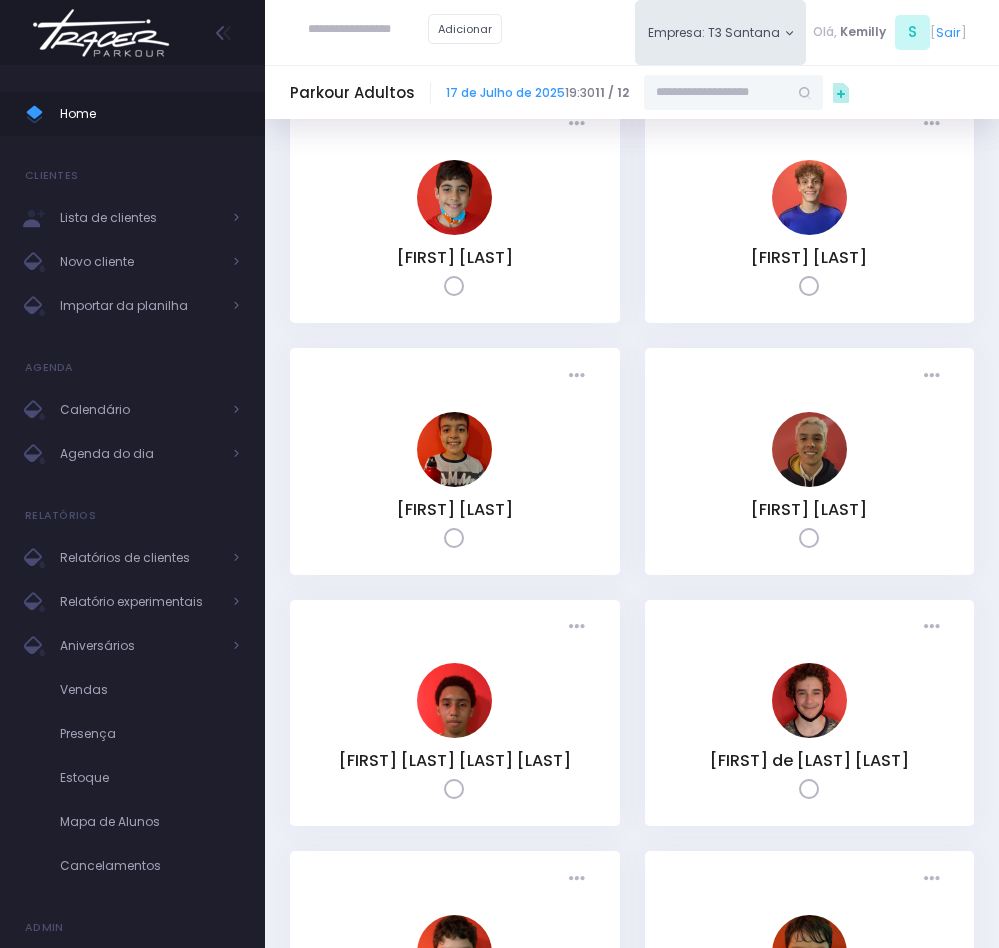scroll, scrollTop: 0, scrollLeft: 0, axis: both 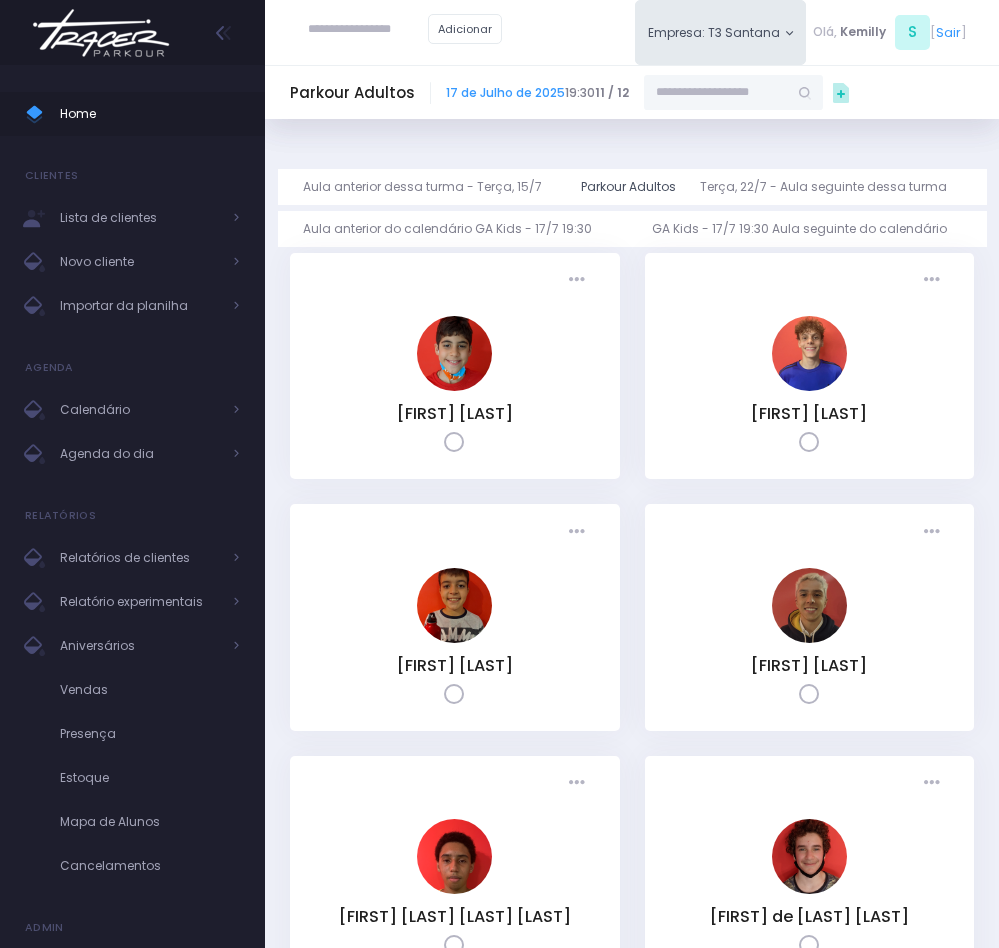 click at bounding box center [716, 93] 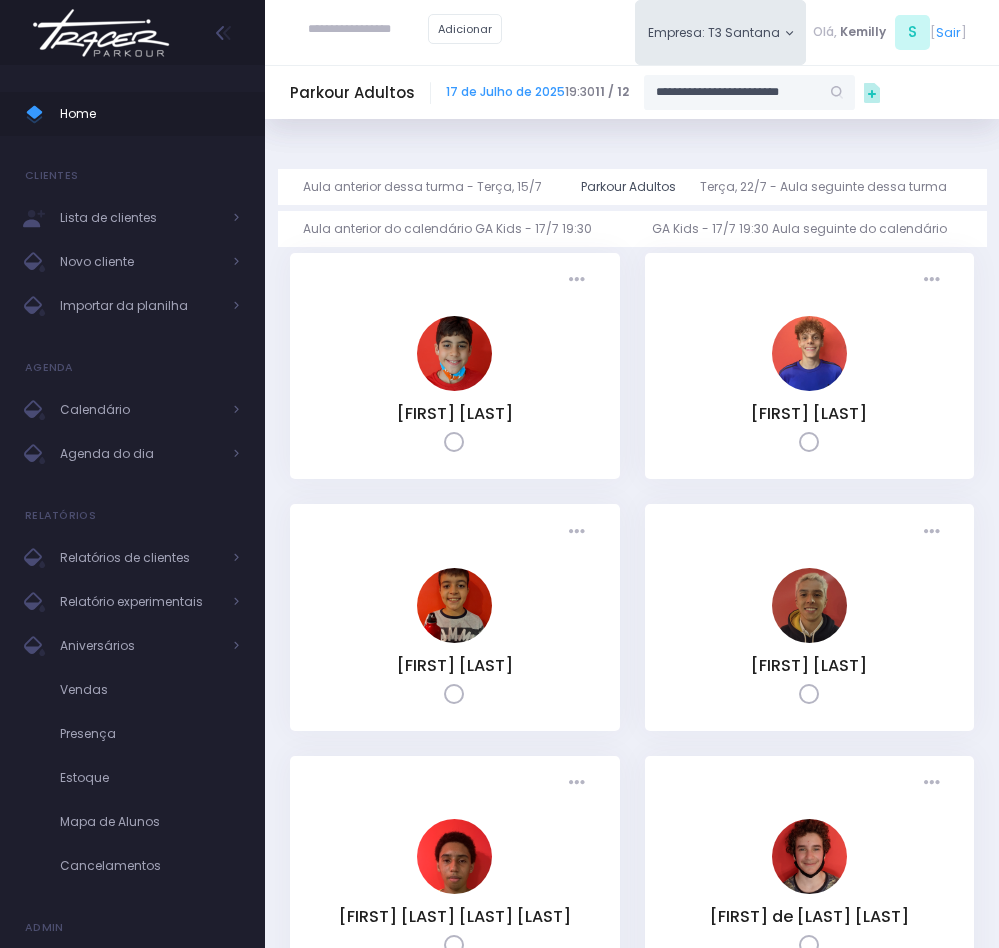 scroll, scrollTop: 0, scrollLeft: 21, axis: horizontal 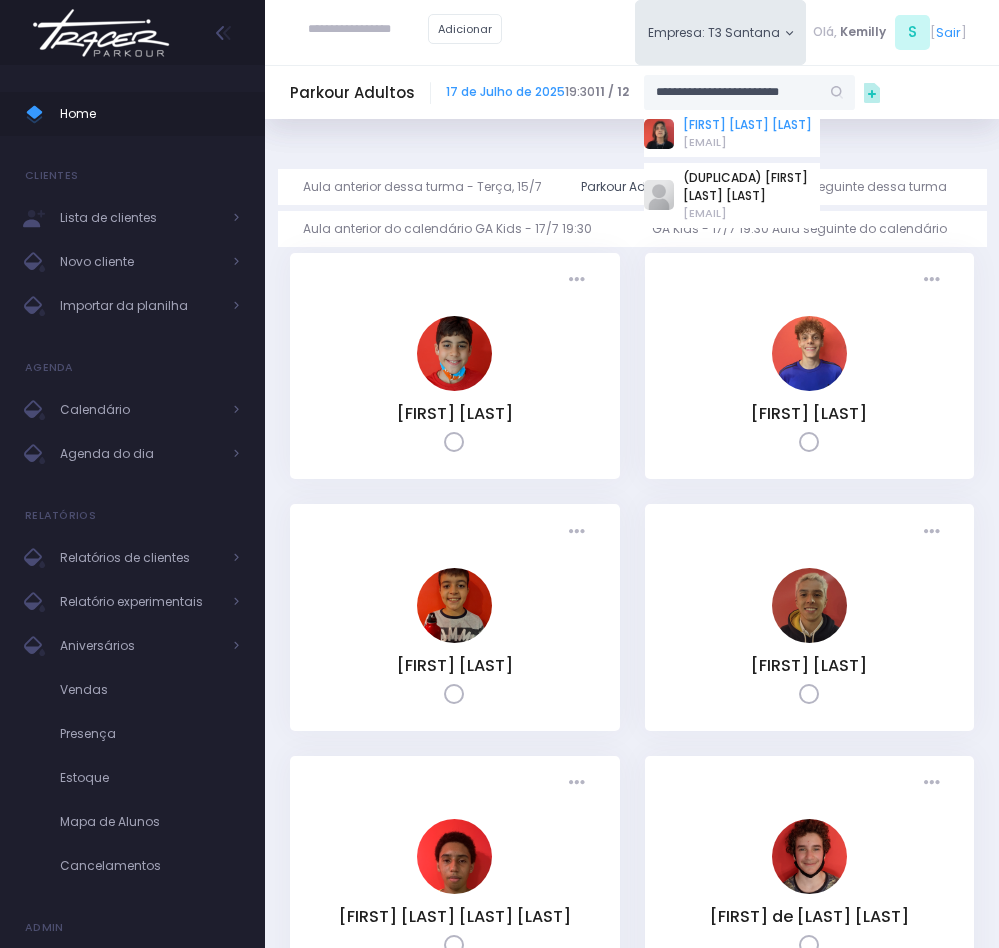click on "[FIRST] [LAST] [LAST]" at bounding box center [747, 125] 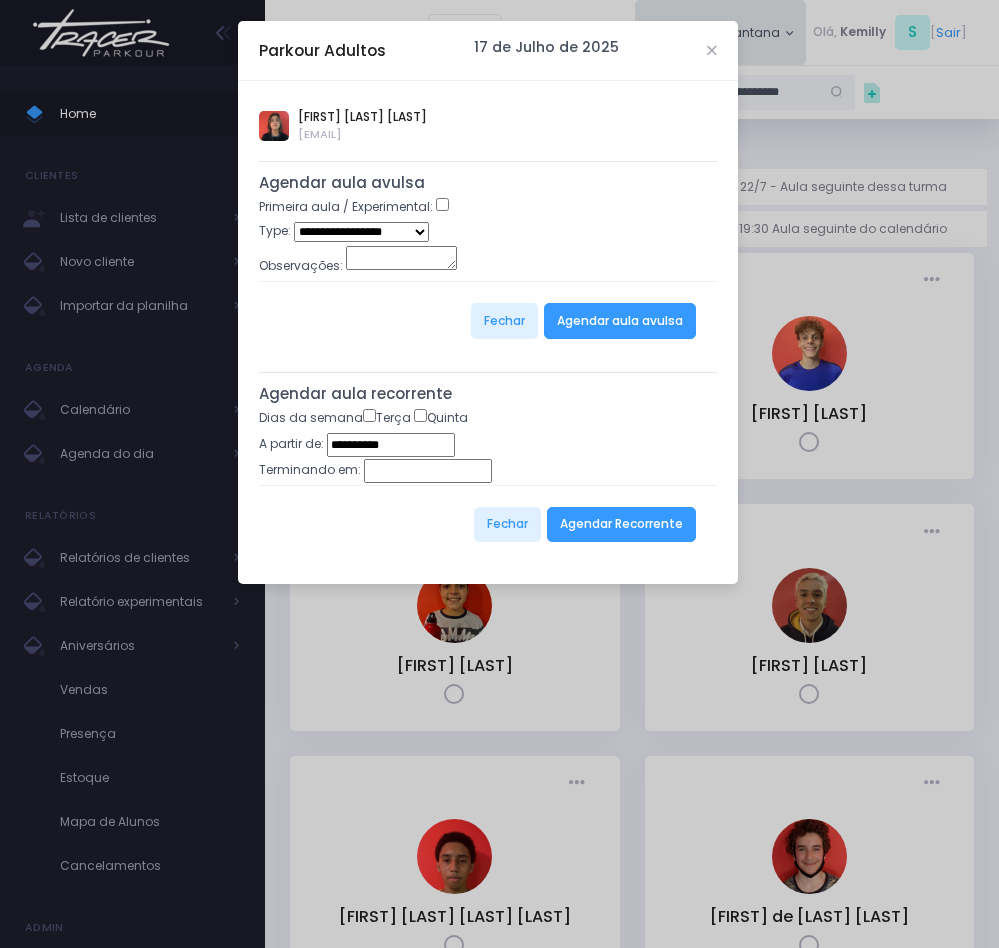 type on "**********" 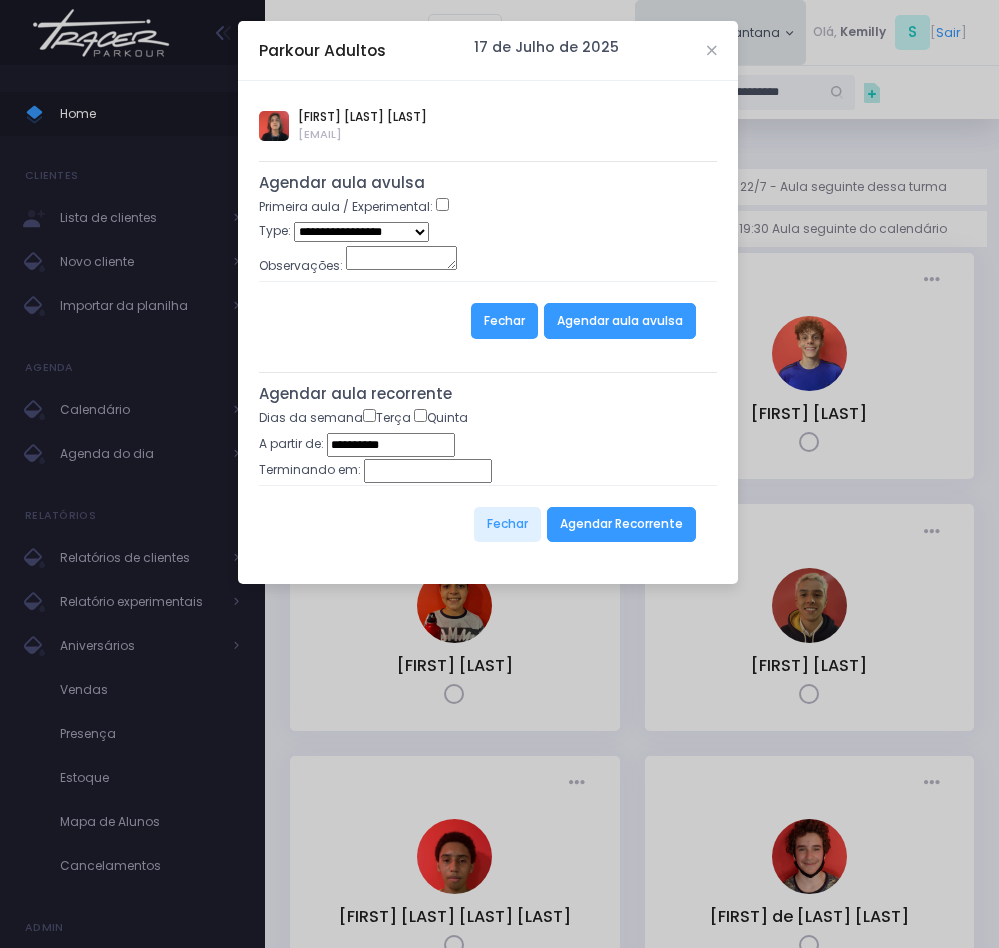 scroll, scrollTop: 0, scrollLeft: 0, axis: both 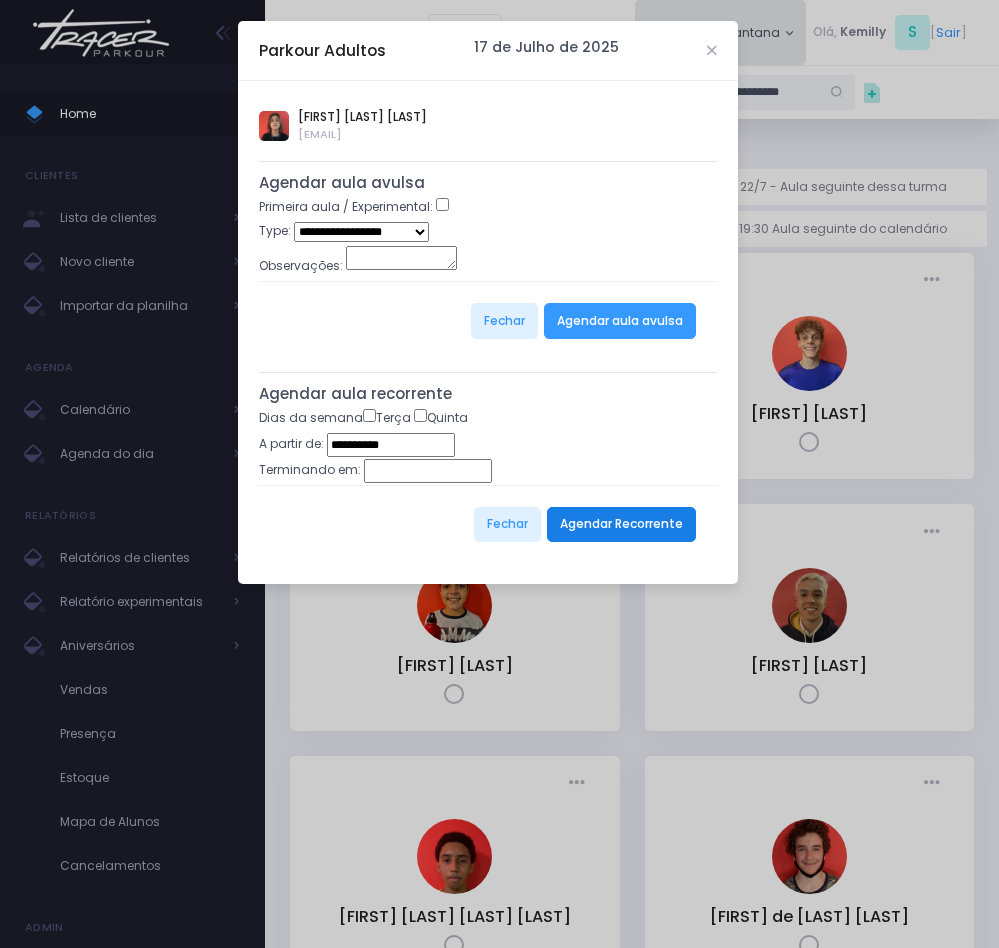 click on "Agendar Recorrente" at bounding box center [621, 525] 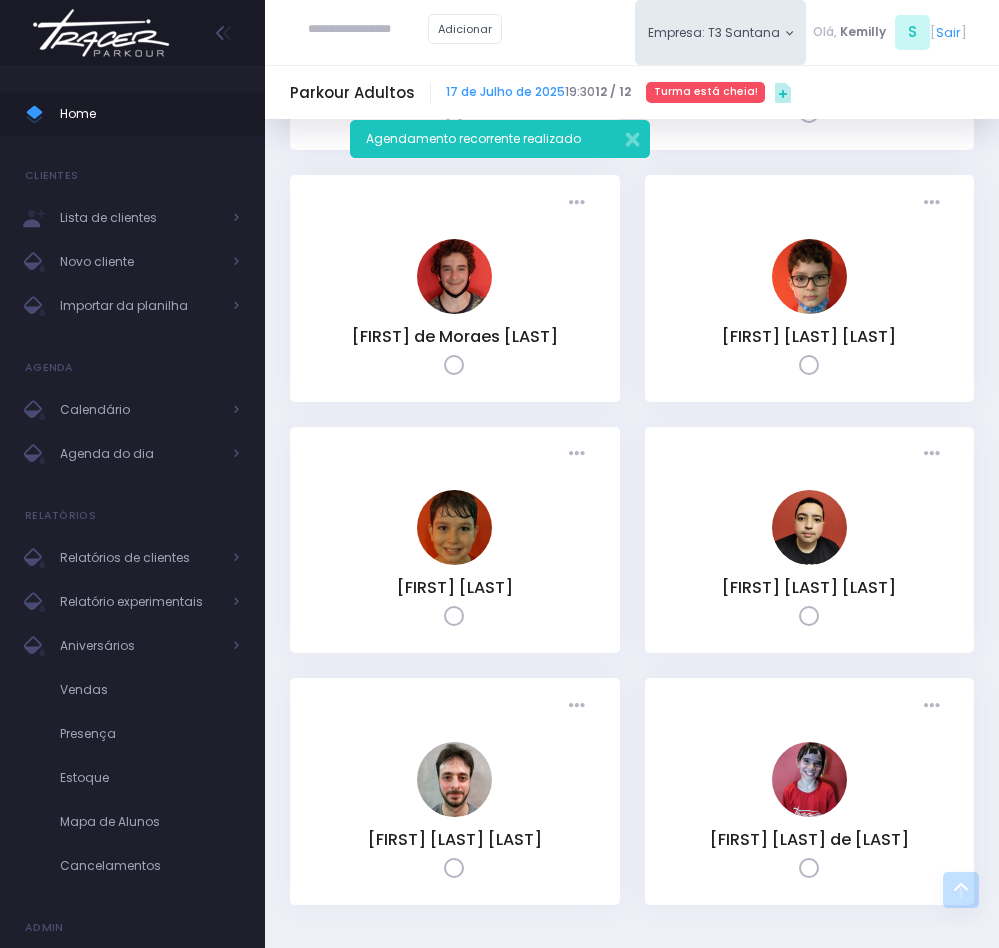 scroll, scrollTop: 900, scrollLeft: 0, axis: vertical 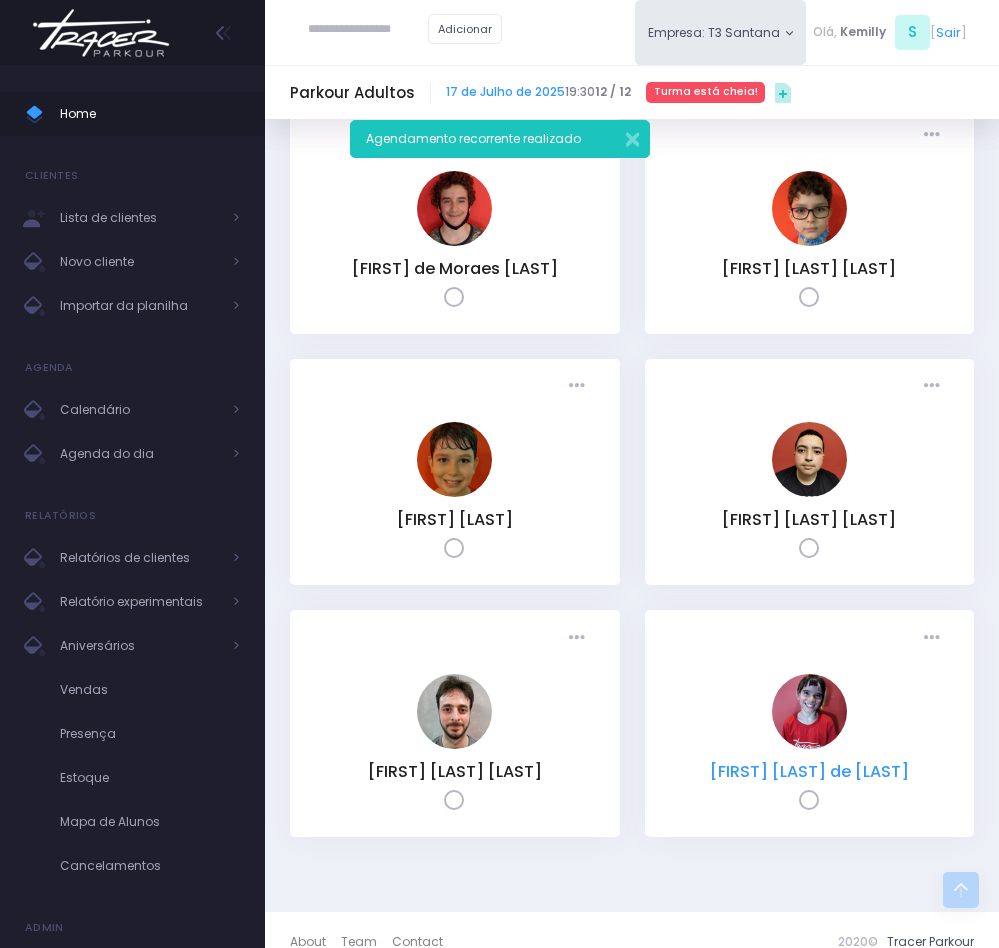 click on "[FIRST] [LAST] de [LAST]" at bounding box center [809, 771] 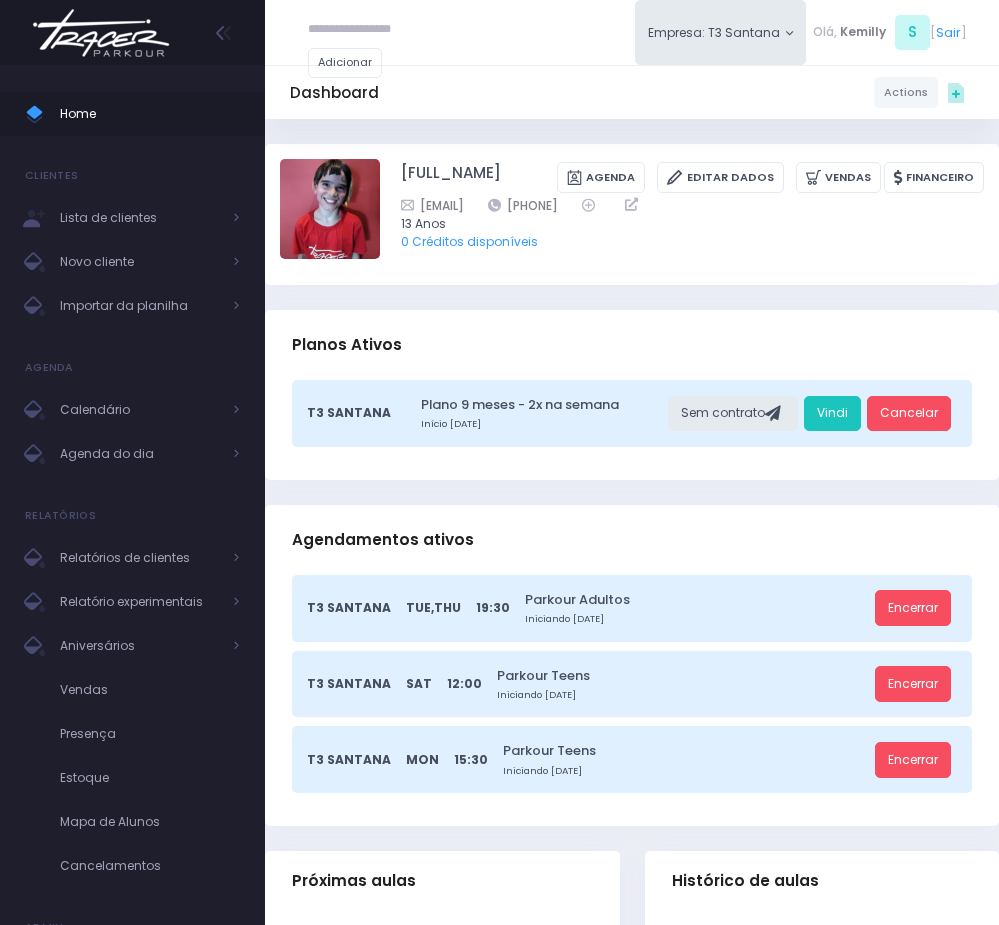 scroll, scrollTop: 0, scrollLeft: 0, axis: both 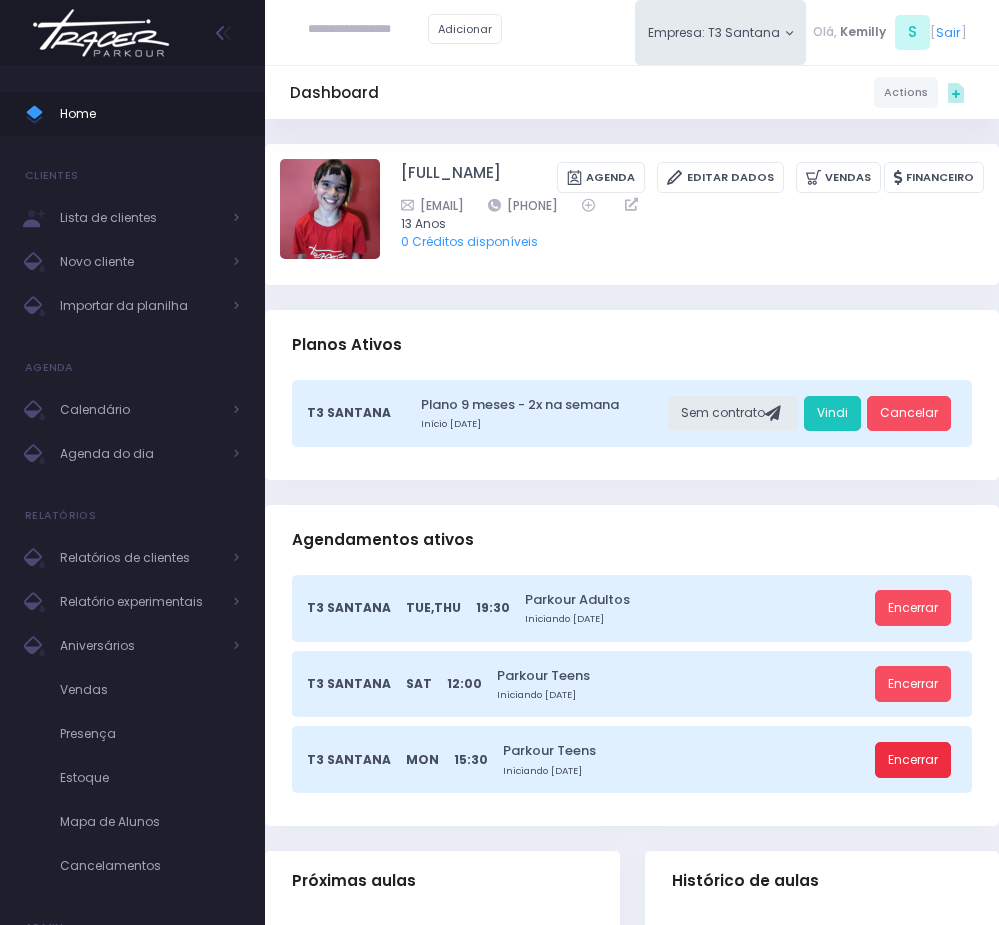 click on "Encerrar" at bounding box center [913, 760] 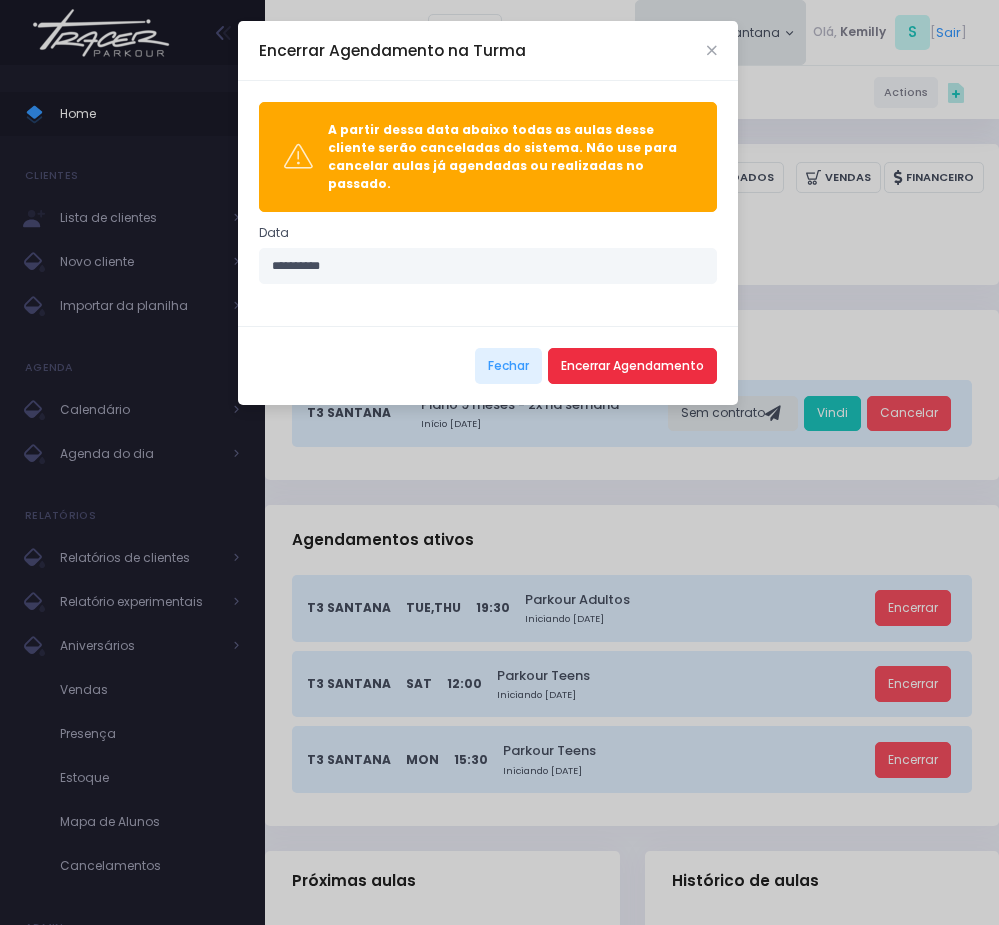click on "Encerrar Agendamento" at bounding box center [632, 366] 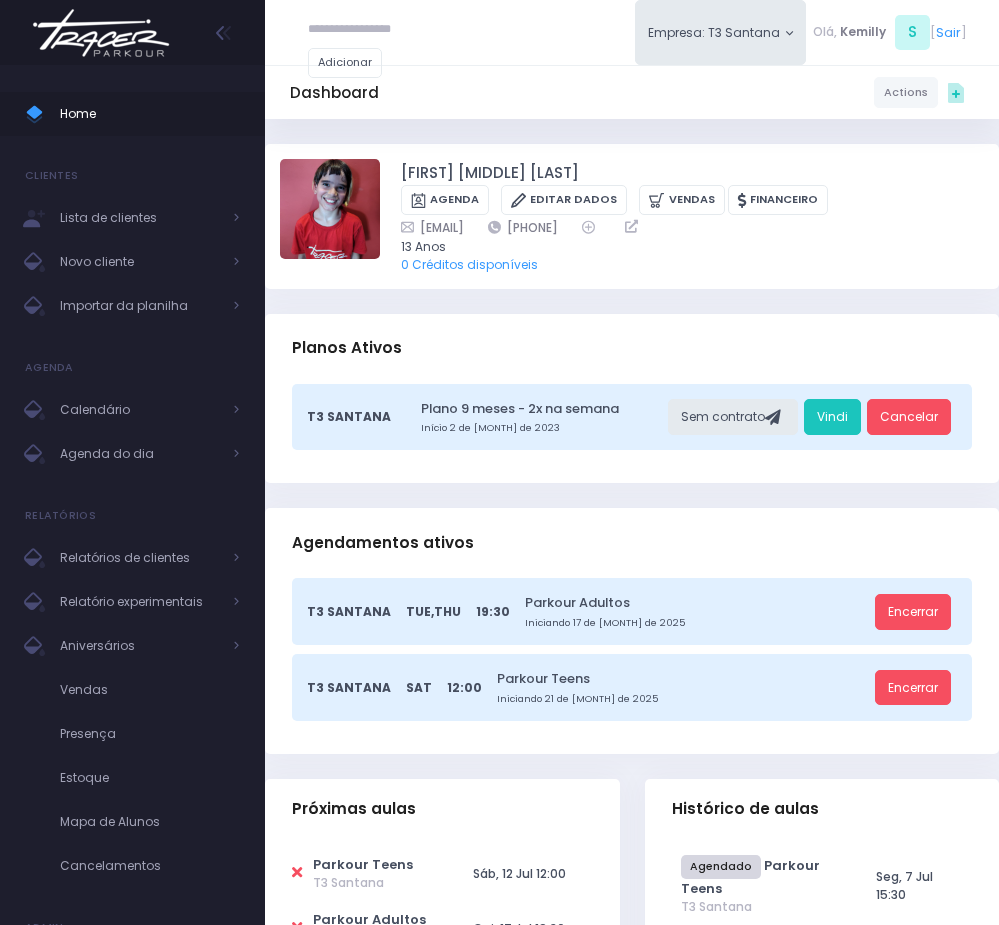 scroll, scrollTop: 0, scrollLeft: 0, axis: both 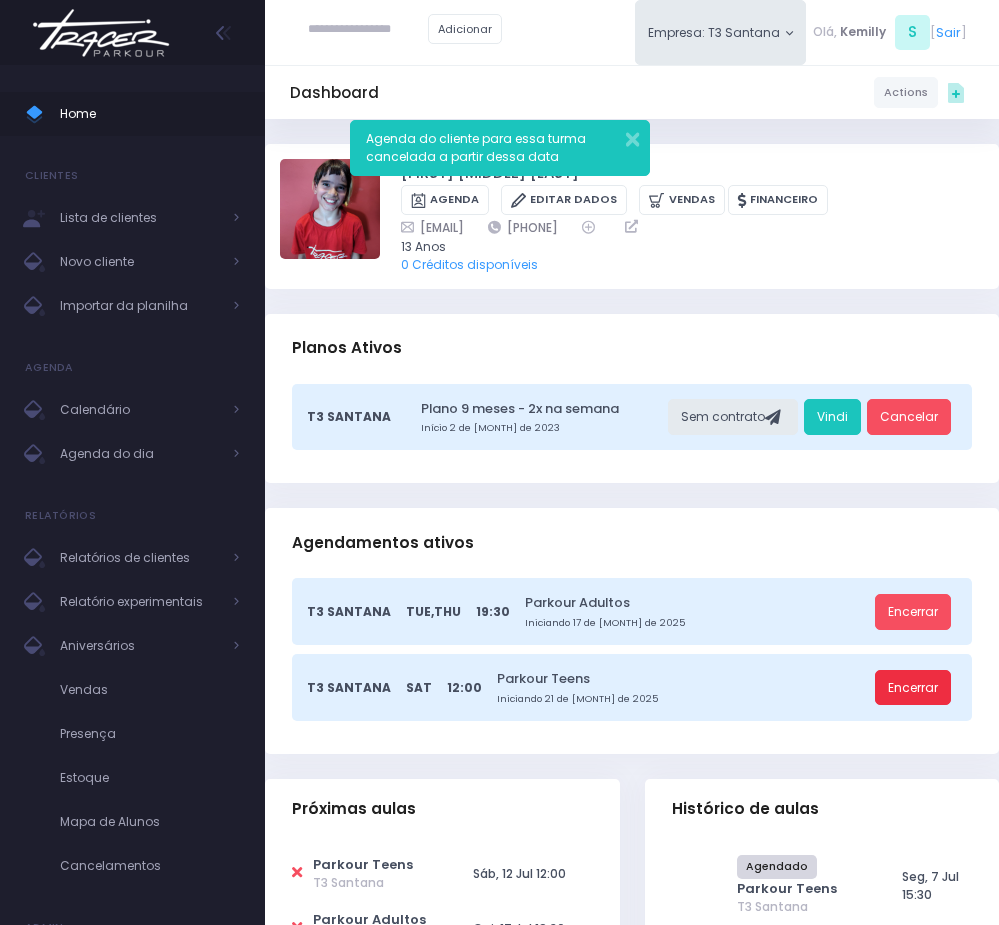 click on "Encerrar" at bounding box center (913, 688) 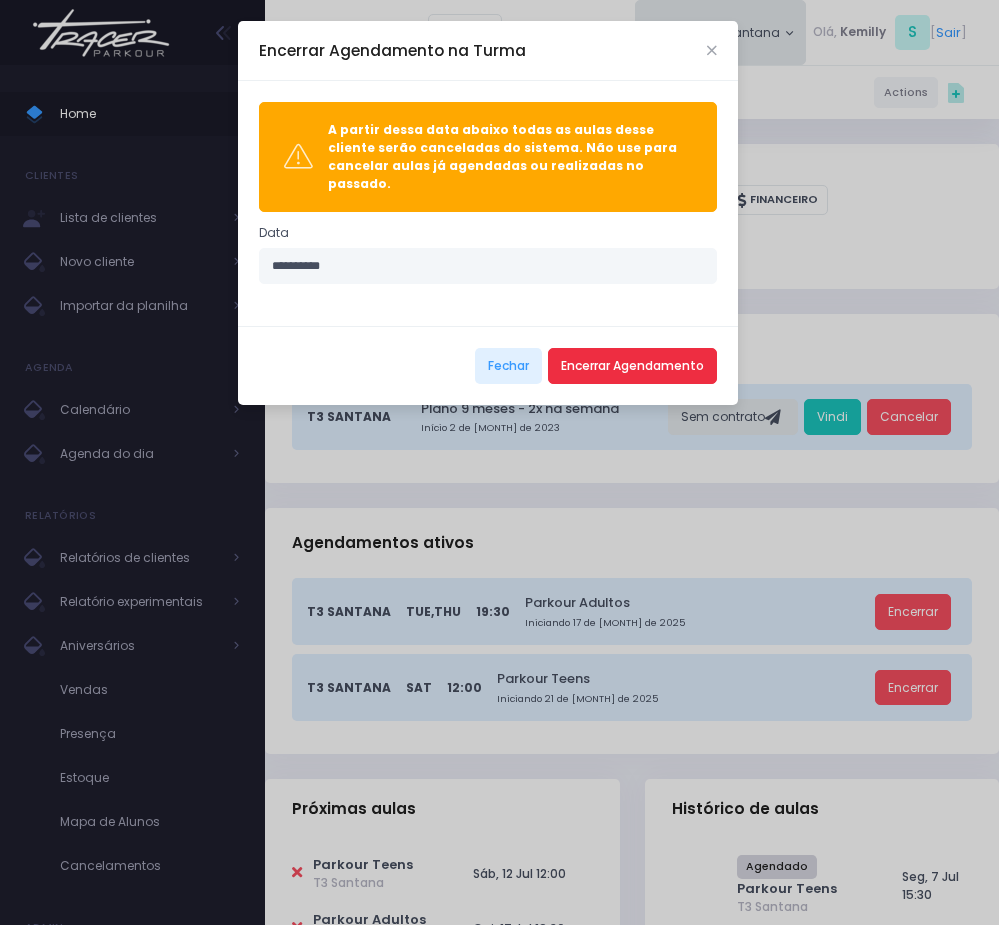 click on "Encerrar Agendamento" at bounding box center [632, 366] 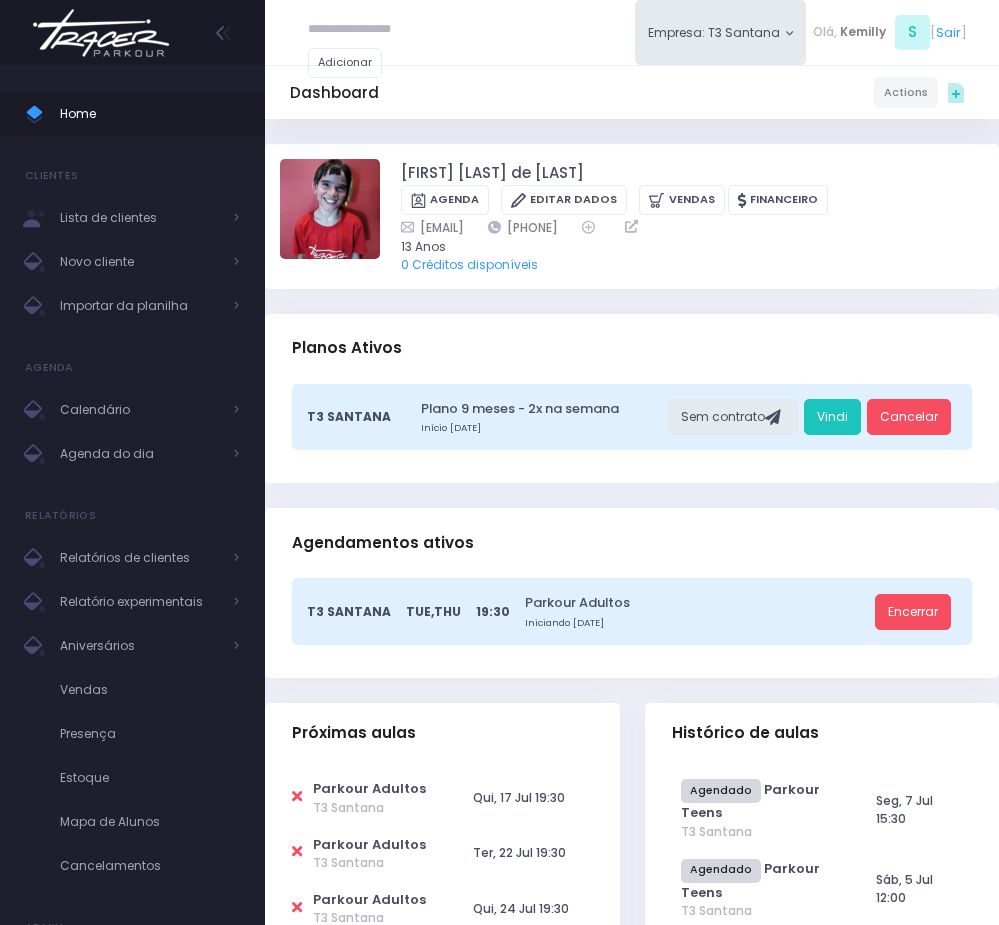 scroll, scrollTop: 0, scrollLeft: 0, axis: both 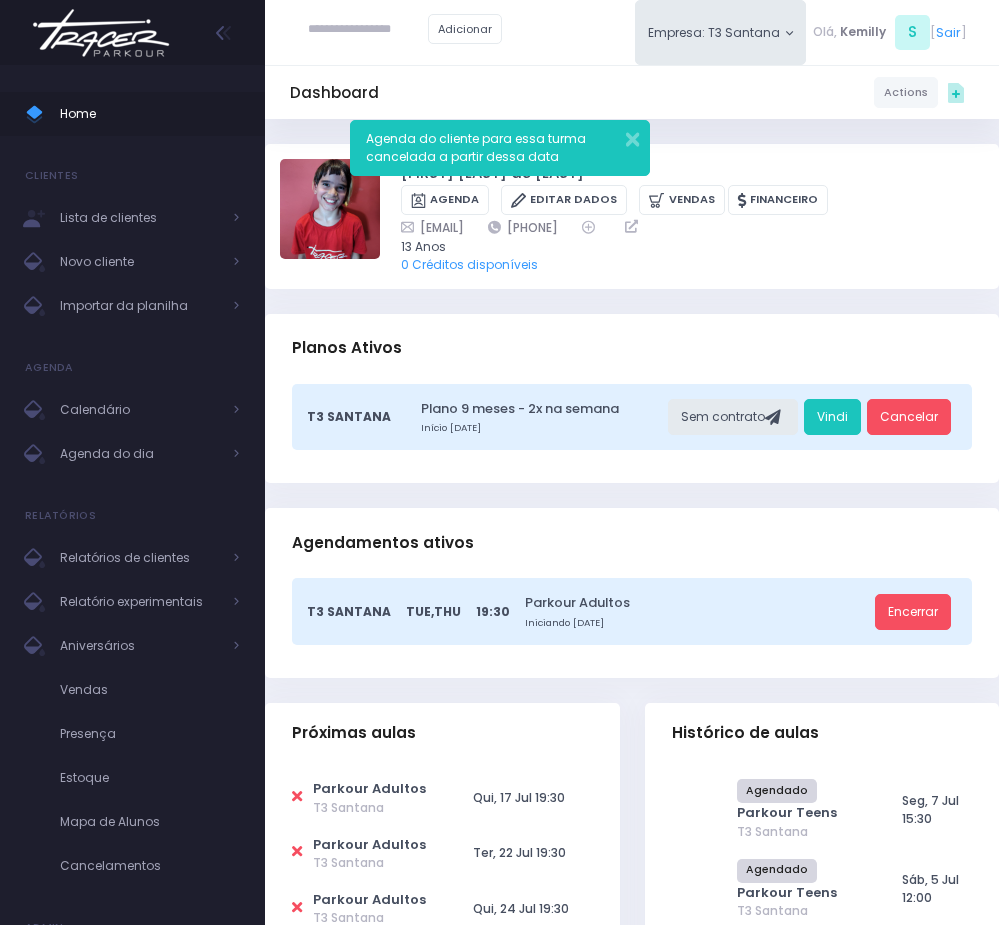 paste on "**********" 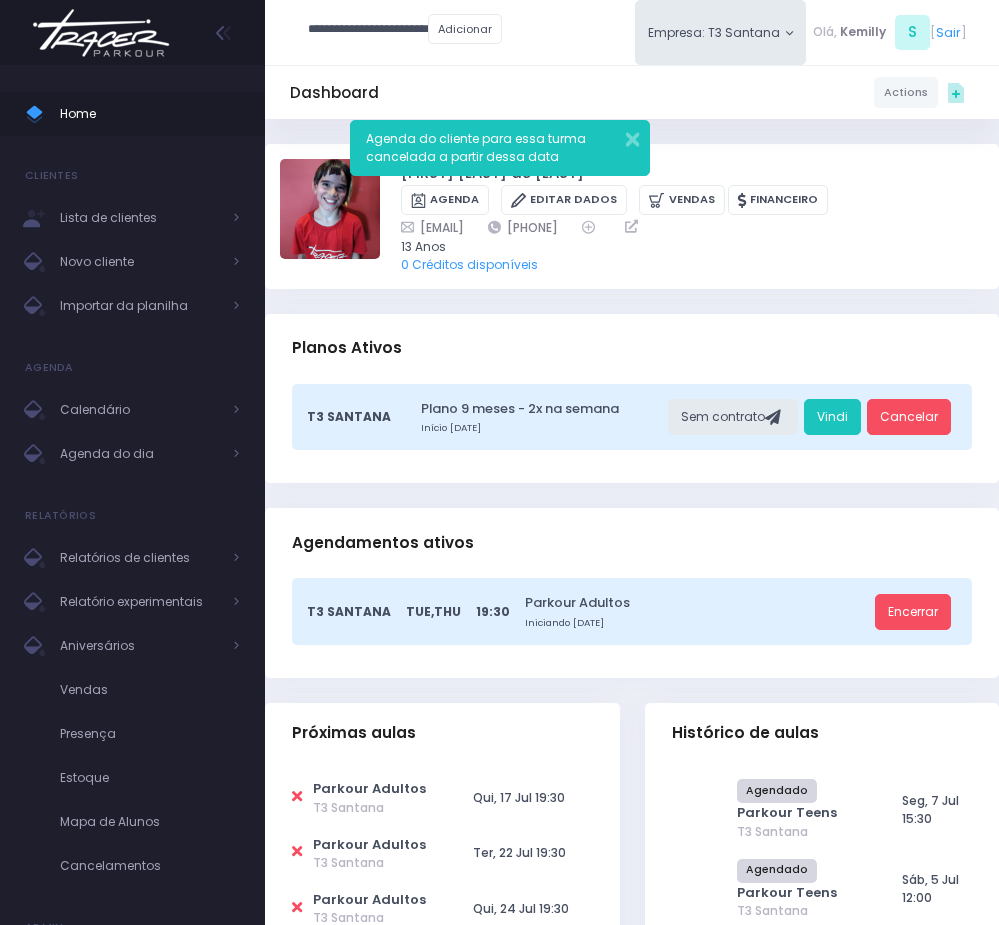 type on "**********" 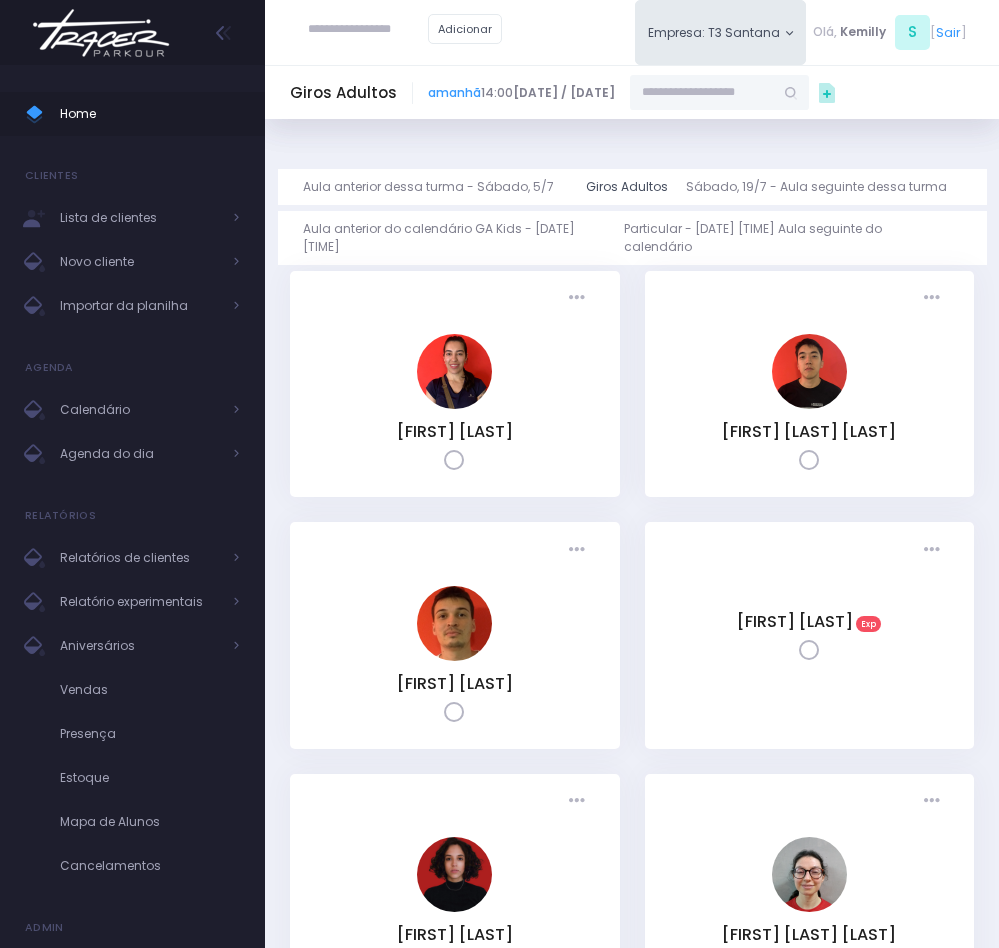 scroll, scrollTop: 0, scrollLeft: 0, axis: both 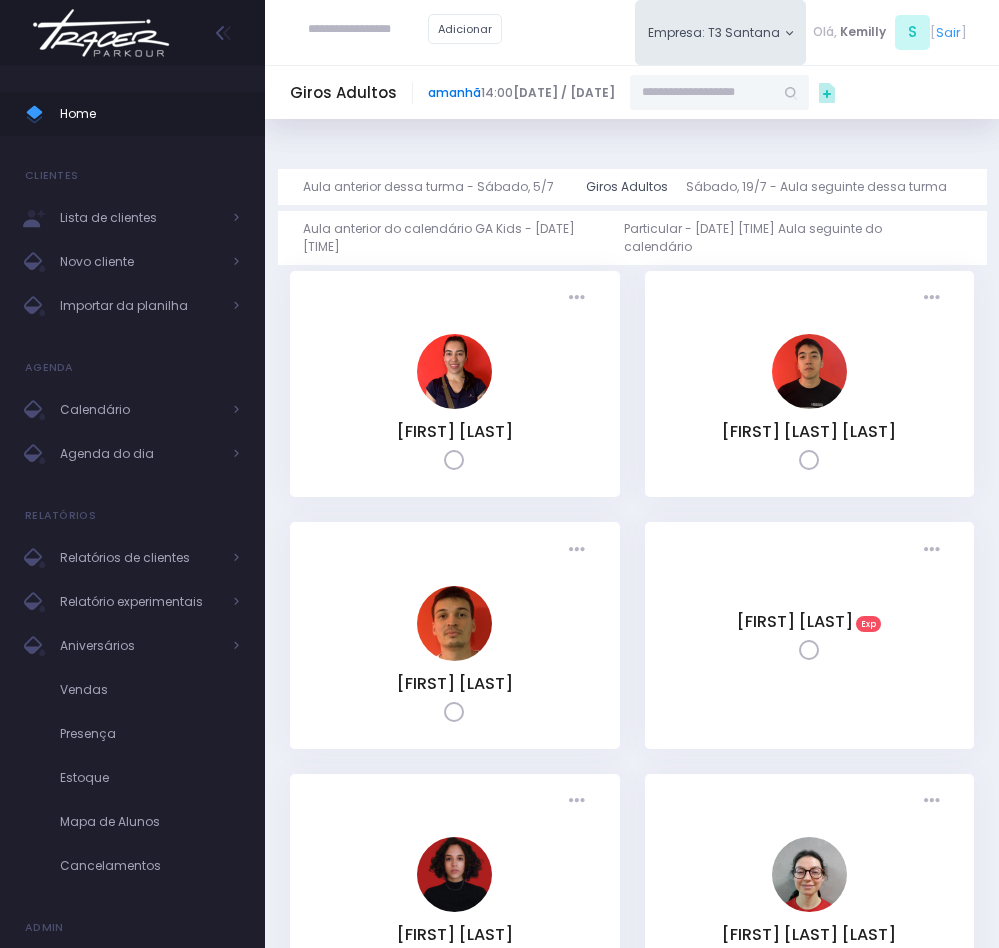 click on "amanhã" at bounding box center (454, 92) 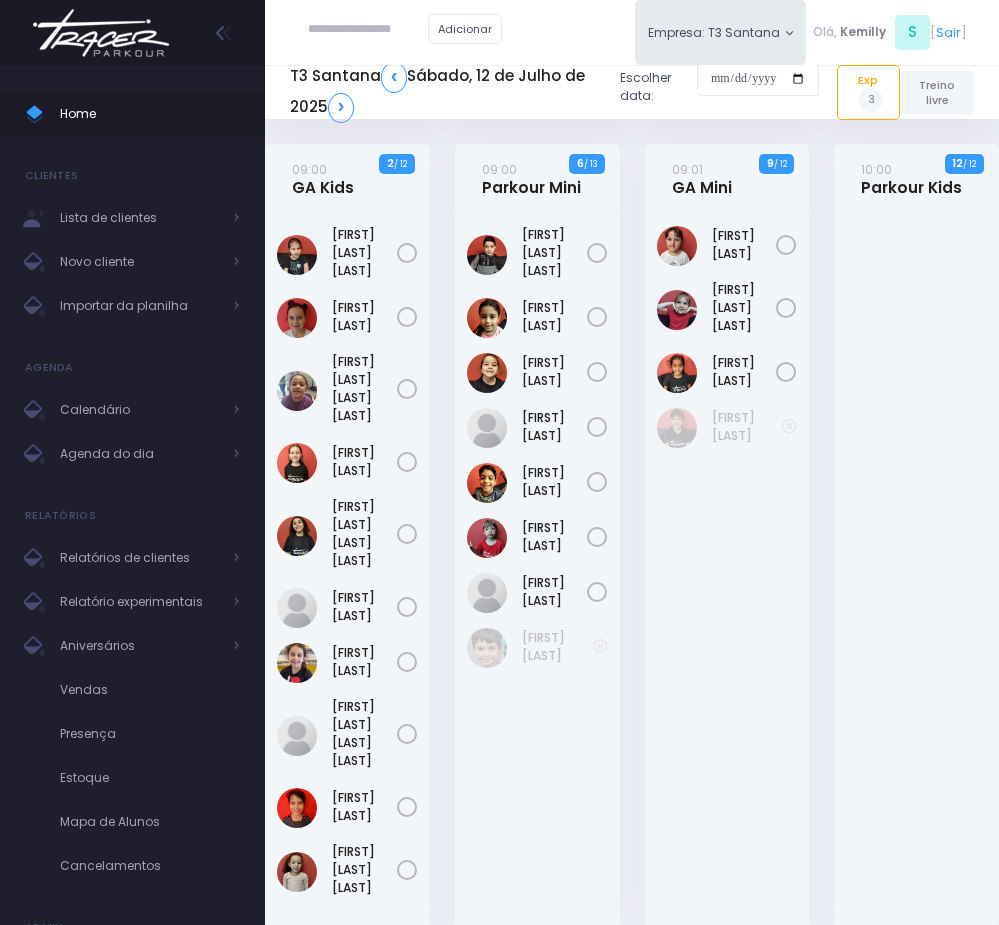 scroll, scrollTop: 0, scrollLeft: 0, axis: both 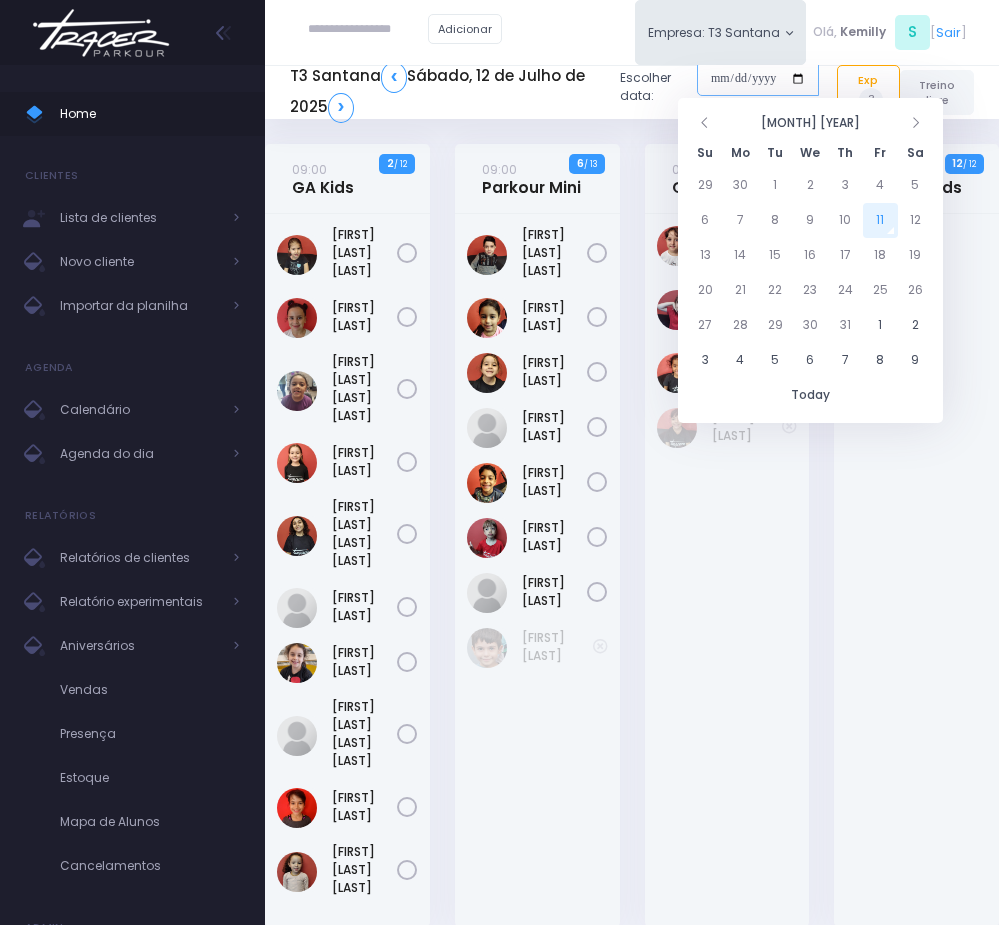 click at bounding box center (758, 79) 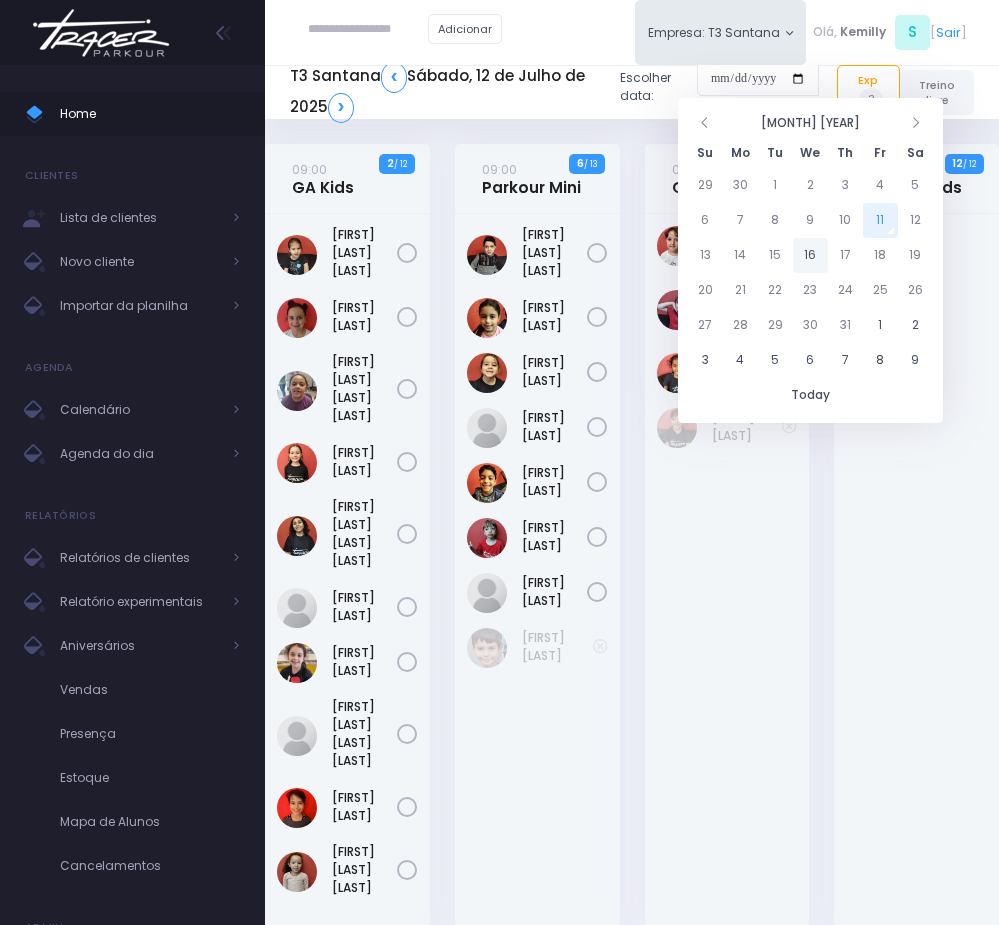 click on "16" at bounding box center [810, 255] 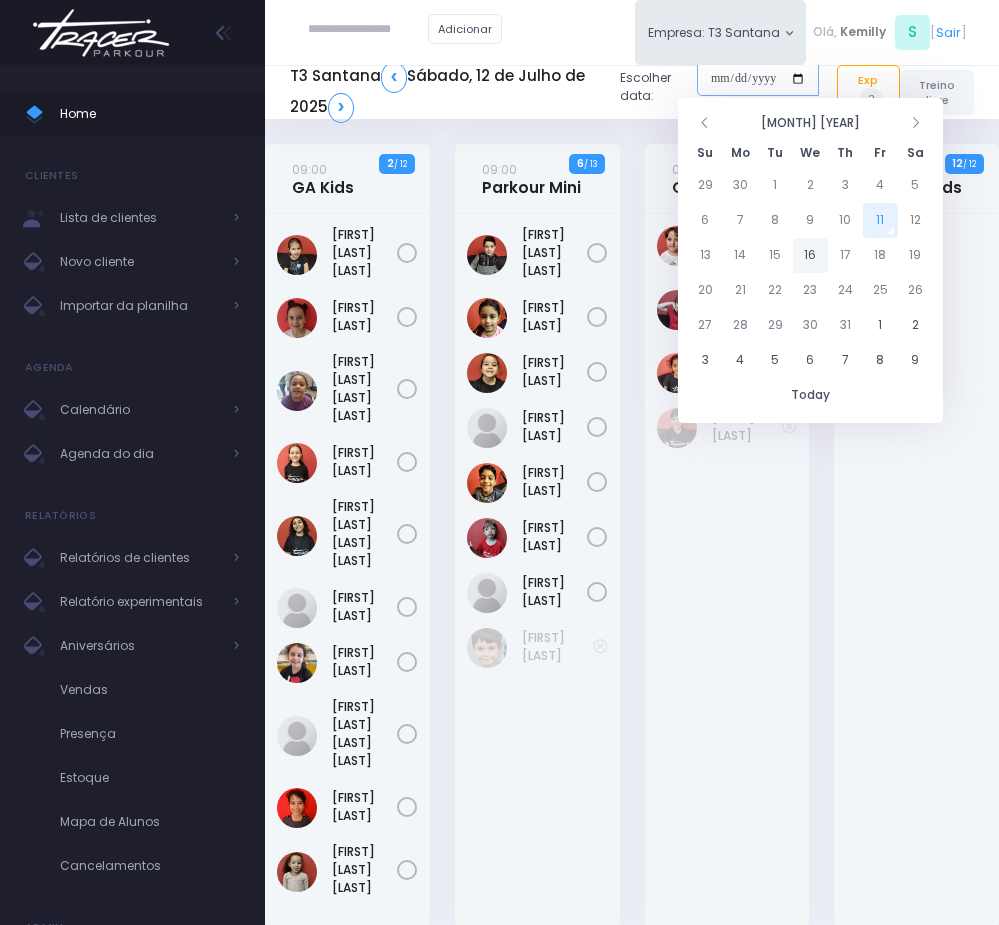 type on "**********" 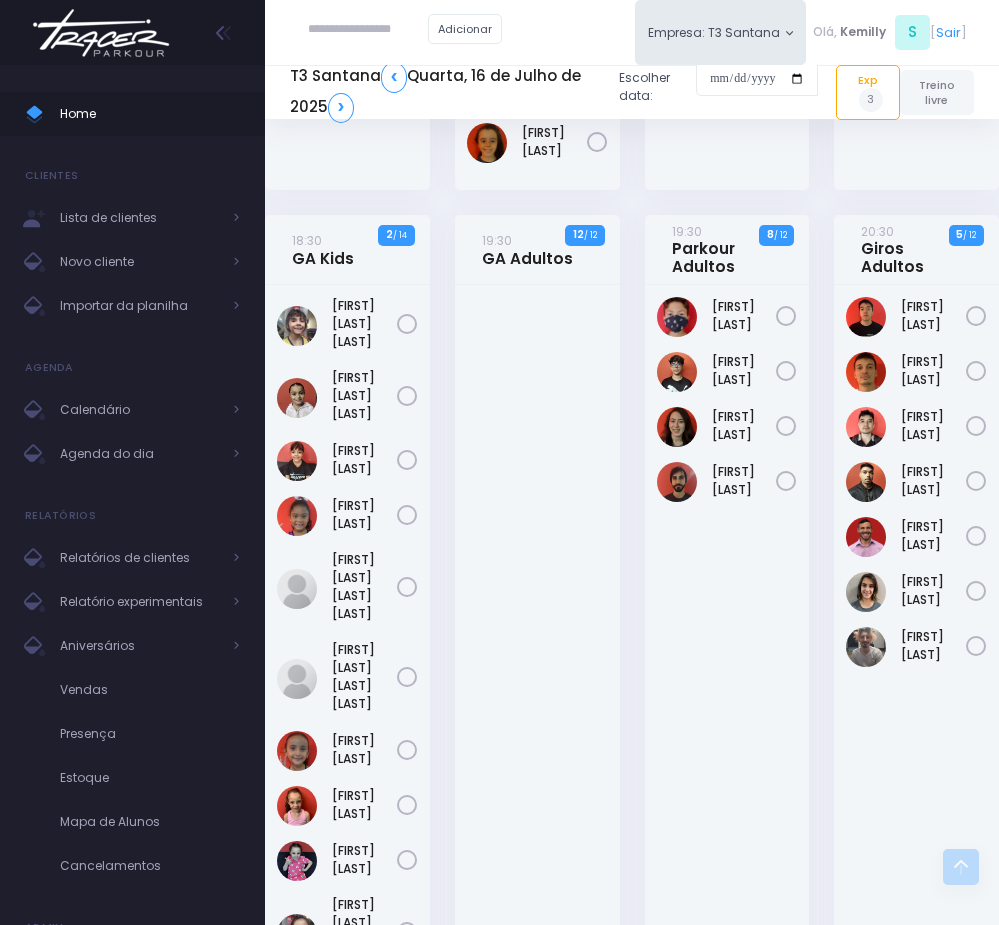 scroll, scrollTop: 814, scrollLeft: 0, axis: vertical 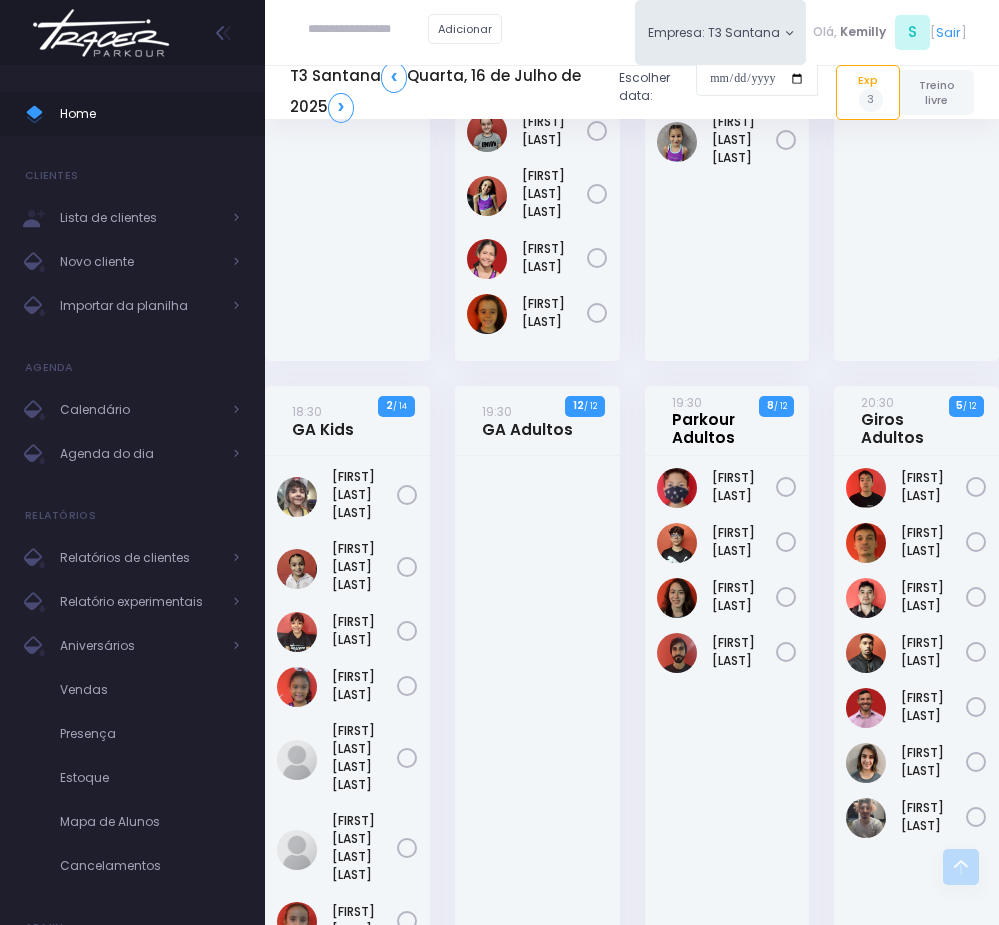 click on "19:30 Parkour Adultos" at bounding box center [724, 420] 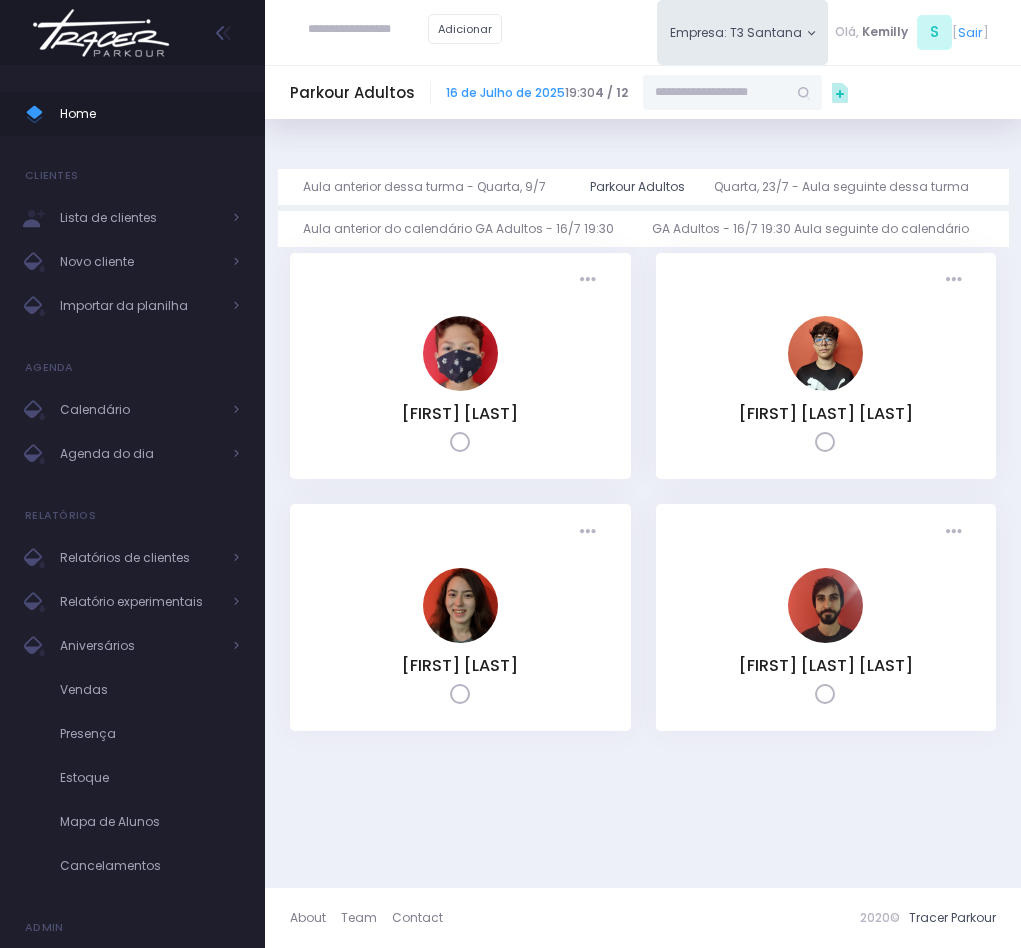scroll, scrollTop: 0, scrollLeft: 0, axis: both 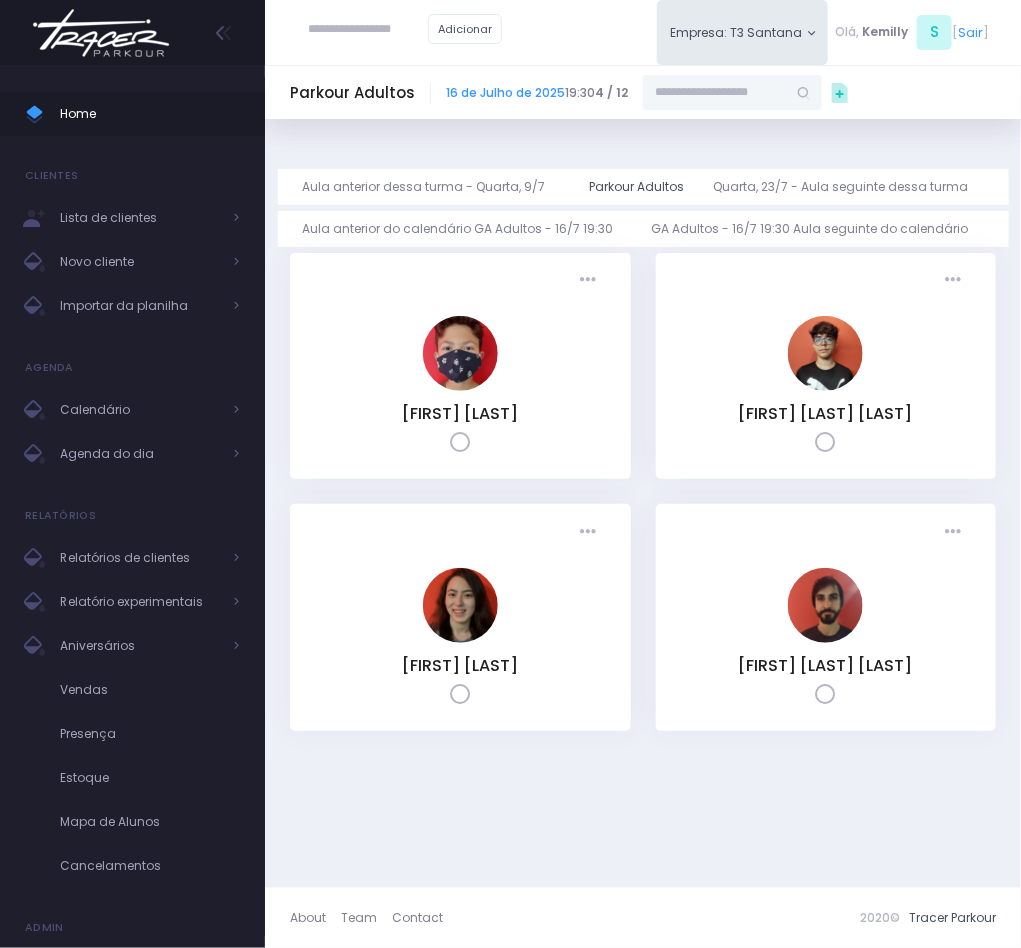 click at bounding box center [715, 93] 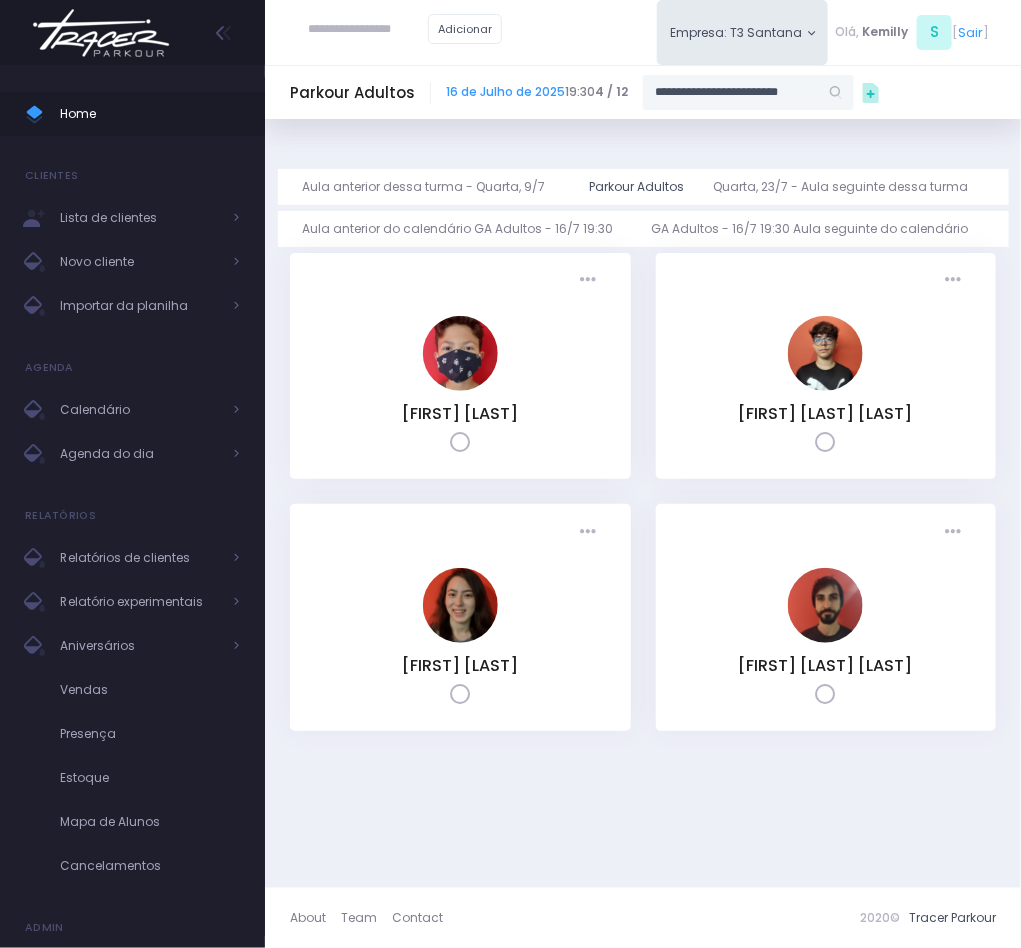 scroll, scrollTop: 0, scrollLeft: 19, axis: horizontal 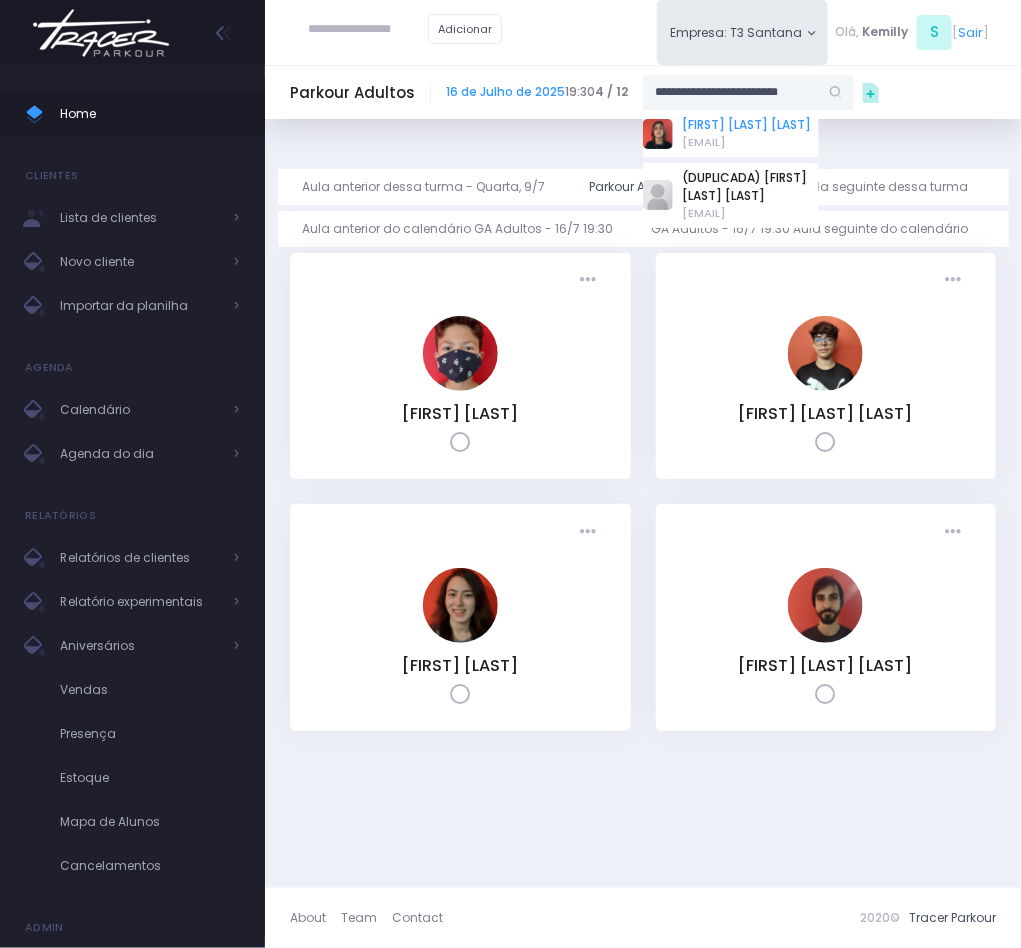 click on "[FIRST] [LAST] [LAST]" at bounding box center [746, 125] 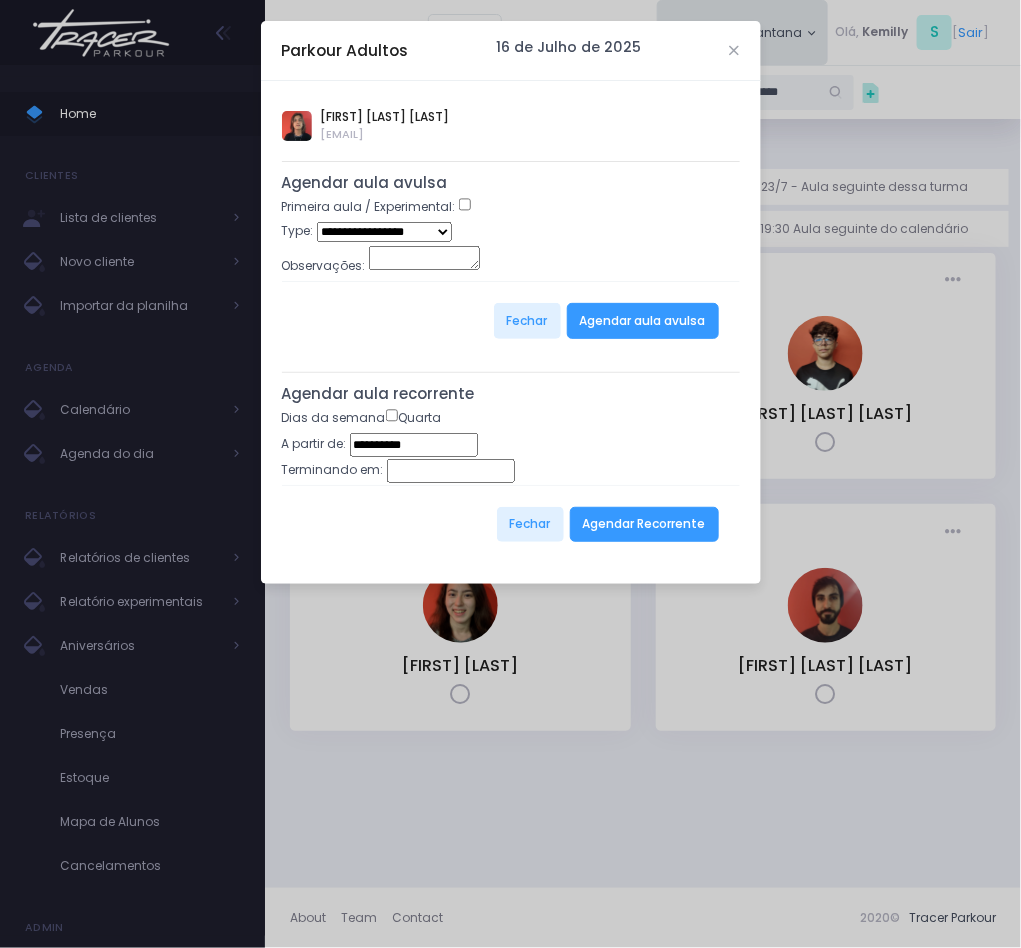 type on "**********" 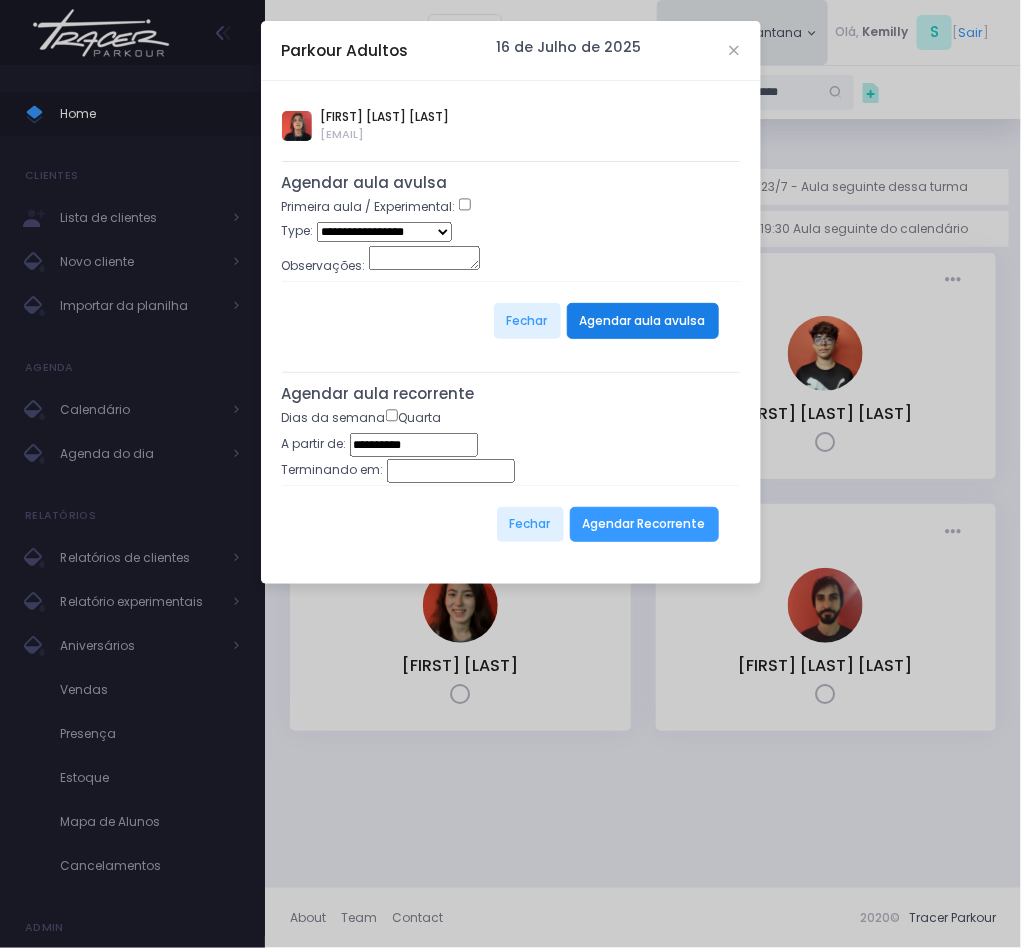 click on "Agendar aula avulsa" at bounding box center [643, 321] 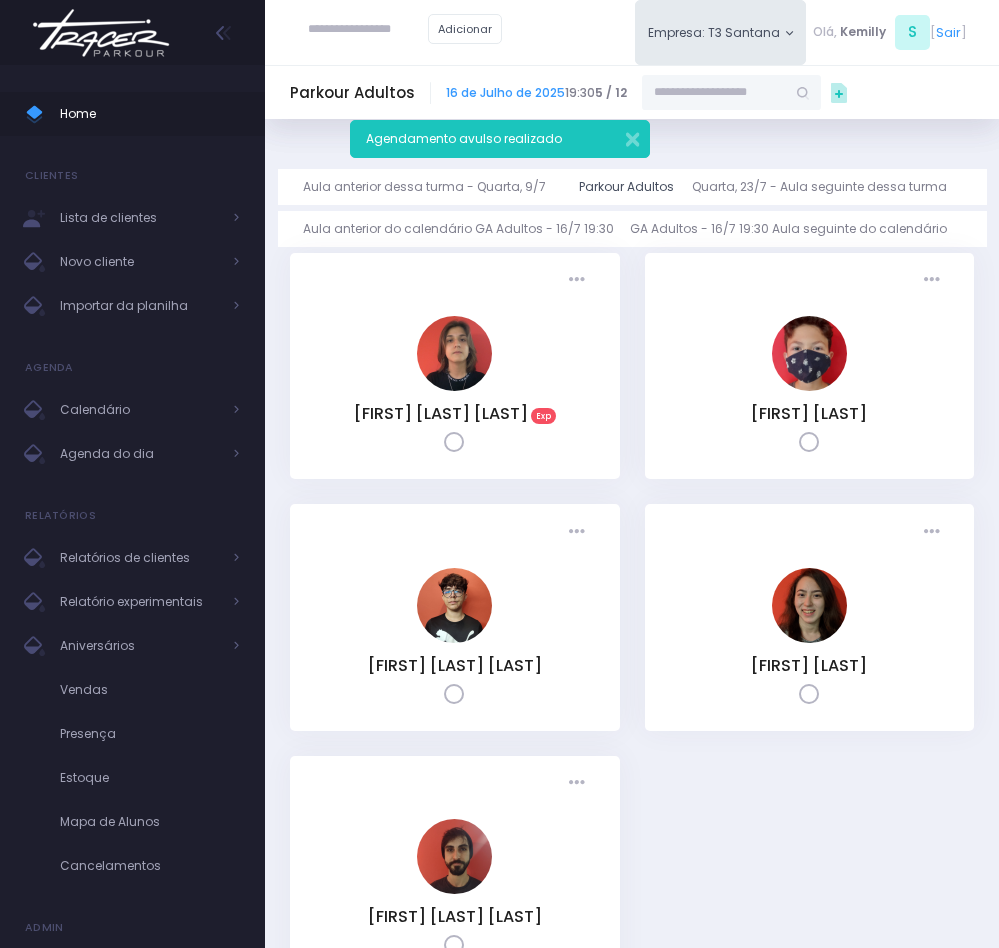 scroll, scrollTop: 0, scrollLeft: 0, axis: both 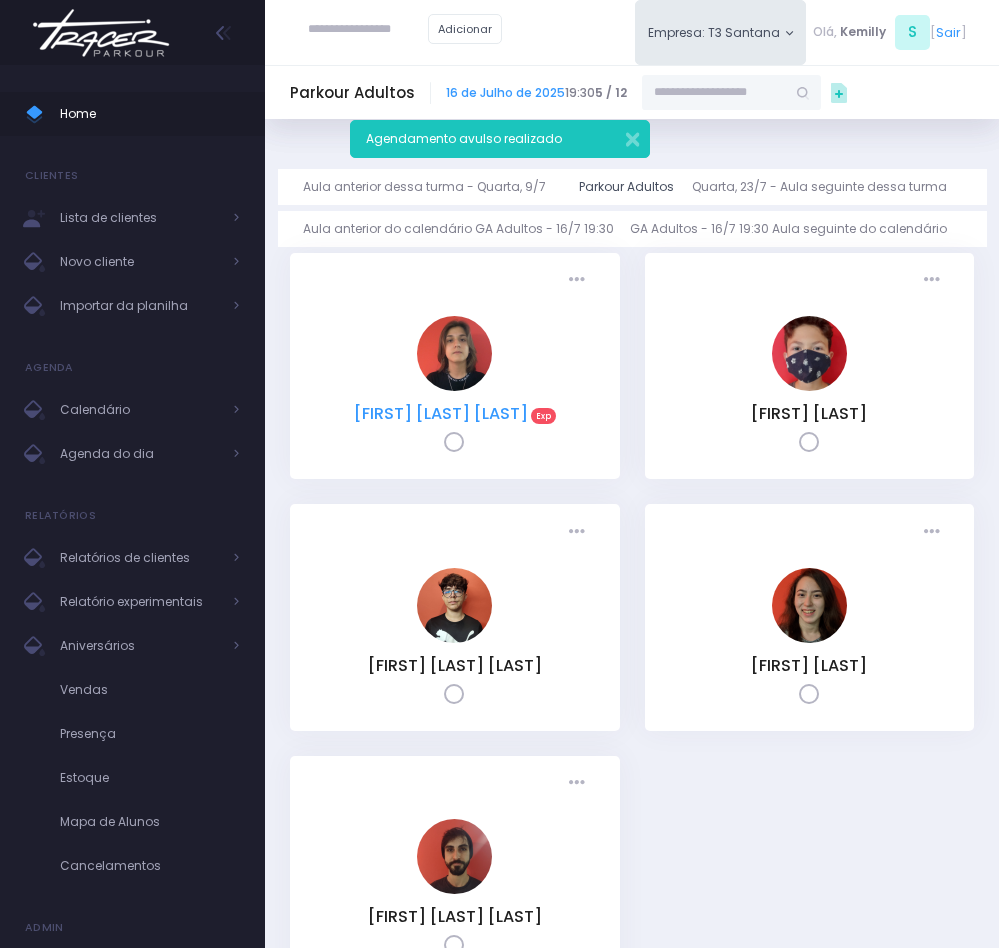click on "[FIRST] [LAST] [LAST]" at bounding box center (441, 413) 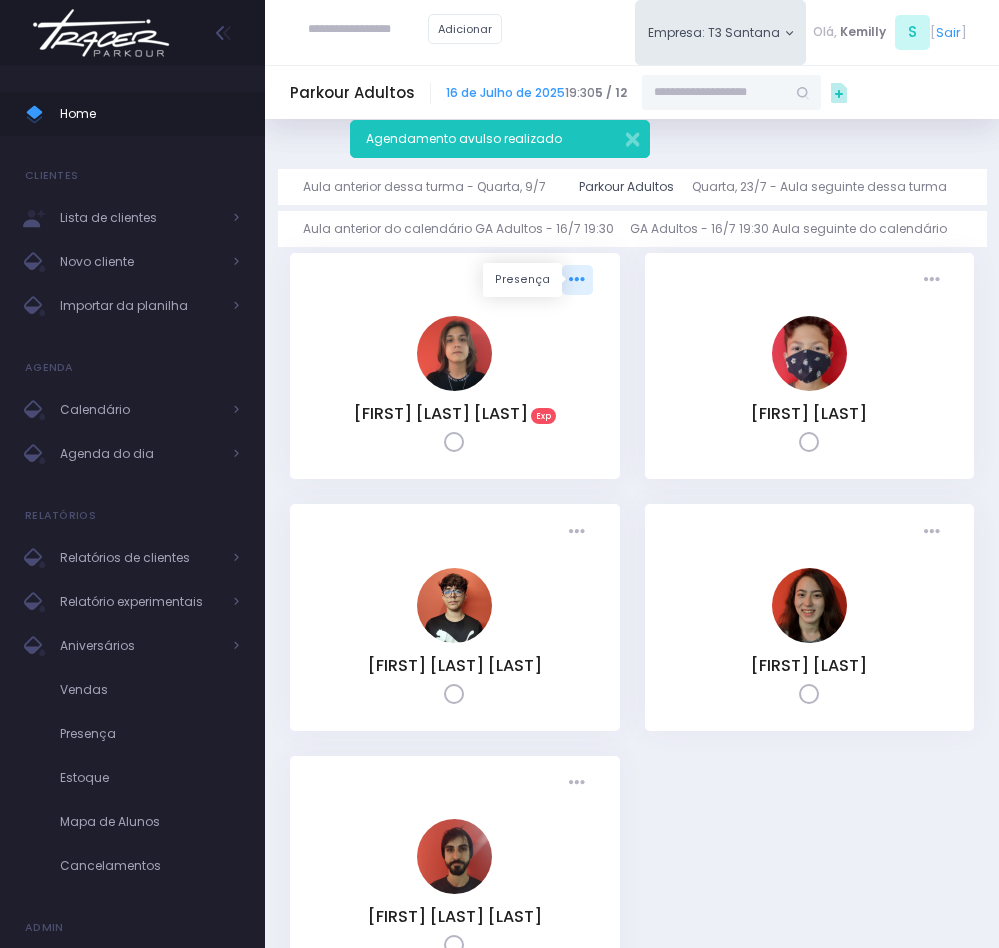 click at bounding box center (577, 280) 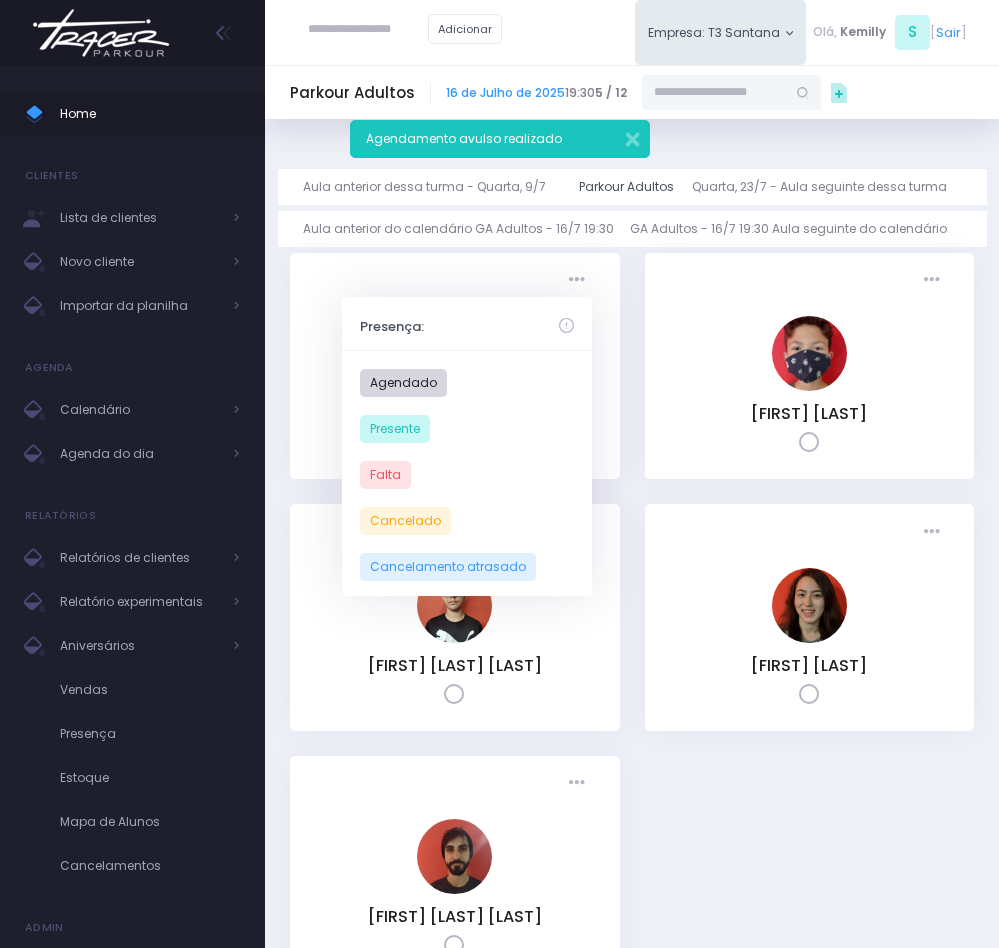 click at bounding box center (714, 93) 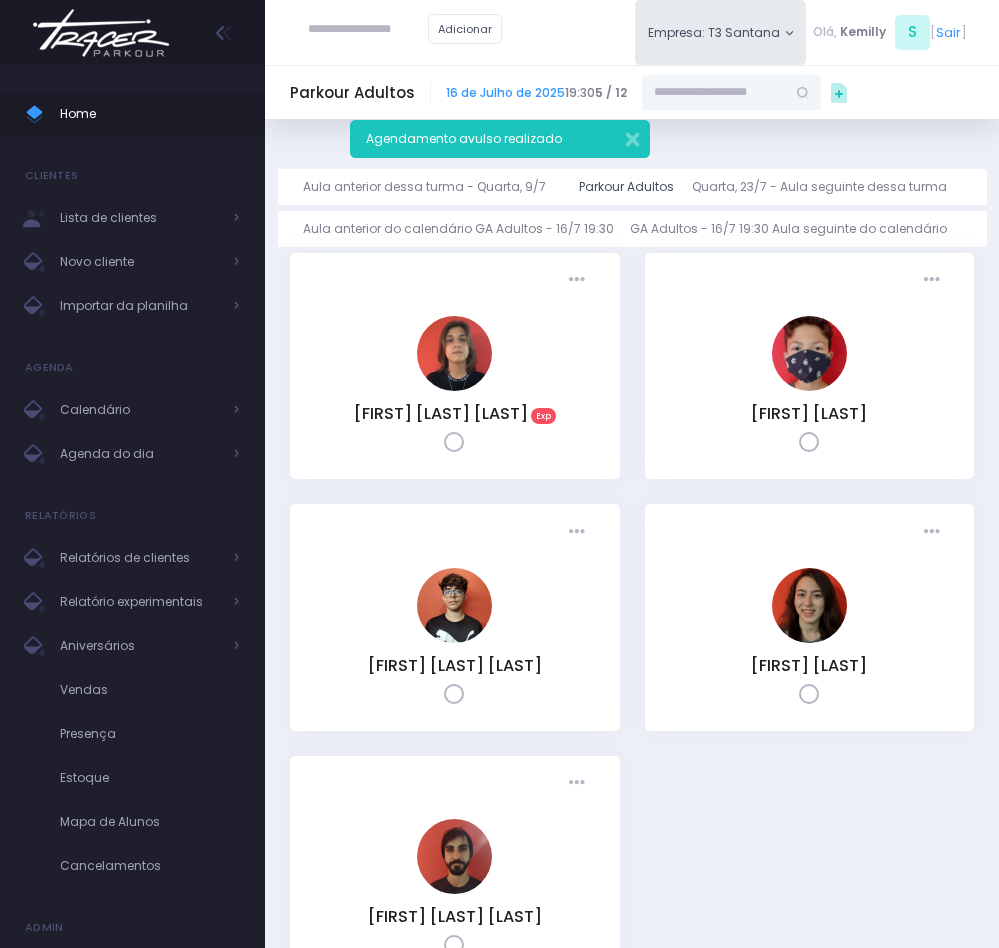 paste on "**********" 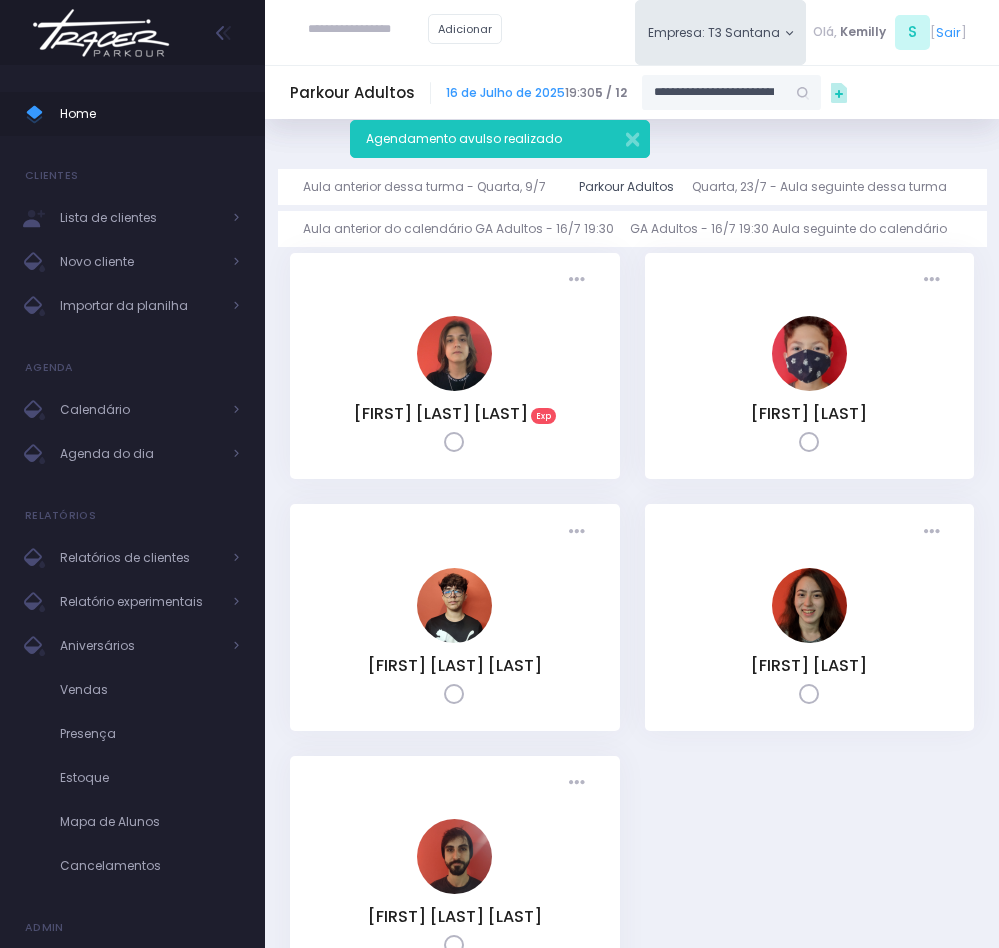scroll, scrollTop: 0, scrollLeft: 19, axis: horizontal 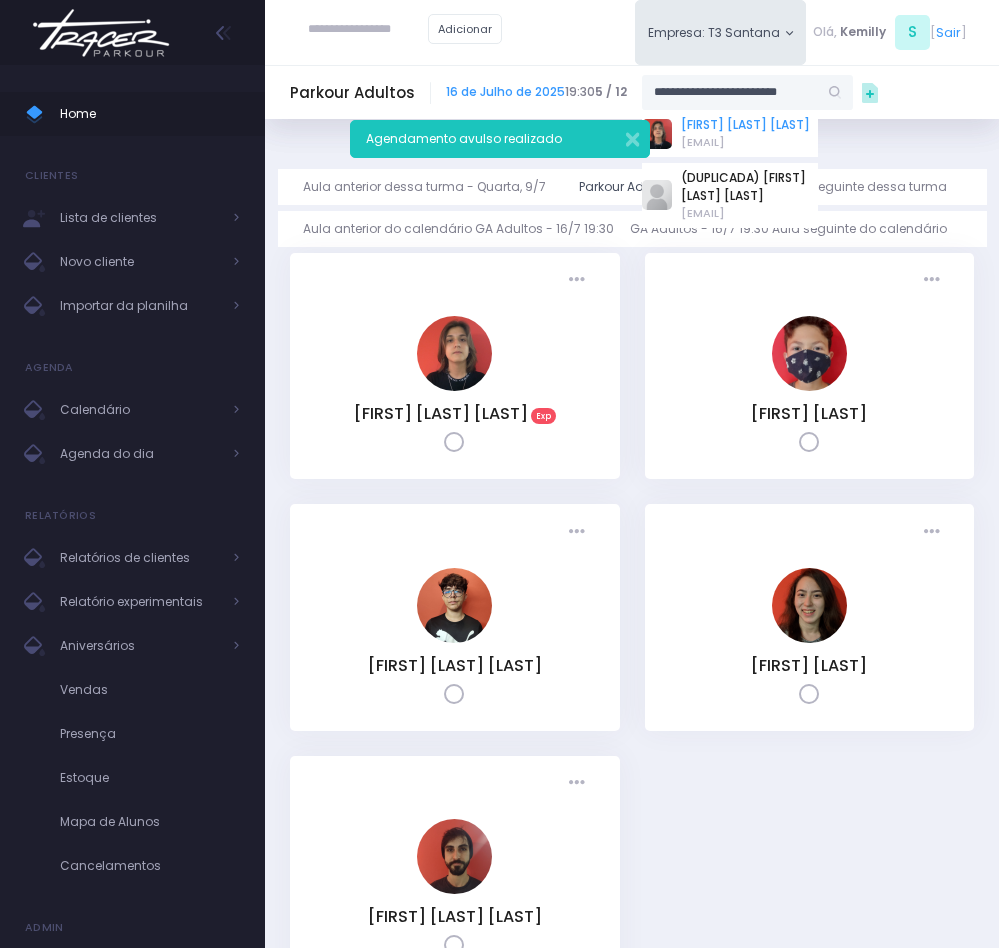 click on "[FIRST] [LAST] [LAST]" at bounding box center (745, 125) 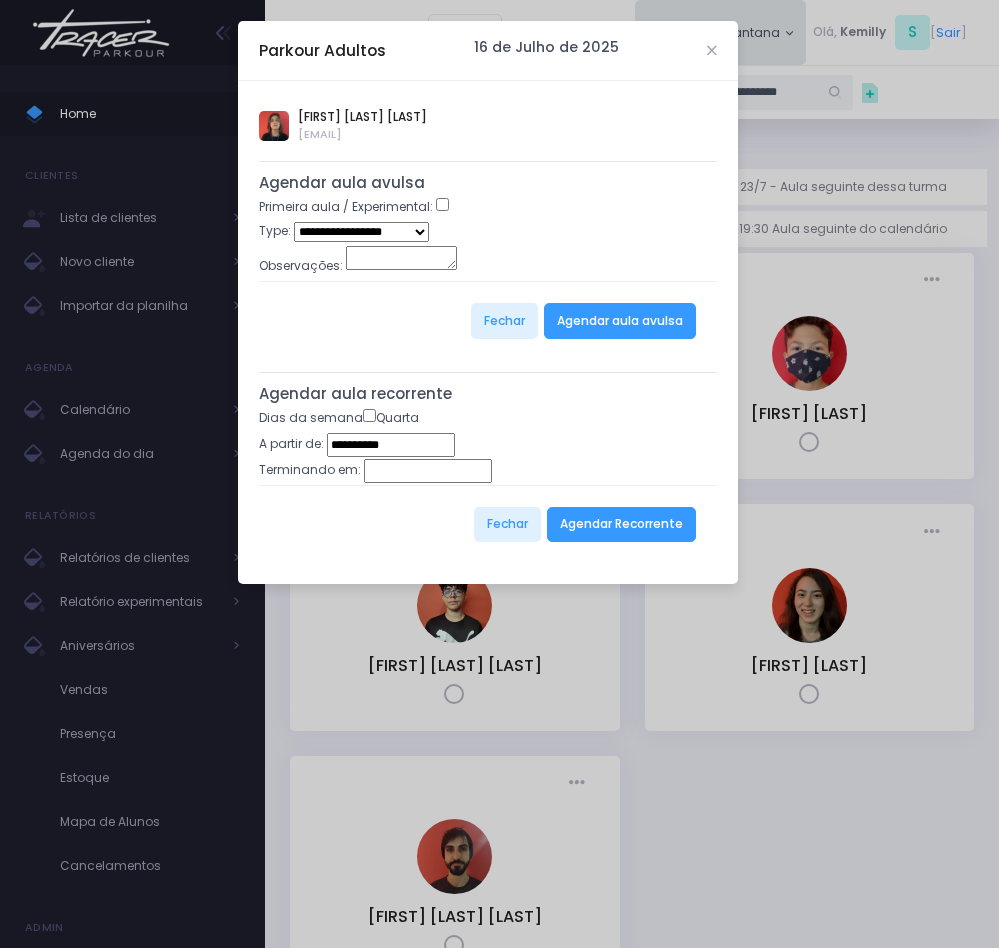type on "**********" 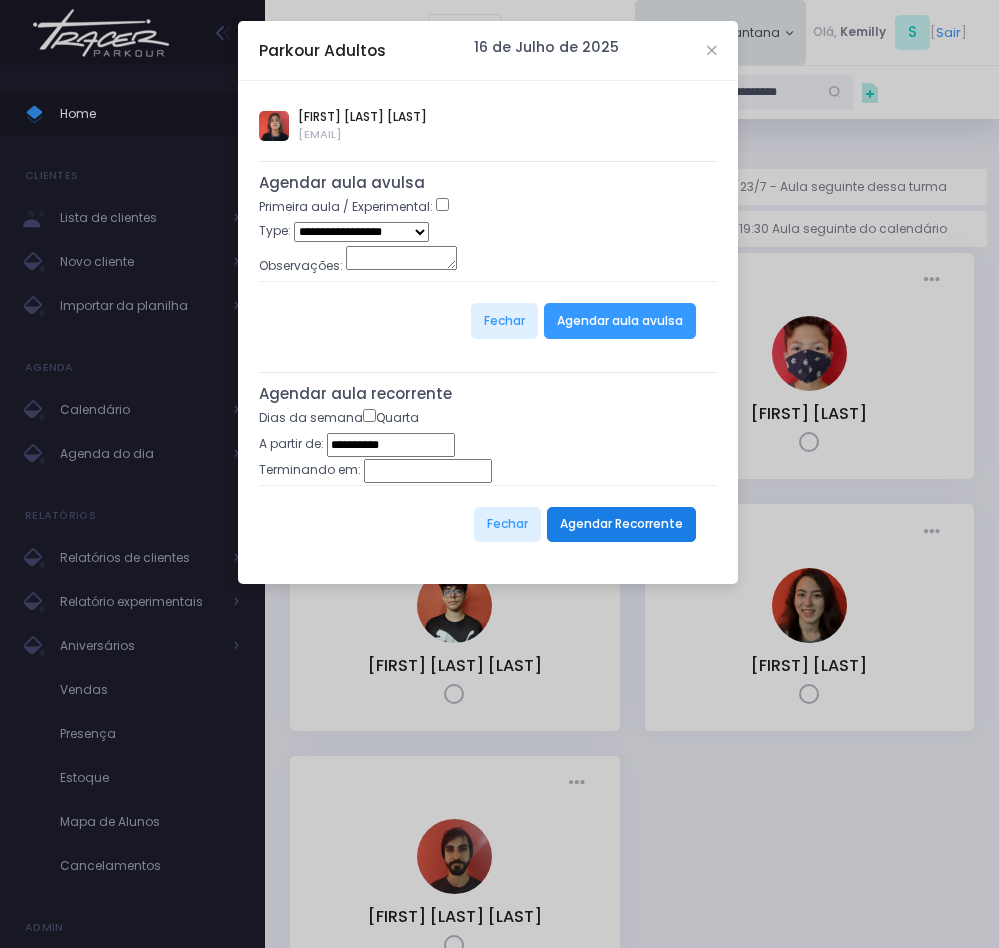 click on "Agendar Recorrente" at bounding box center [621, 525] 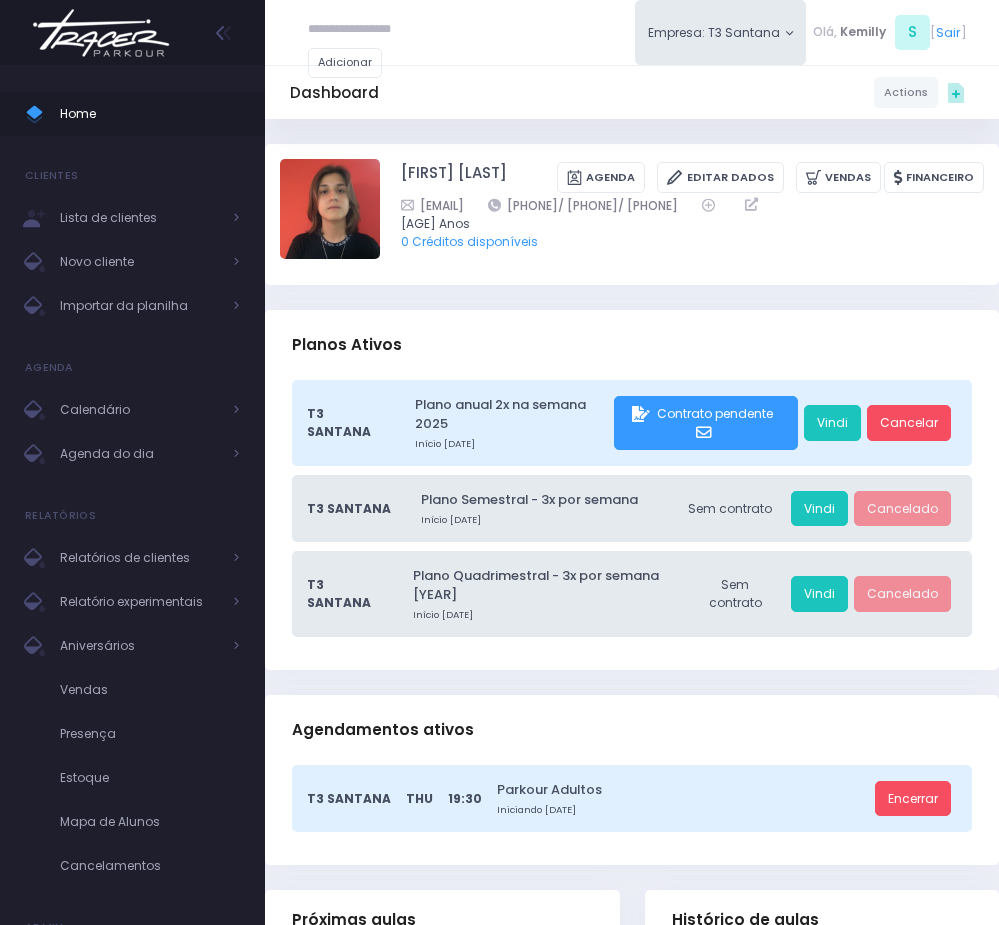 scroll, scrollTop: 0, scrollLeft: 0, axis: both 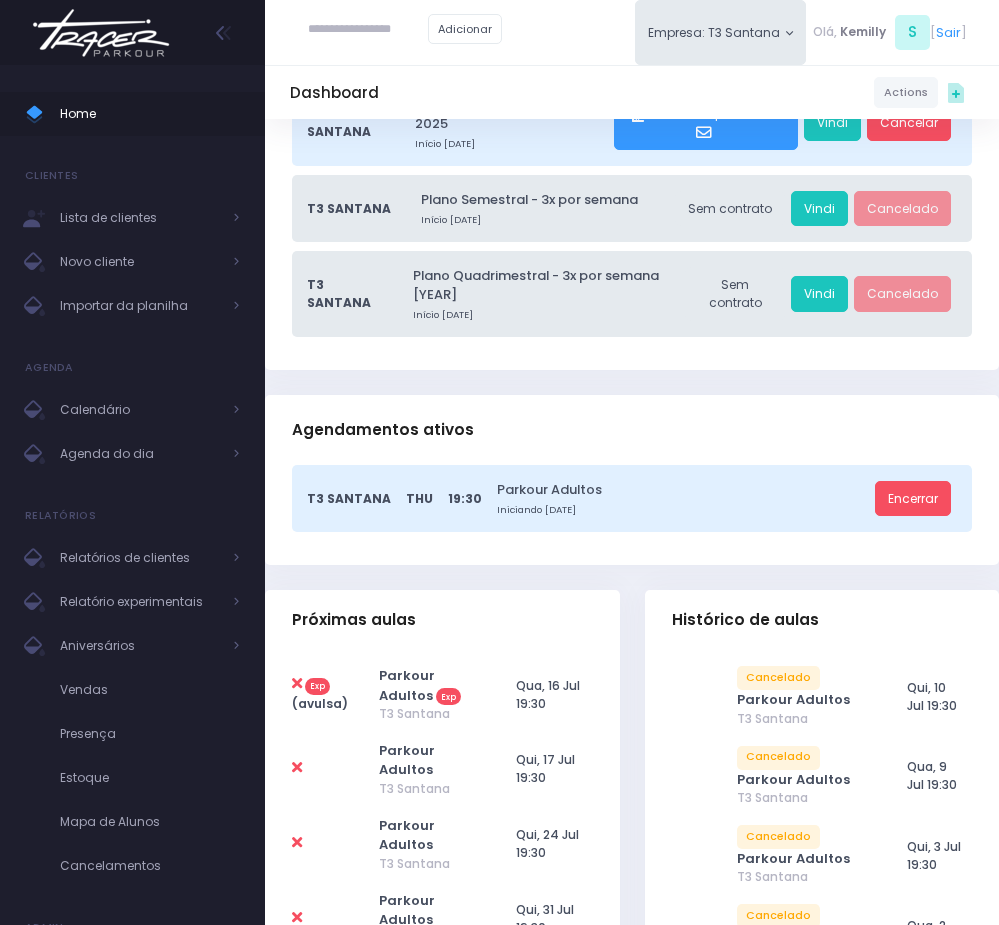 click at bounding box center (297, 683) 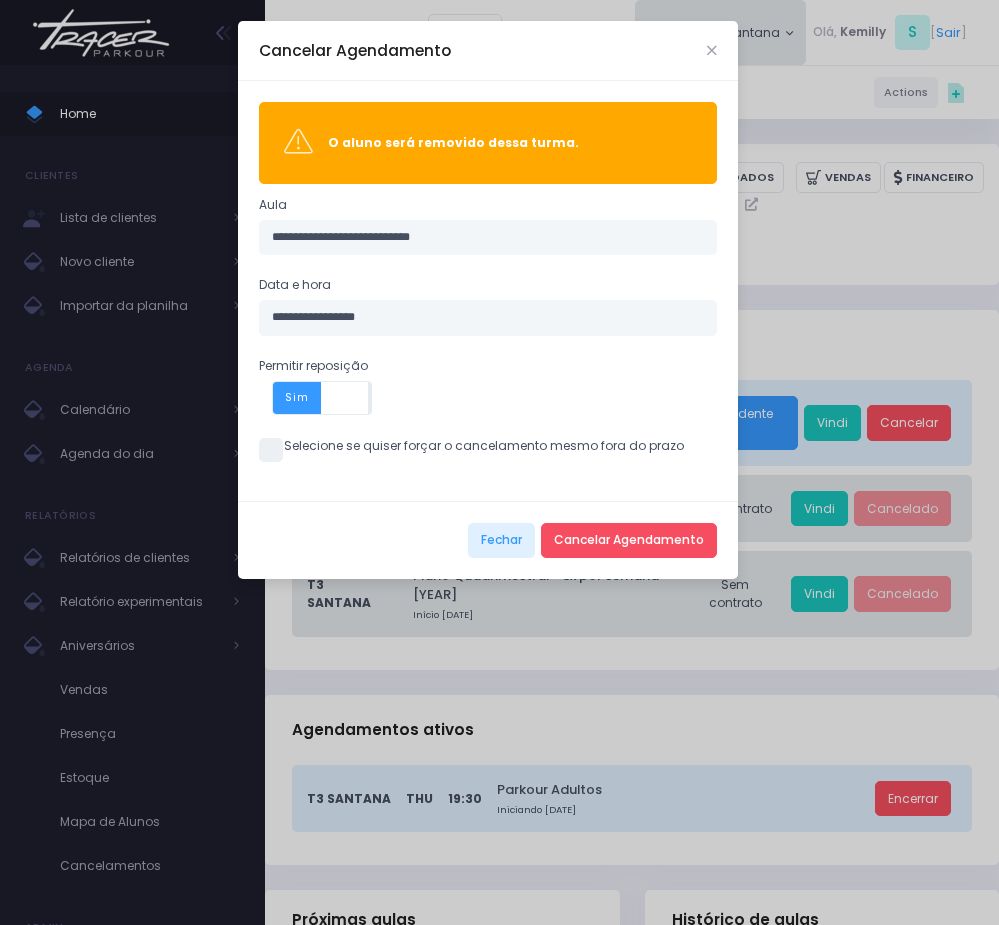 click on "Sim" at bounding box center [297, 398] 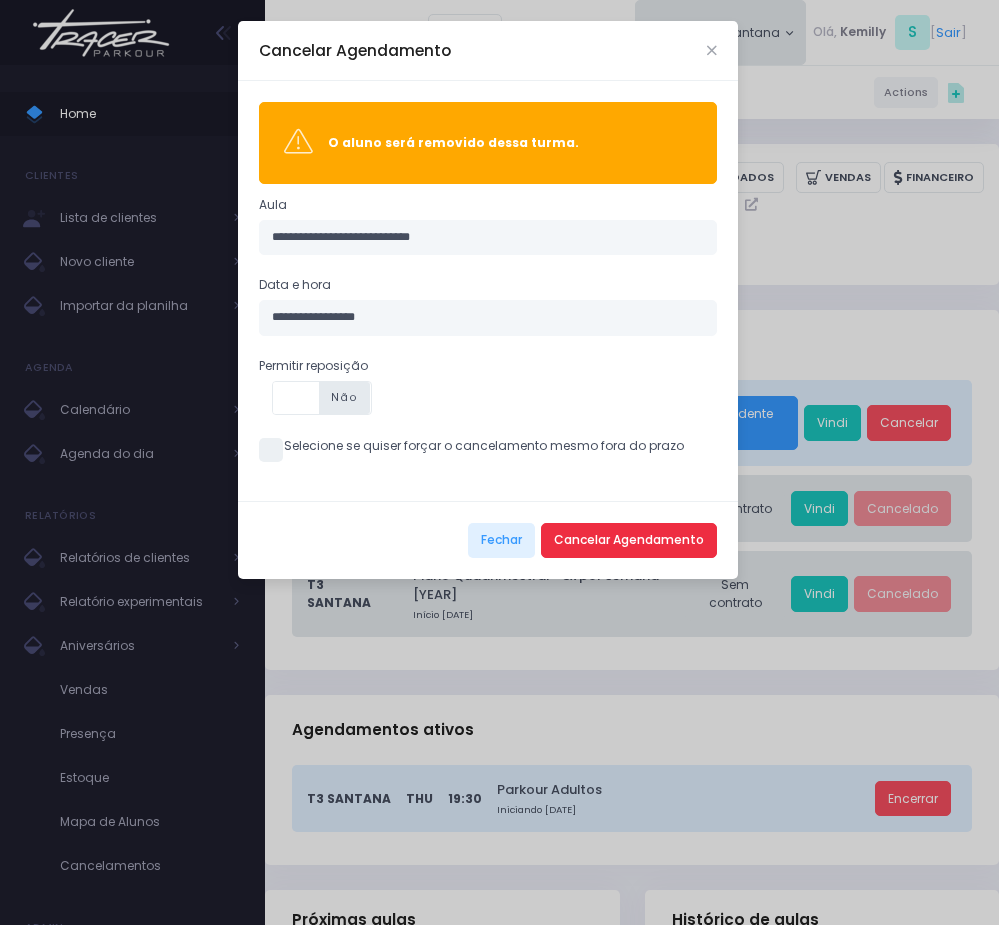 click on "Cancelar Agendamento" at bounding box center (629, 541) 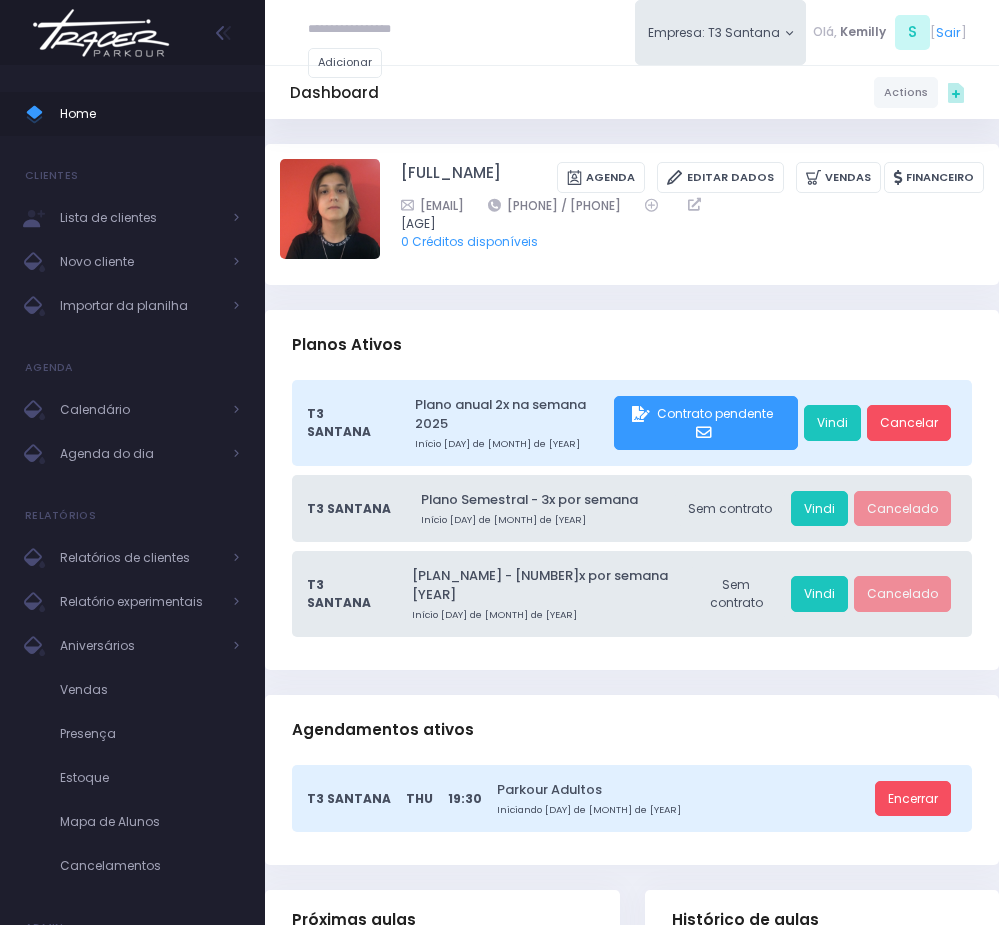 scroll, scrollTop: 0, scrollLeft: 0, axis: both 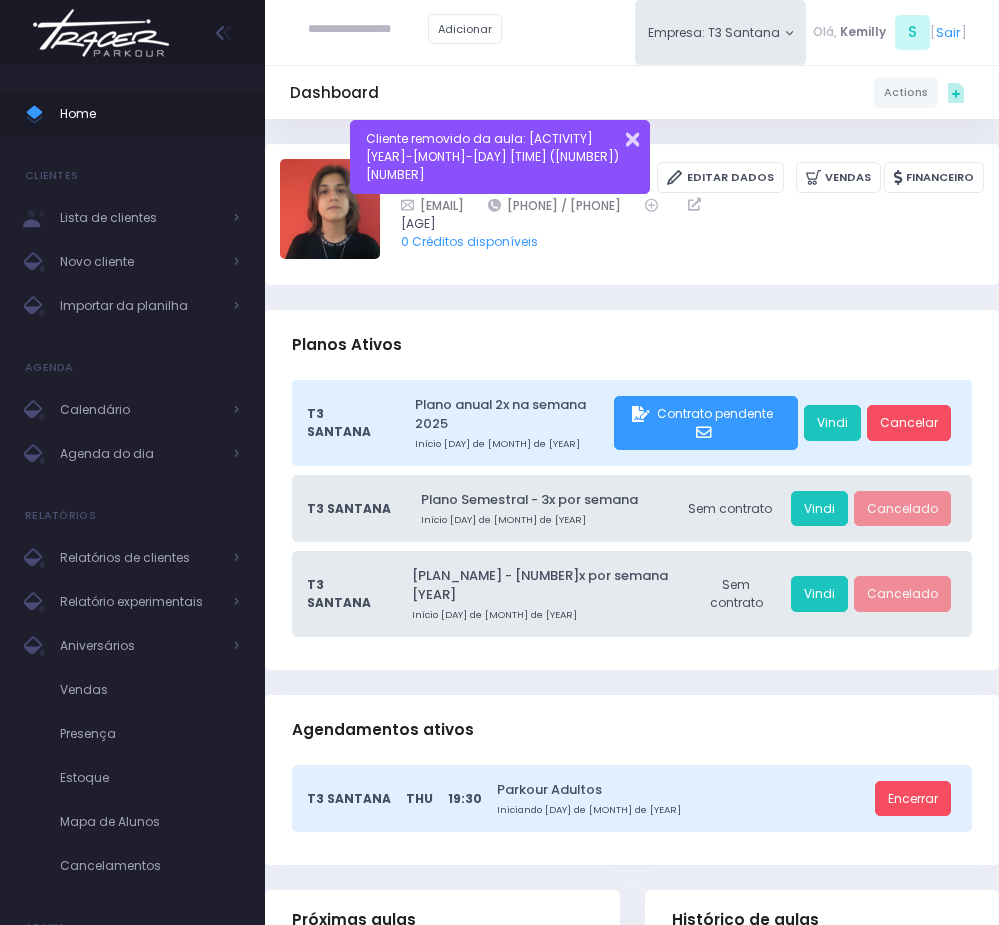 click at bounding box center (620, 136) 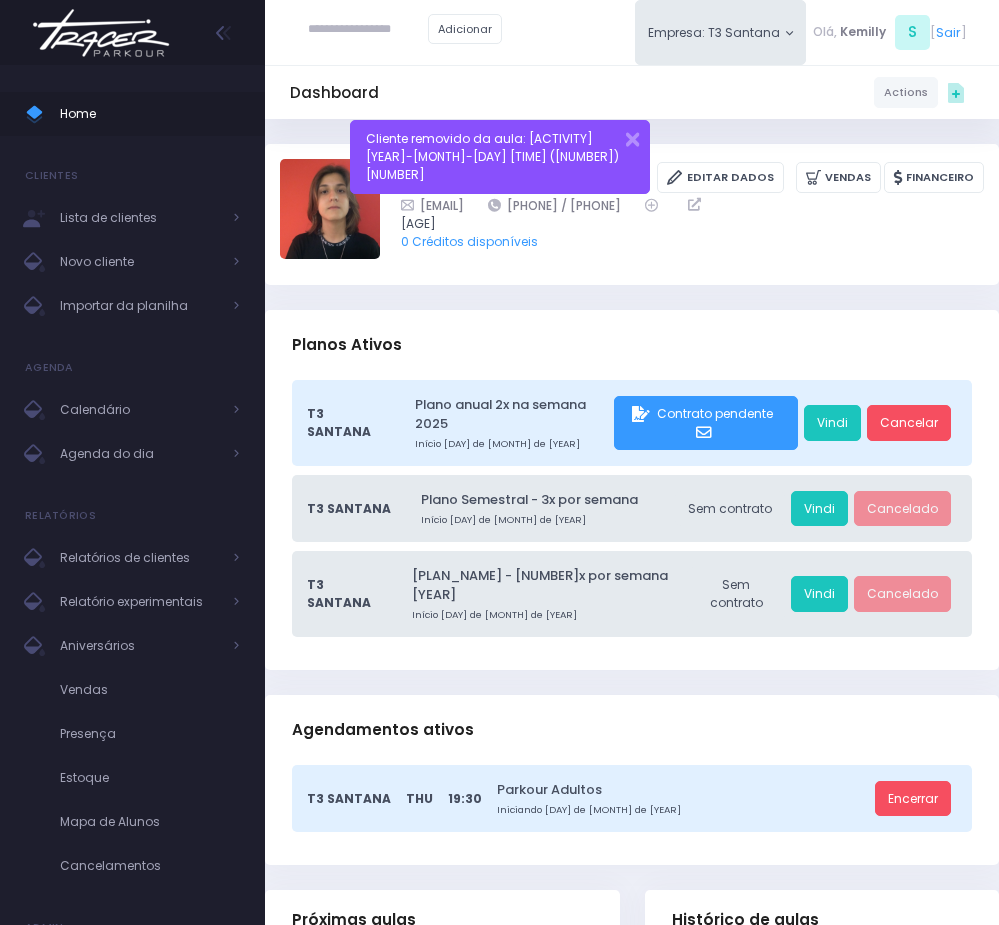 click on "Guilherme Cento Magalhaes
Agenda
Editar Dados
Vendas
Financeiro" at bounding box center [632, 214] 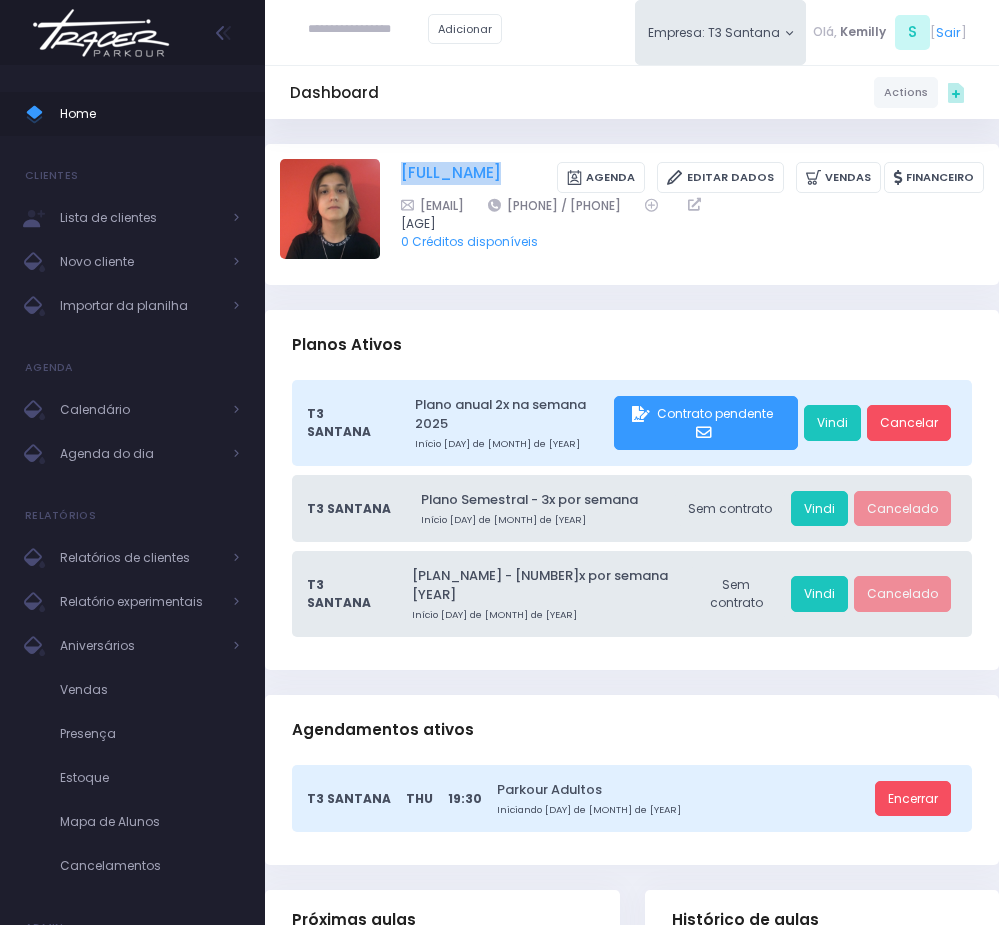 drag, startPoint x: 621, startPoint y: 175, endPoint x: 402, endPoint y: 163, distance: 219.32852 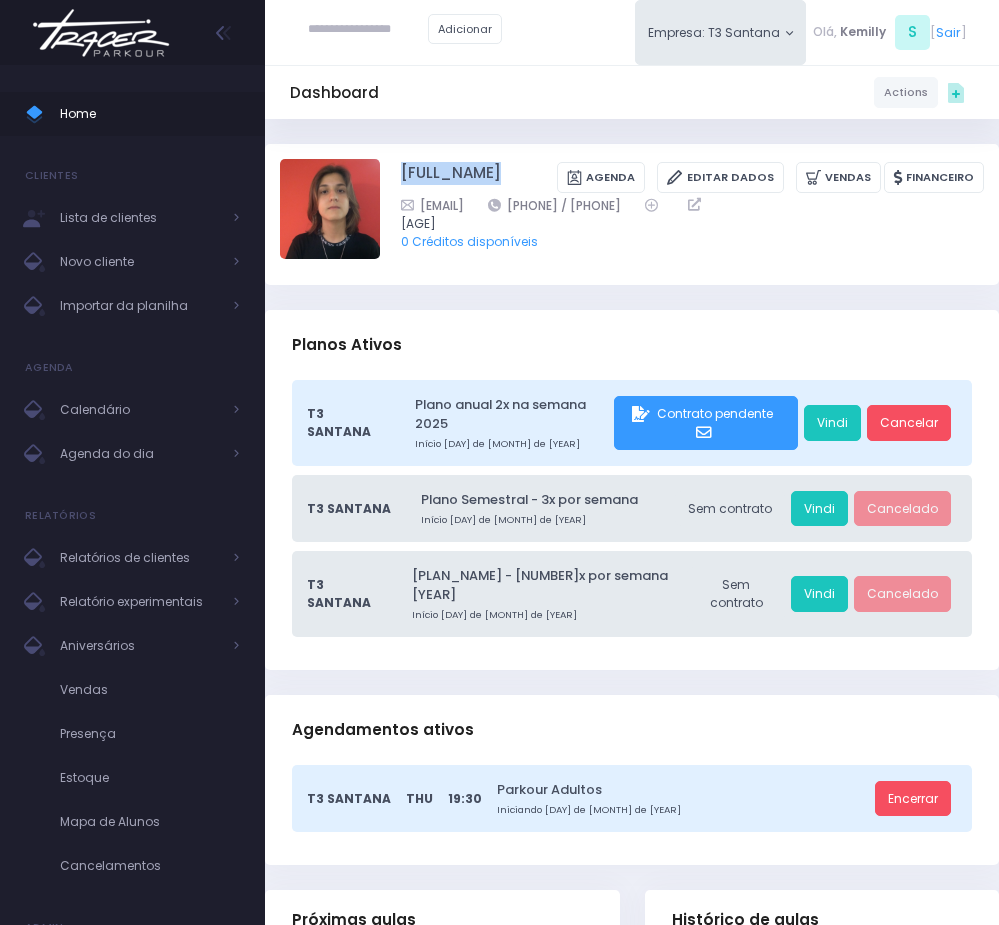 copy on "Guilherme Cento Magalhaes" 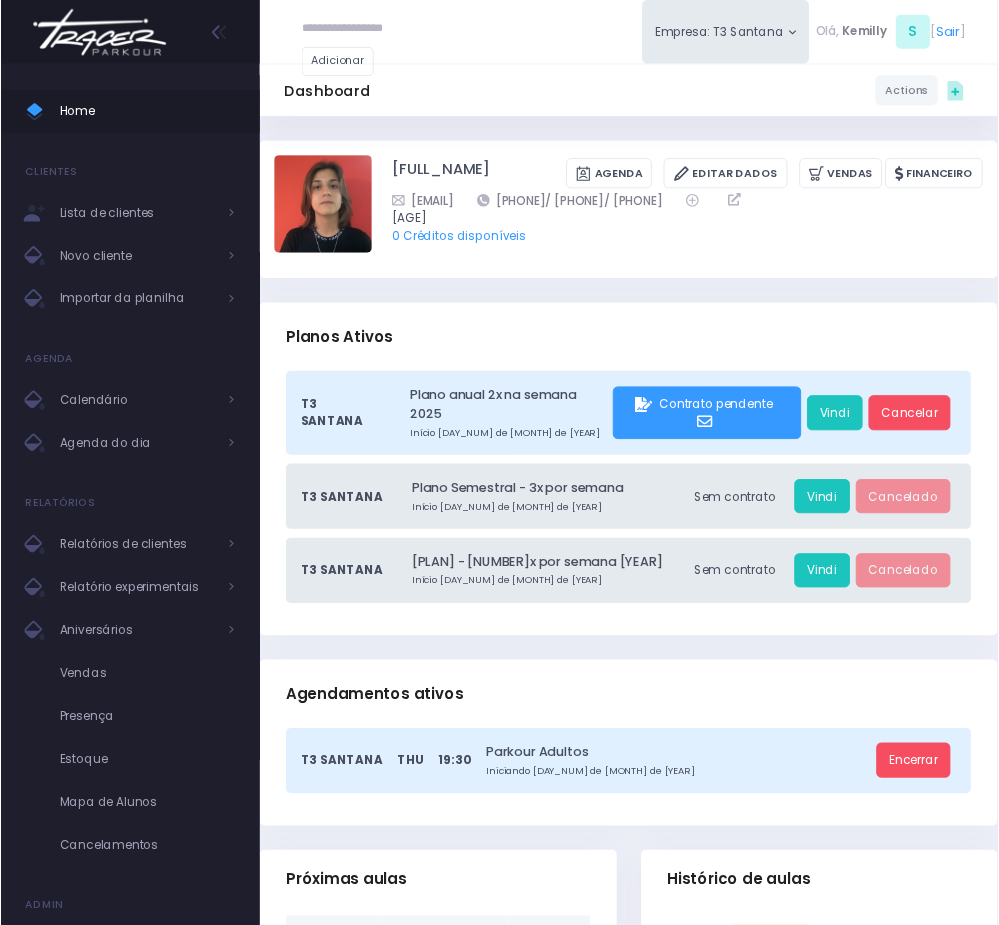 scroll, scrollTop: 0, scrollLeft: 0, axis: both 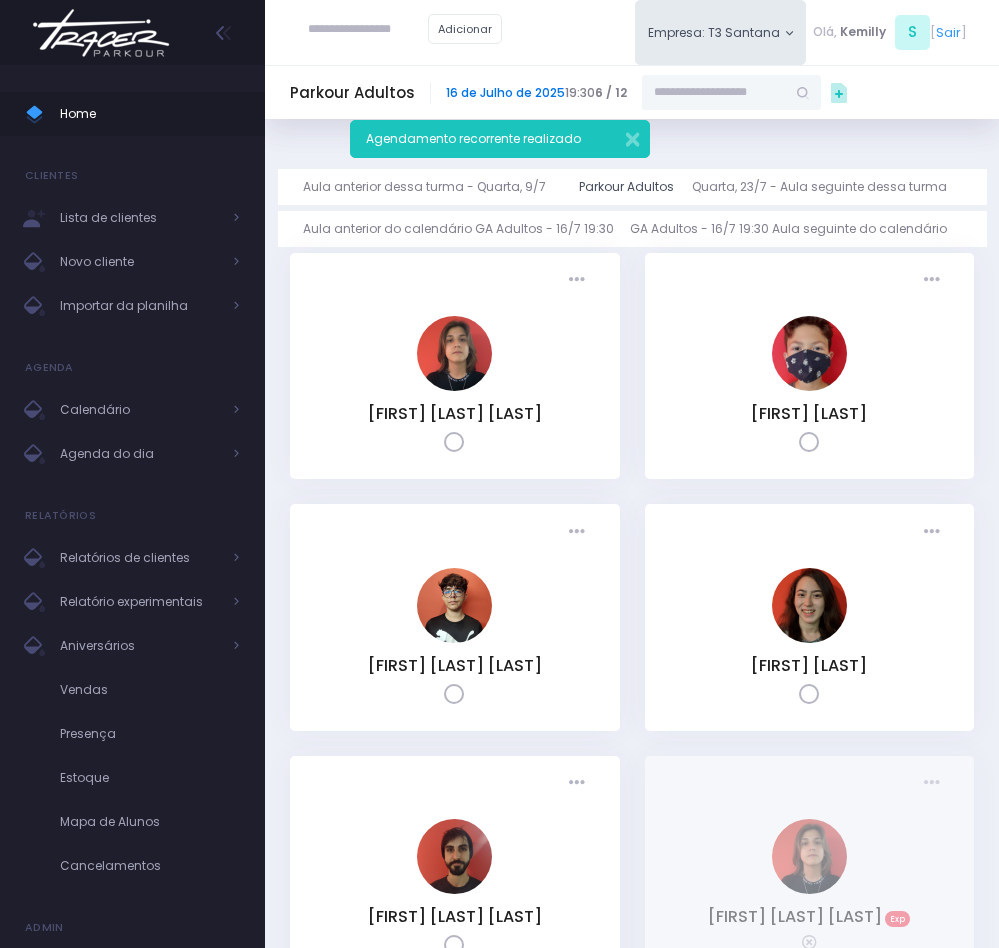 click on "16 de Julho de 2025" at bounding box center (505, 92) 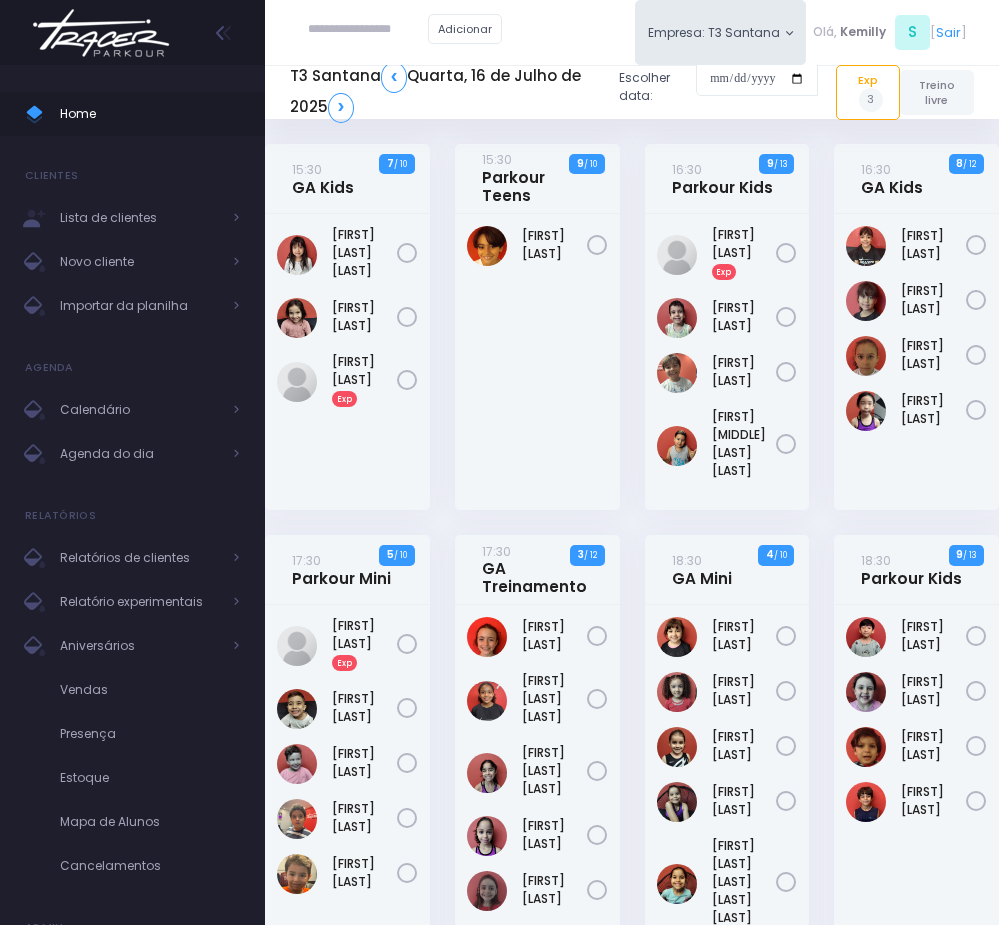 scroll, scrollTop: 0, scrollLeft: 0, axis: both 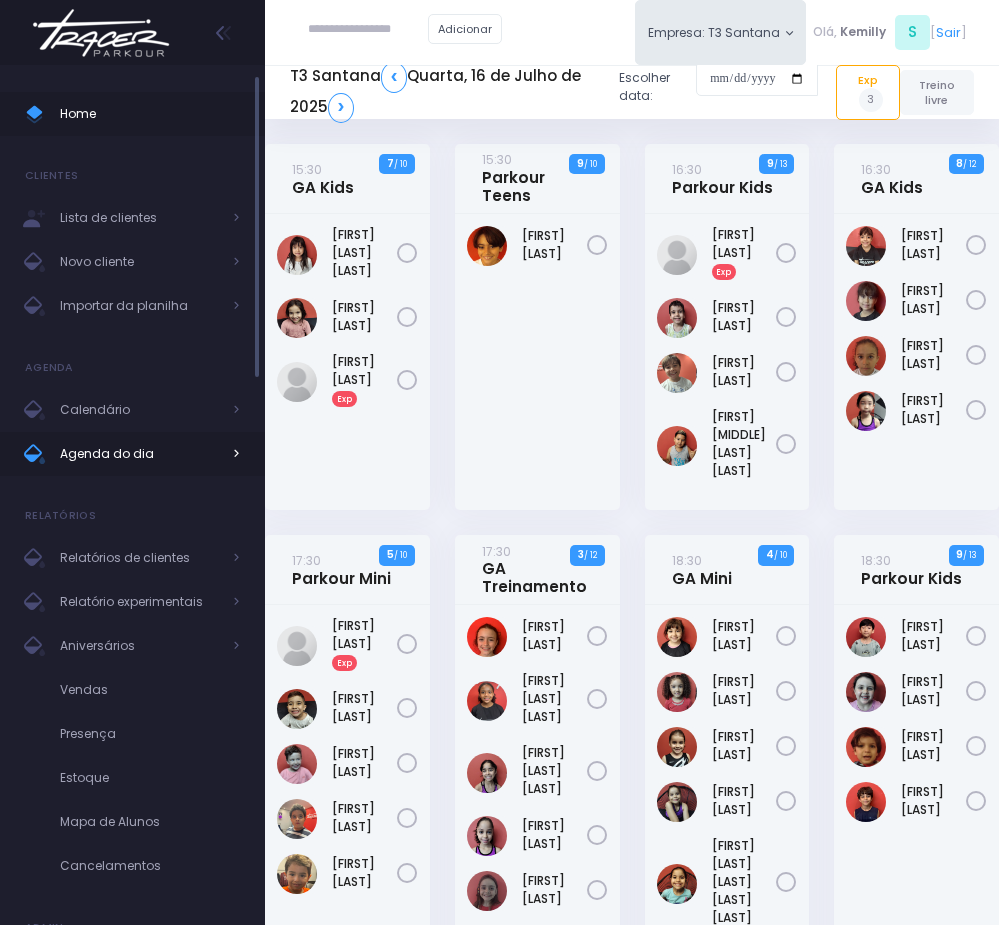 click on "Agenda do dia" at bounding box center [140, 454] 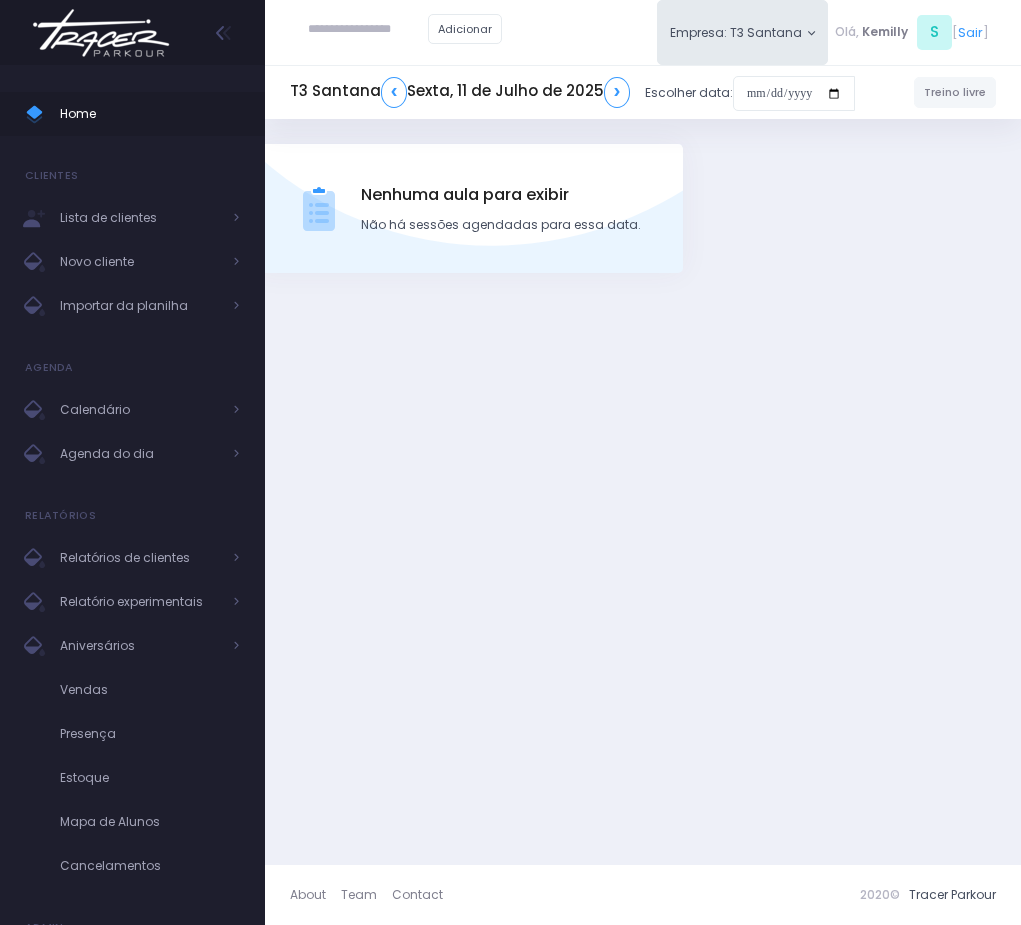 scroll, scrollTop: 0, scrollLeft: 0, axis: both 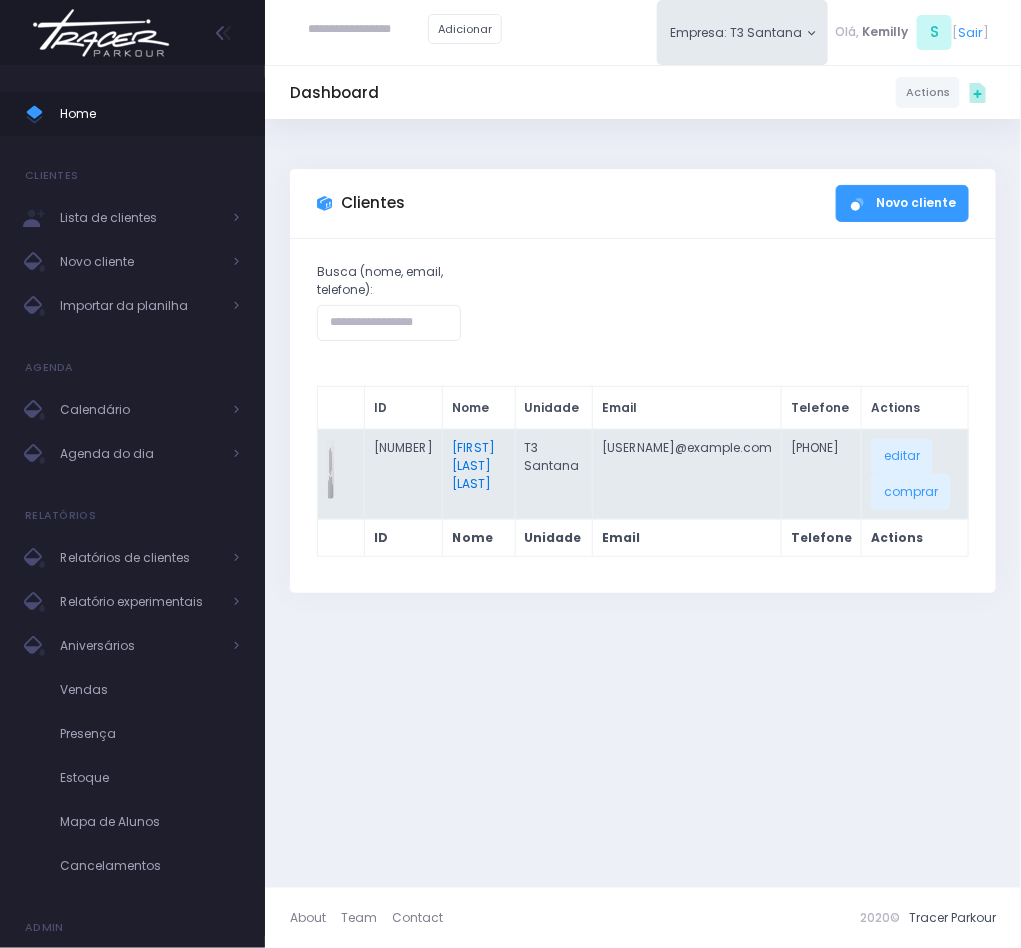 click on "[FIRST] [LAST] [LAST]" at bounding box center [473, 465] 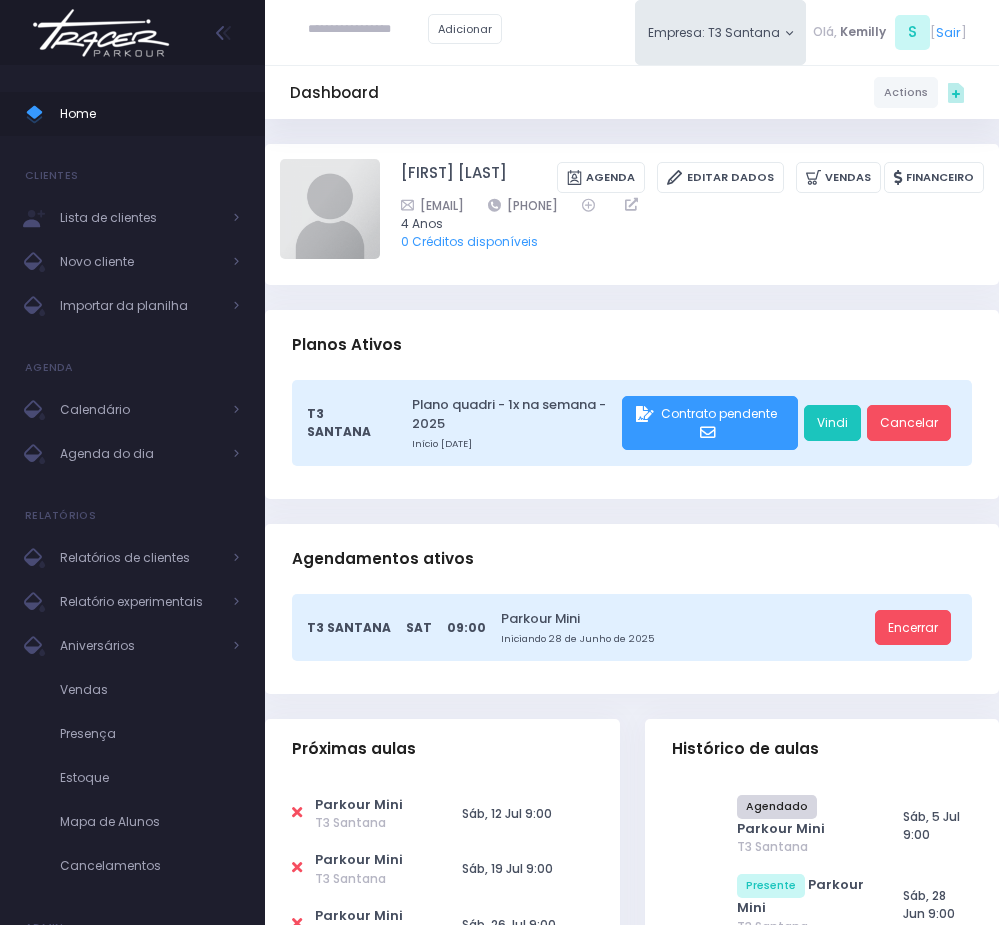 scroll, scrollTop: 0, scrollLeft: 0, axis: both 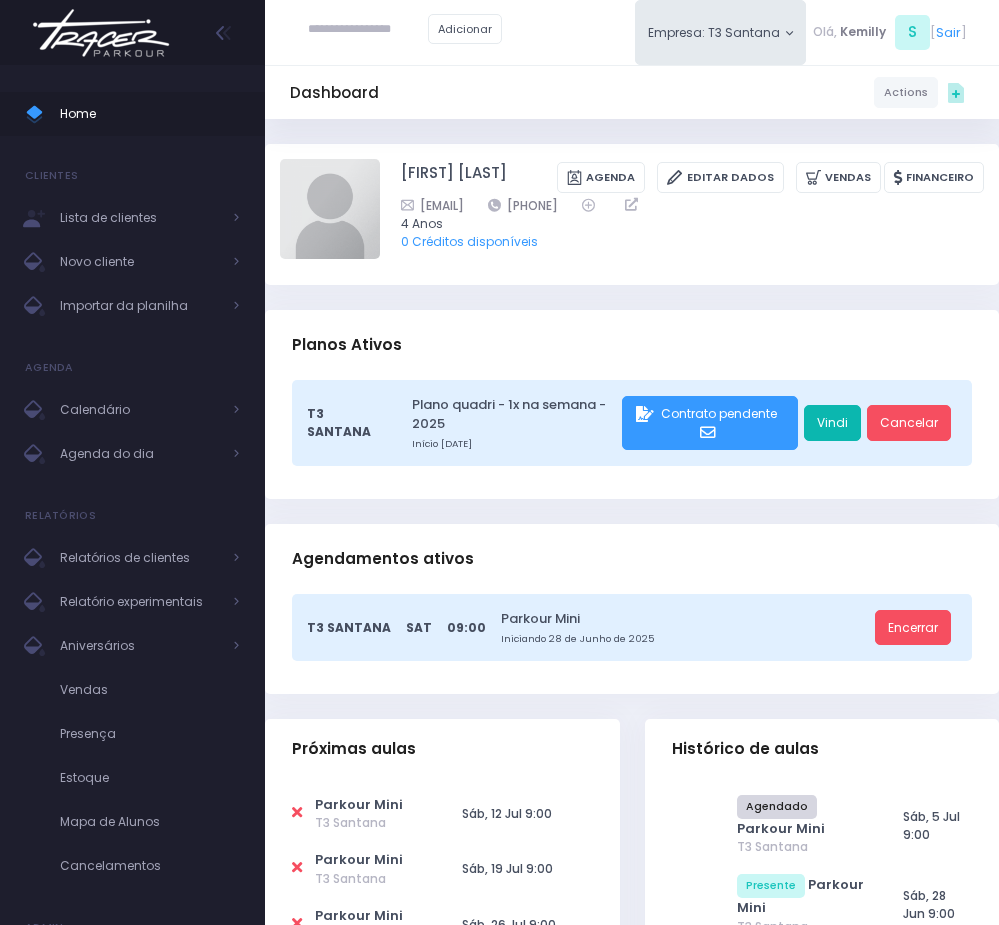 click on "Vindi" at bounding box center [832, 423] 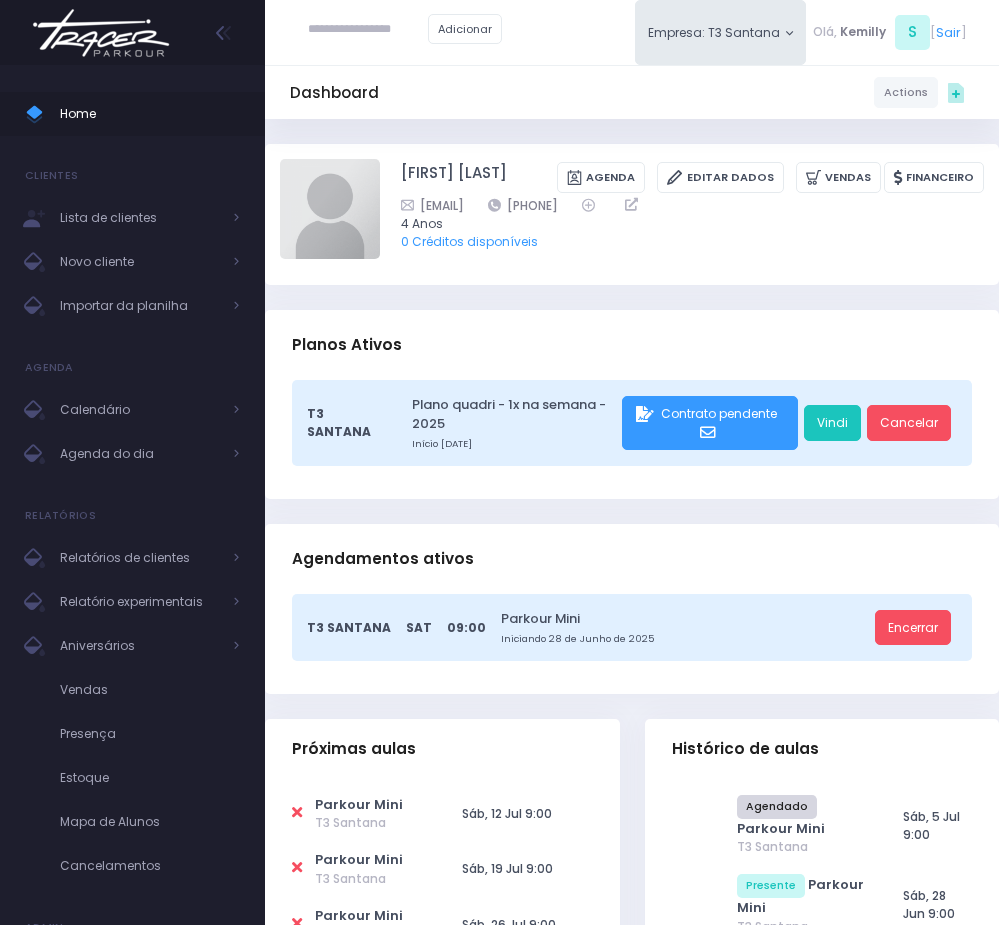 click at bounding box center [368, 30] 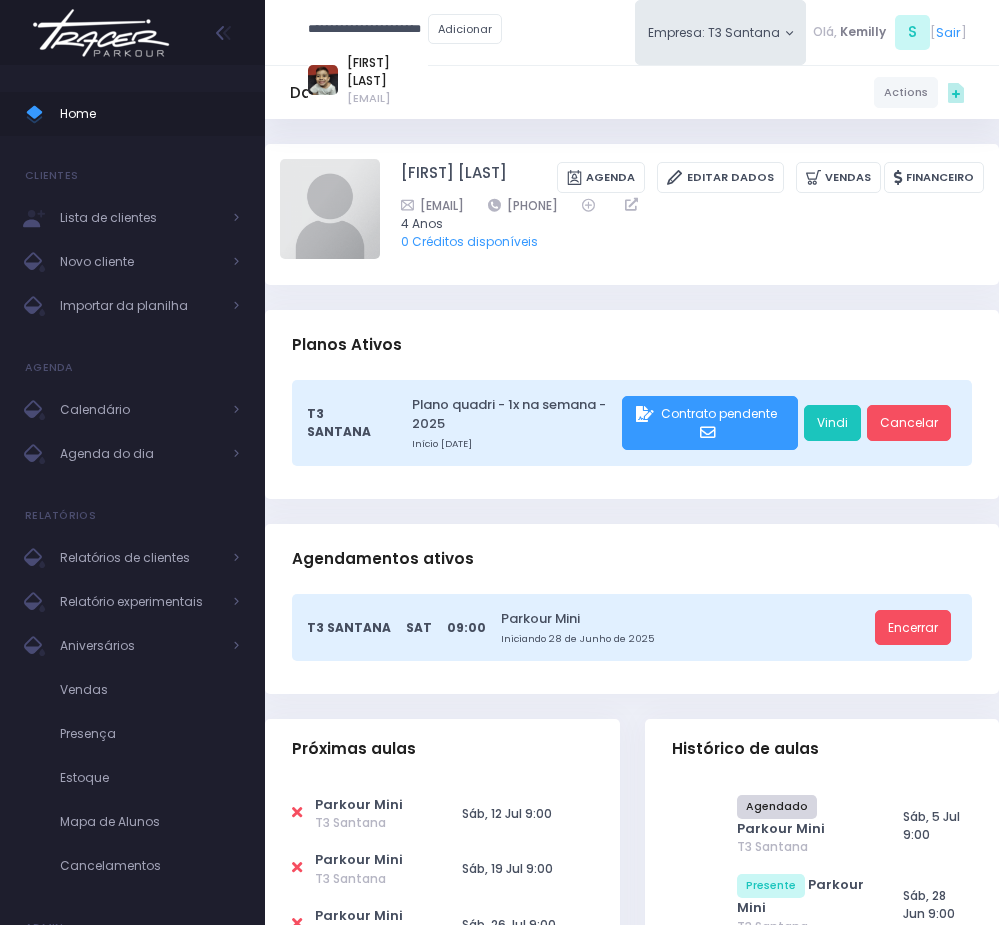 click on "Benício Gualano Coninck" at bounding box center (387, 72) 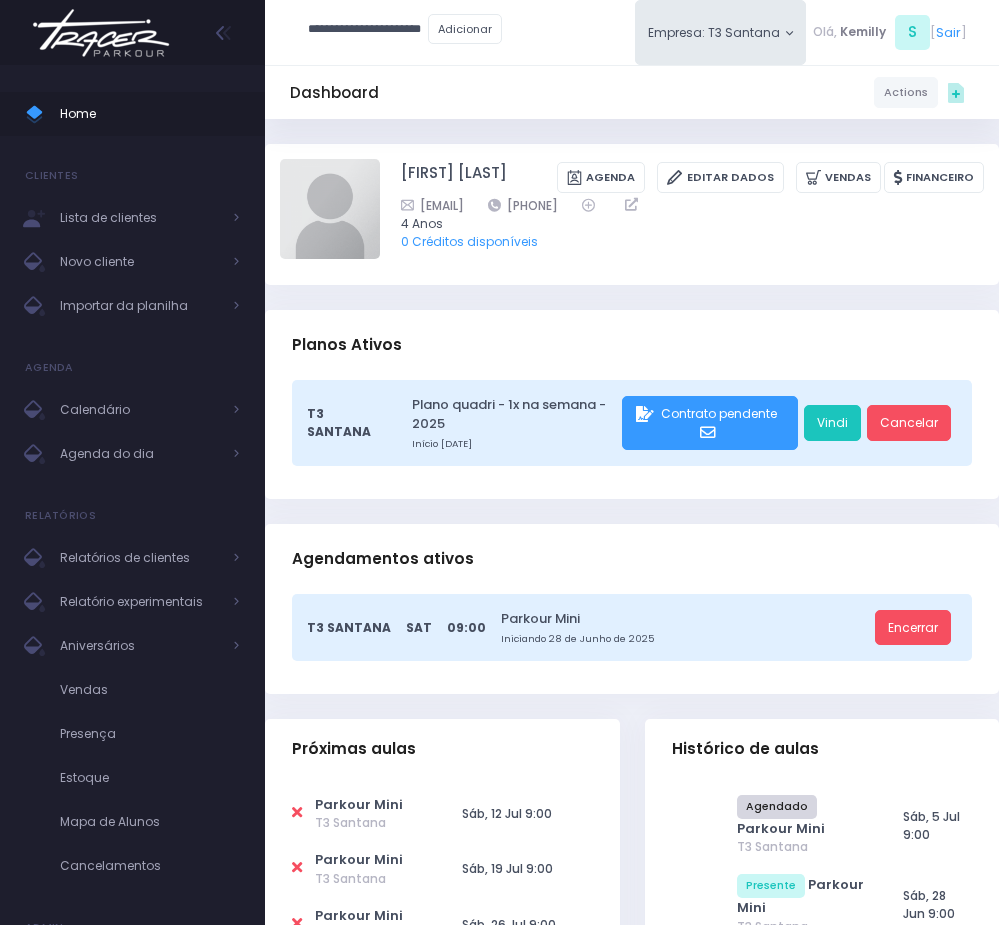 type on "**********" 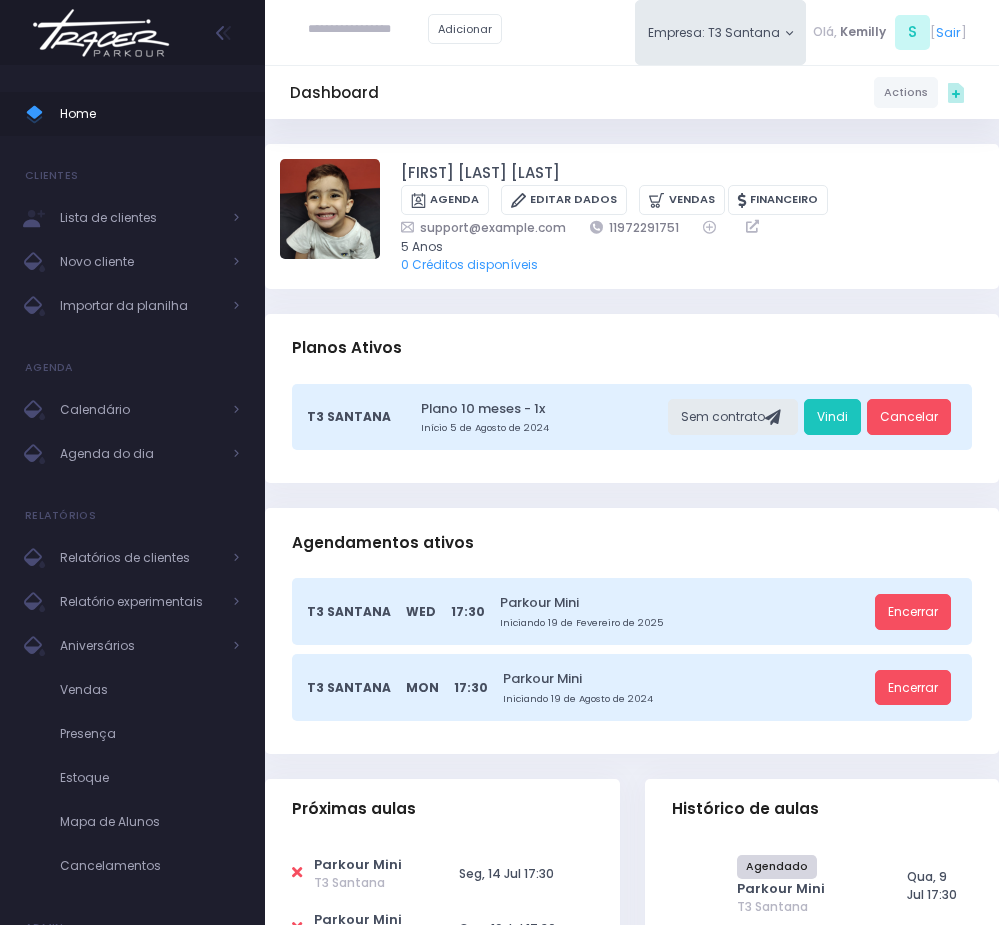 scroll, scrollTop: 0, scrollLeft: 0, axis: both 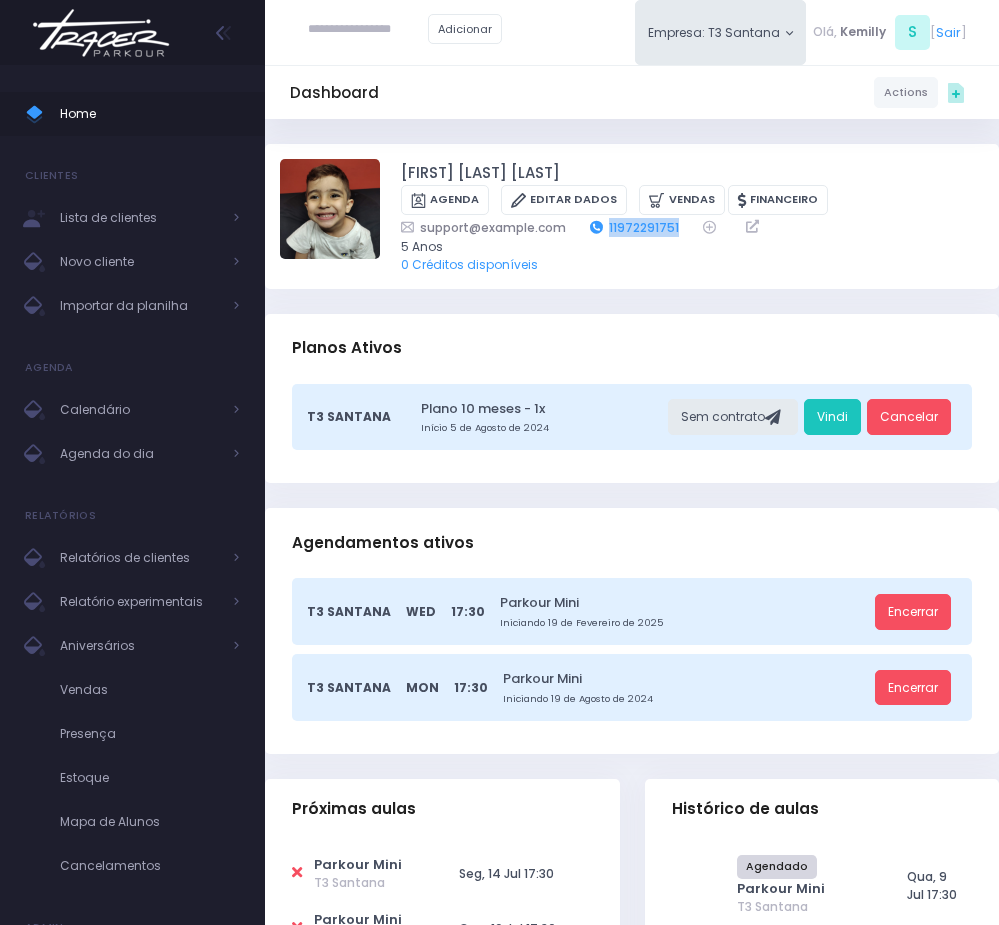 drag, startPoint x: 687, startPoint y: 223, endPoint x: 609, endPoint y: 223, distance: 78 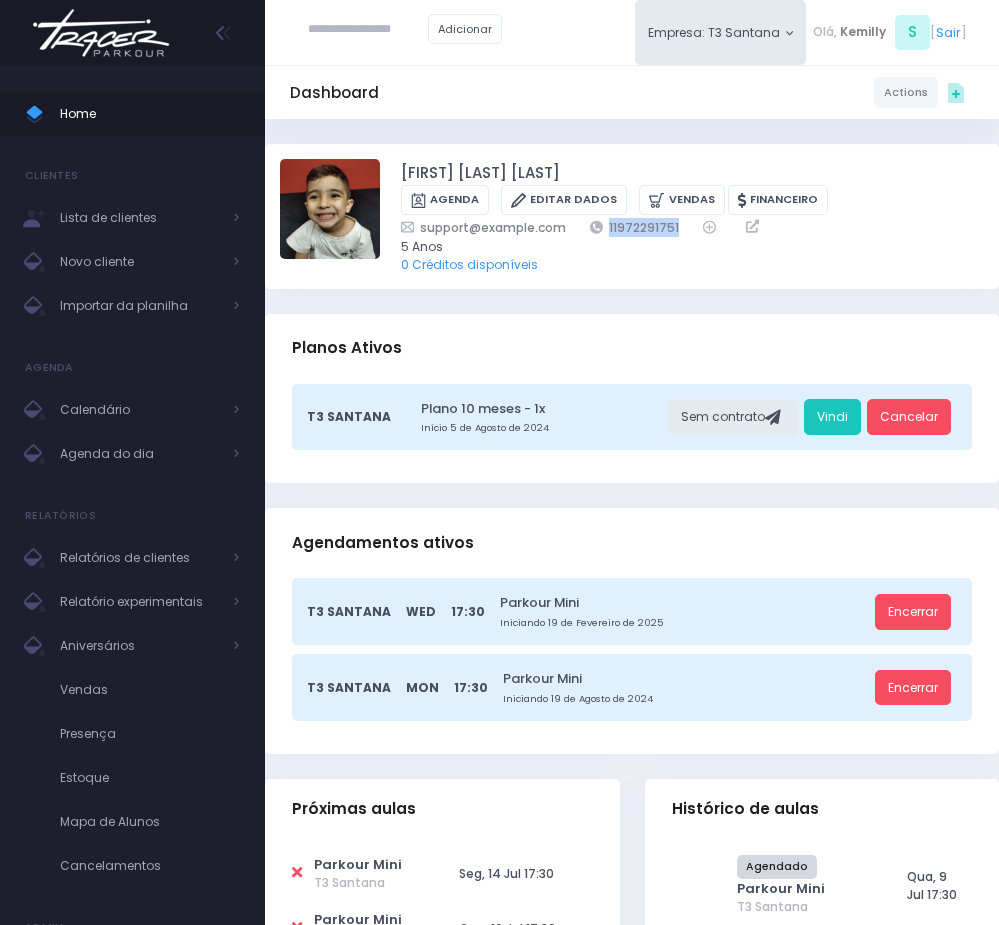 copy on "11972291751" 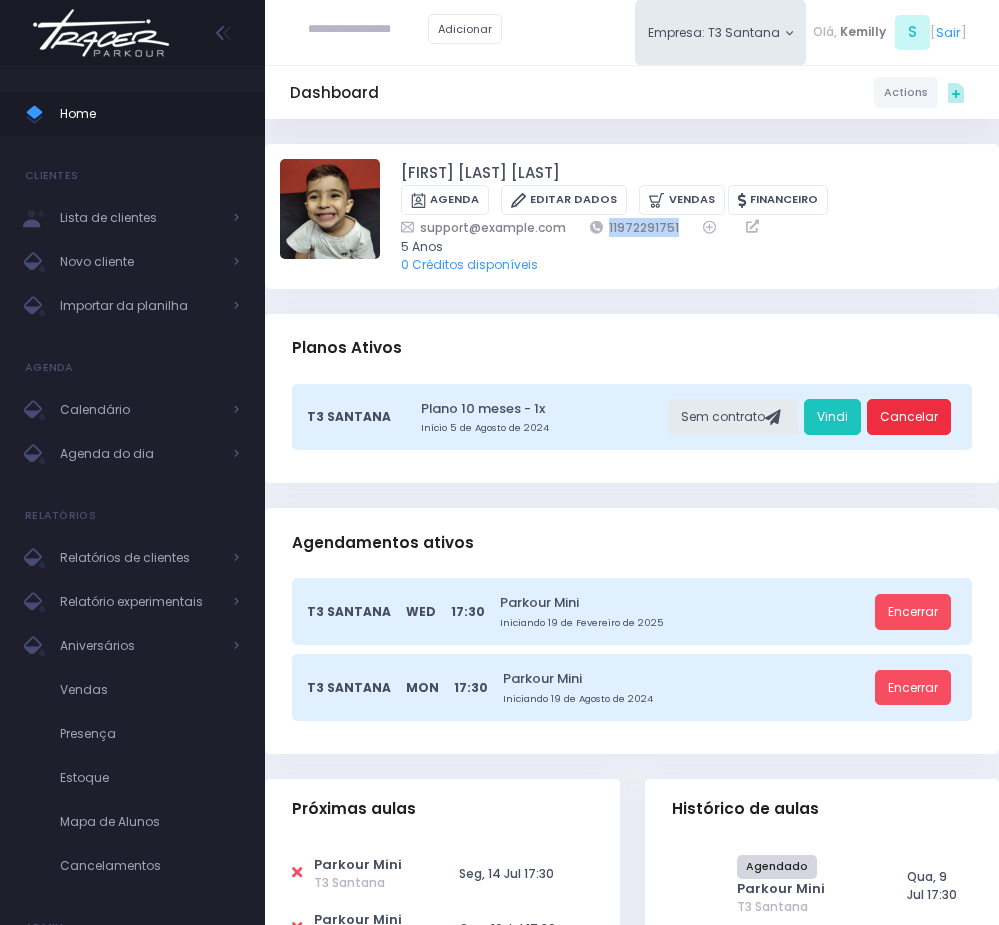 click on "Cancelar" at bounding box center [909, 417] 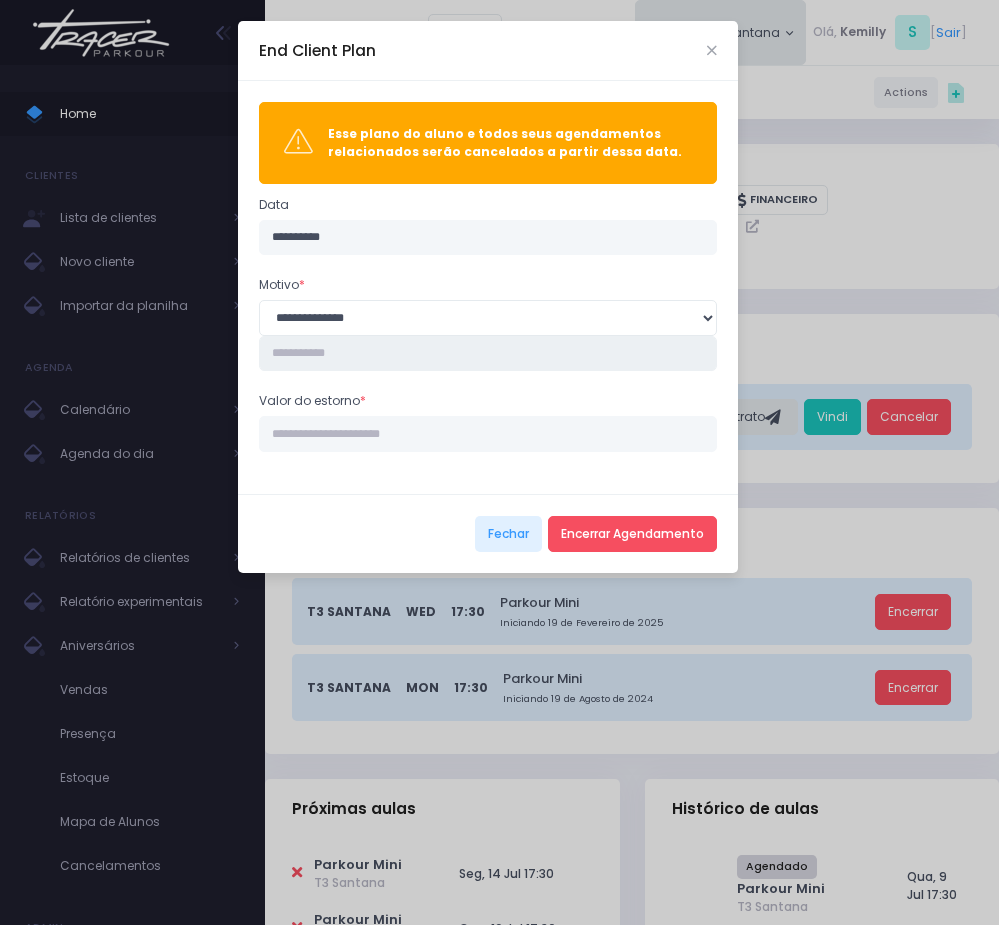 click at bounding box center [488, 354] 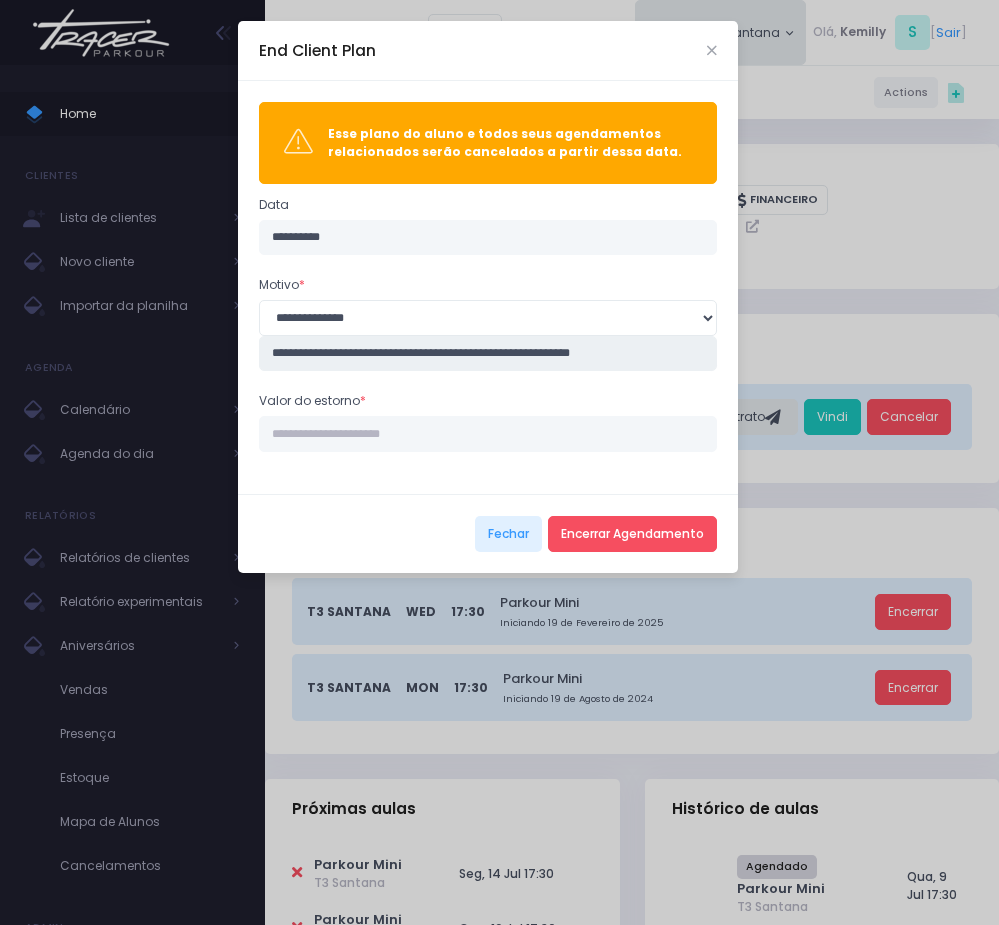 click on "**********" at bounding box center [488, 354] 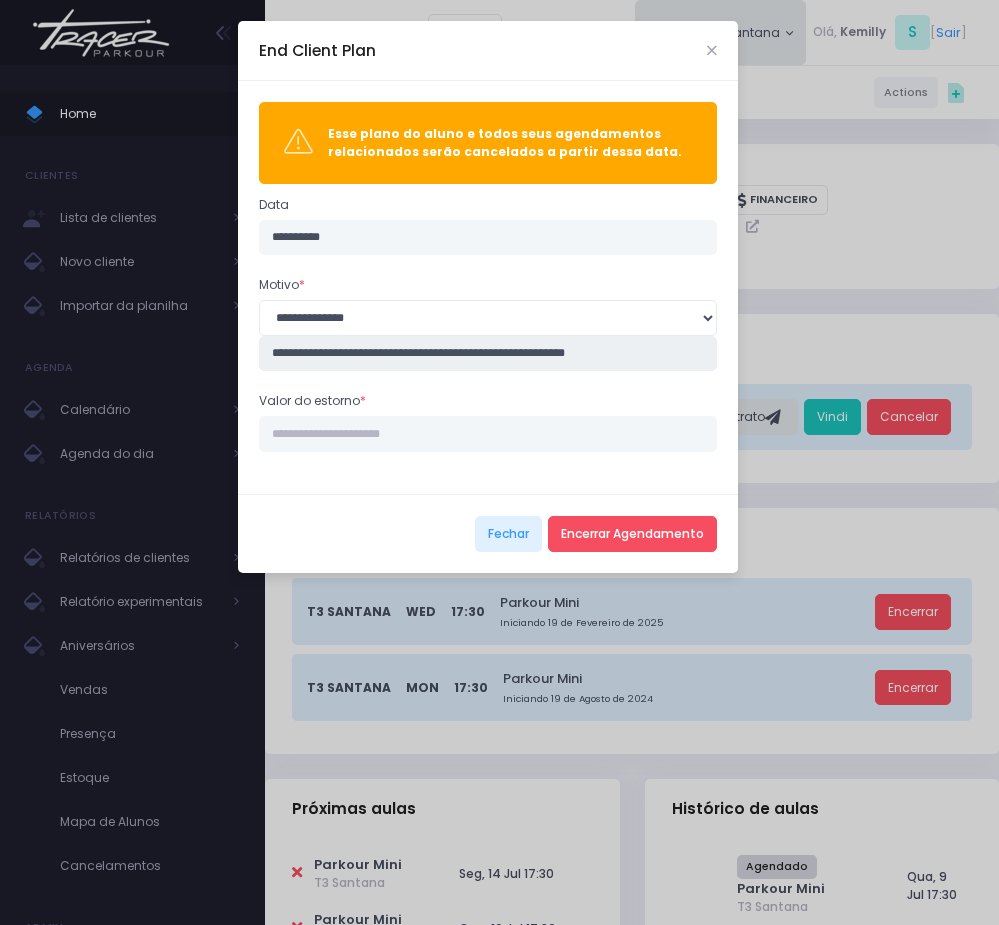 click on "**********" at bounding box center [488, 354] 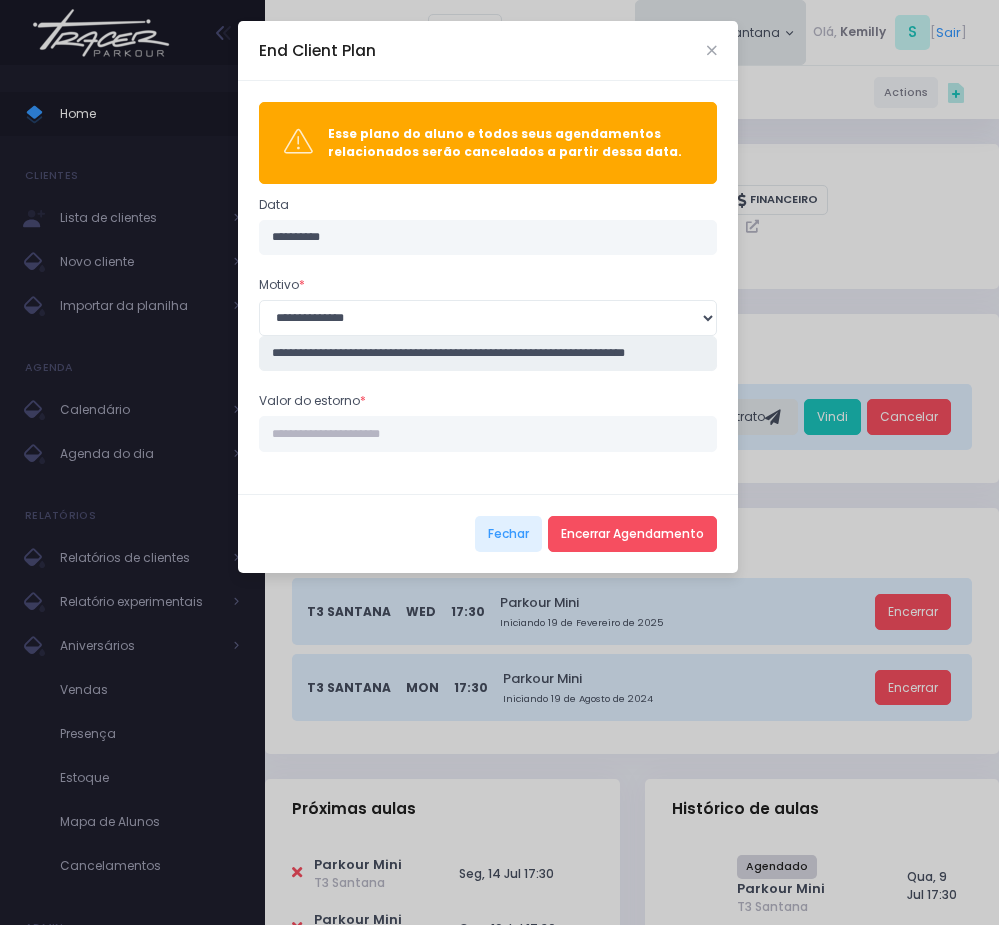 scroll, scrollTop: 0, scrollLeft: 19, axis: horizontal 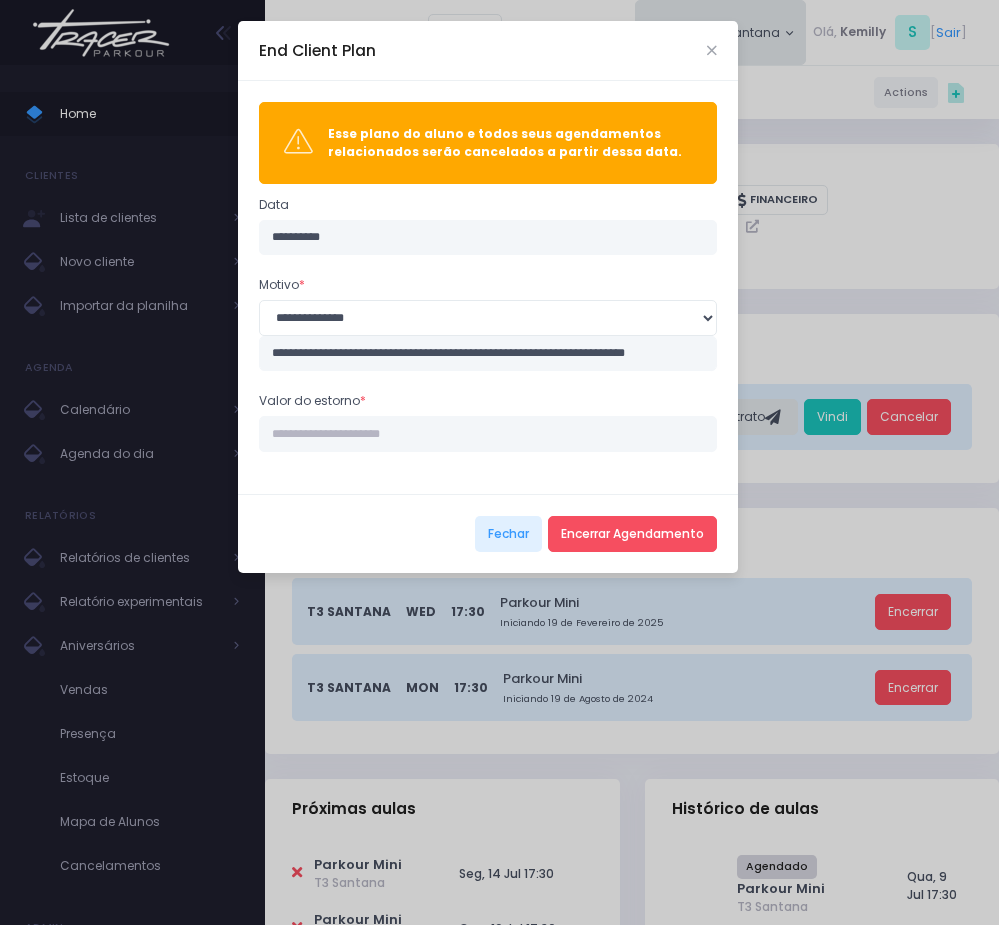 click on "**********" at bounding box center [488, 287] 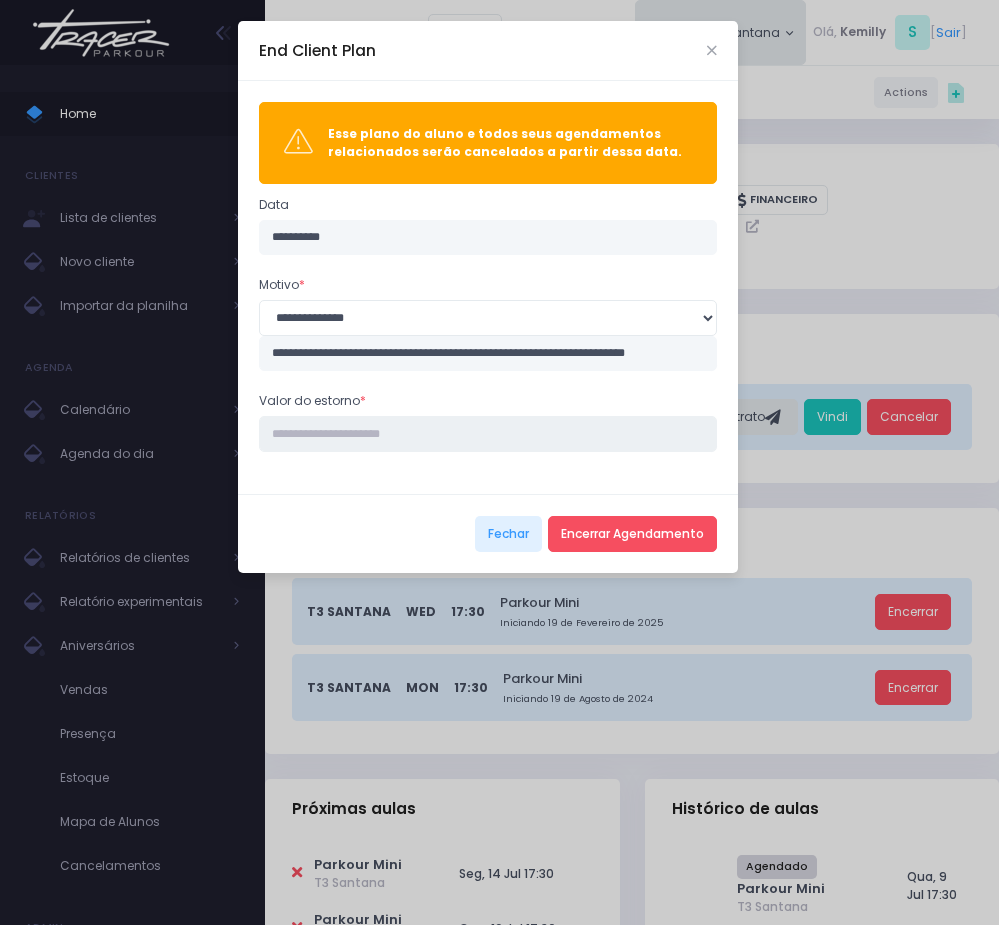 click on "Valor do estorno  *" at bounding box center [488, 434] 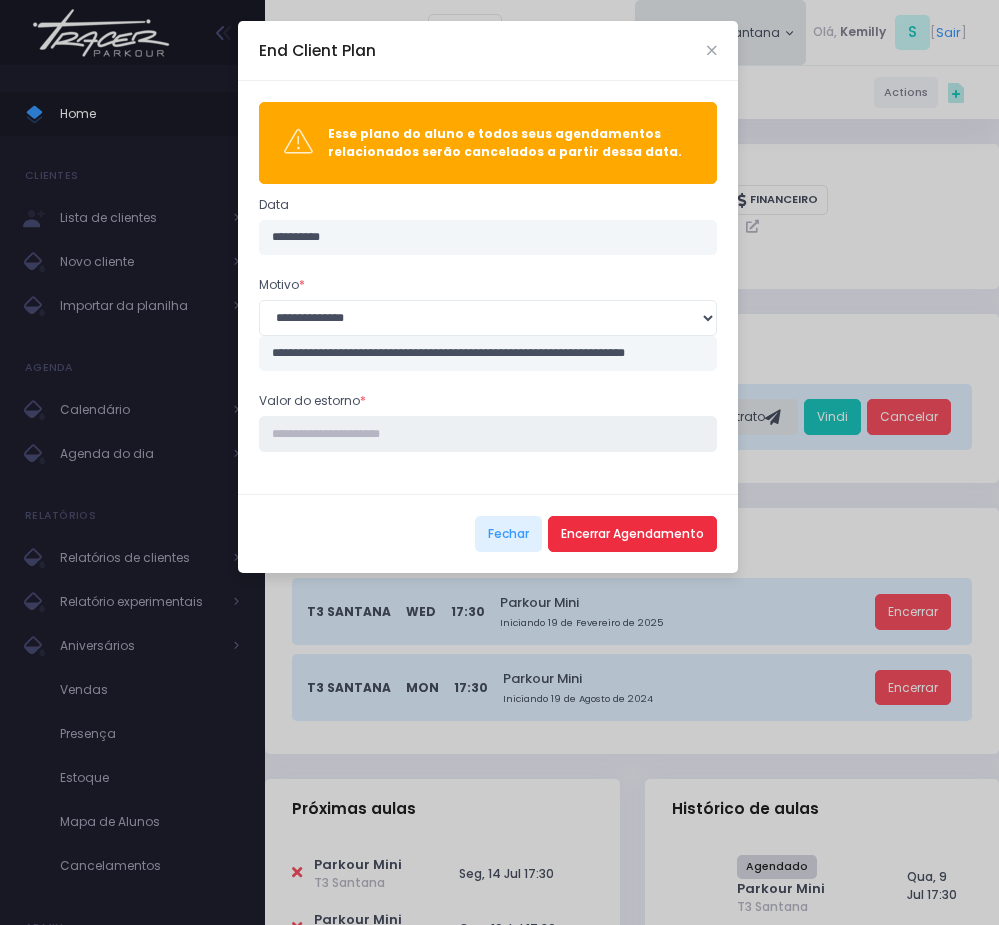type on "****" 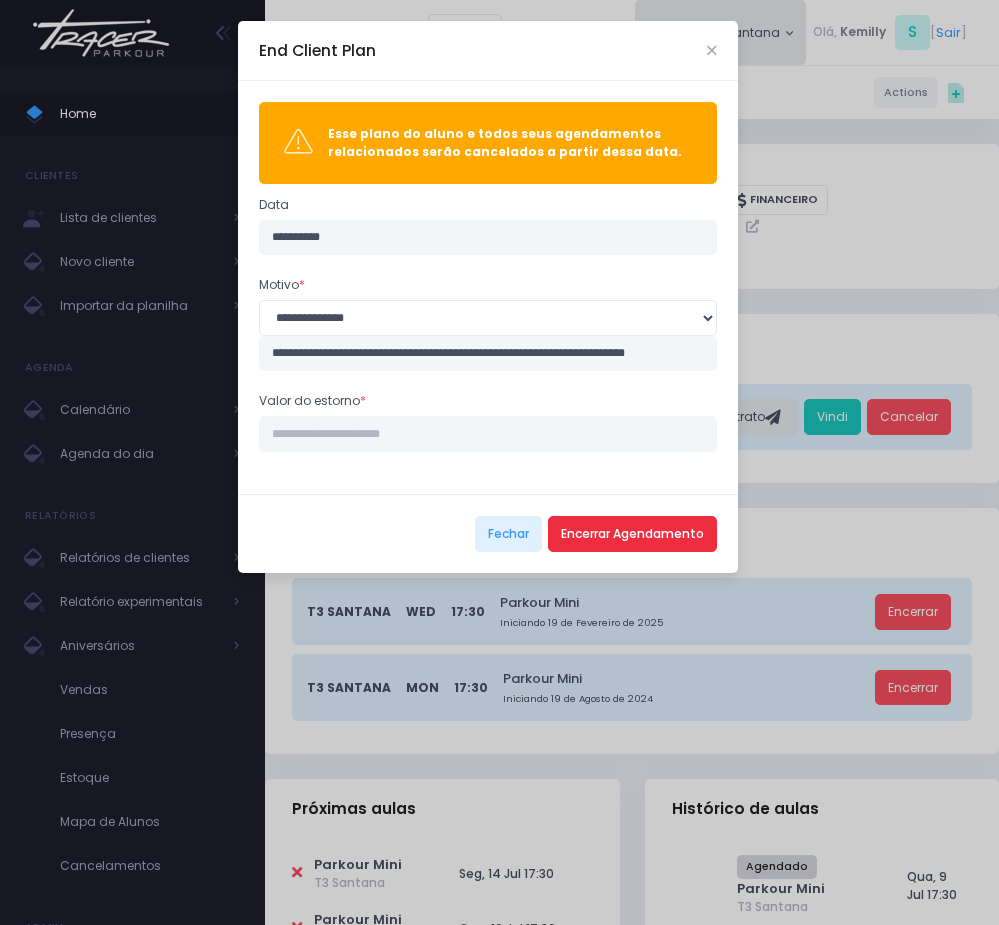 click on "Encerrar Agendamento" at bounding box center (632, 534) 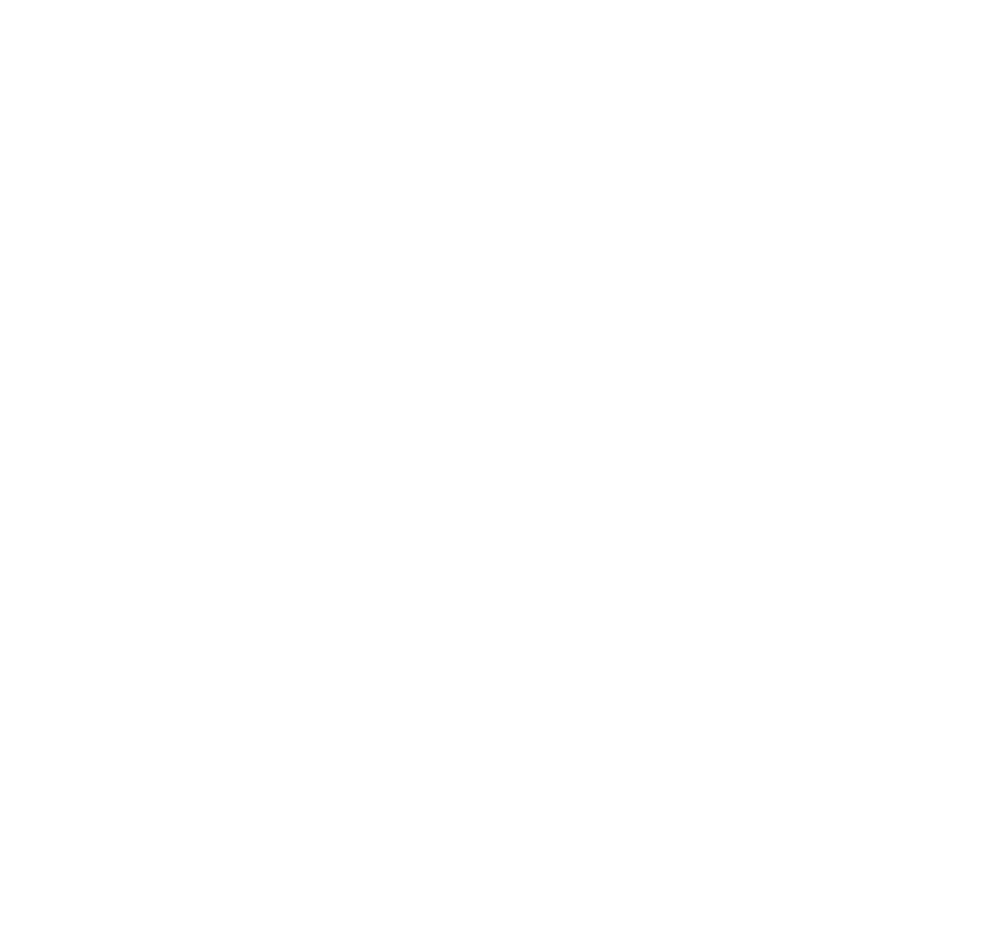scroll, scrollTop: 0, scrollLeft: 0, axis: both 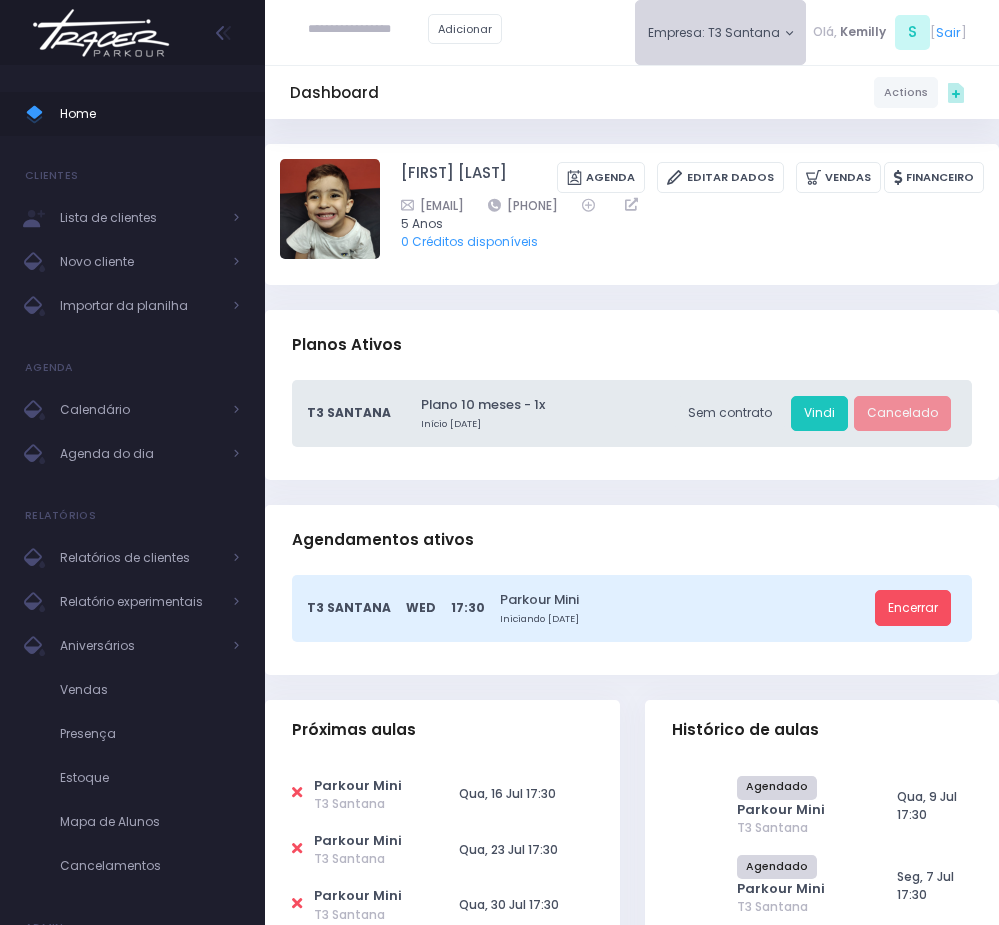 drag, startPoint x: 747, startPoint y: 1, endPoint x: 774, endPoint y: -5, distance: 27.658634 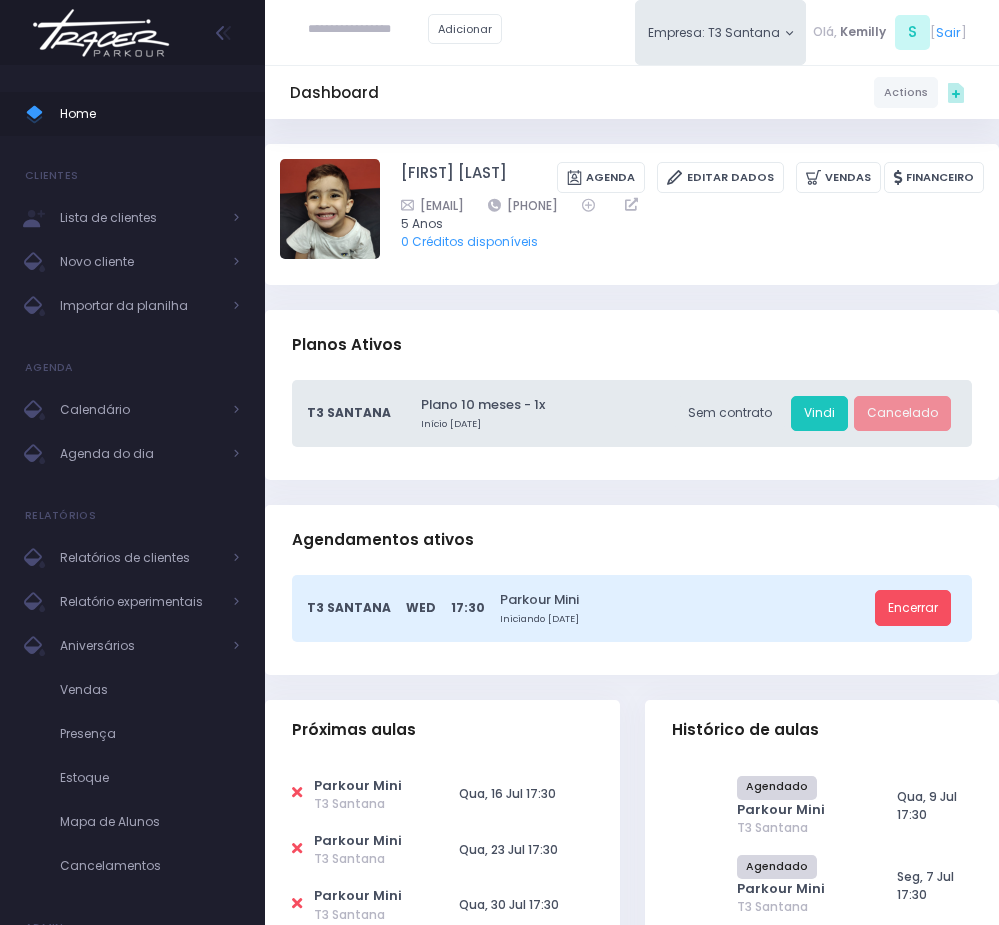 click at bounding box center (368, 30) 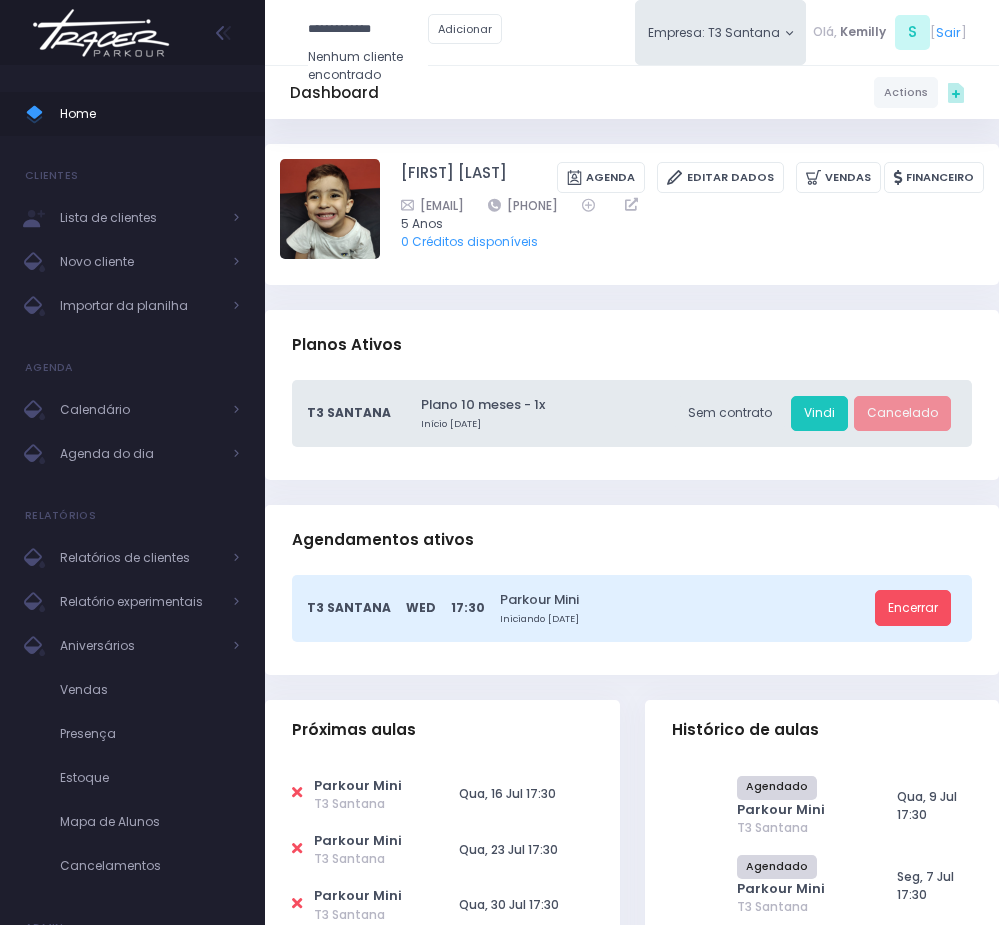 click on "**********" at bounding box center (368, 30) 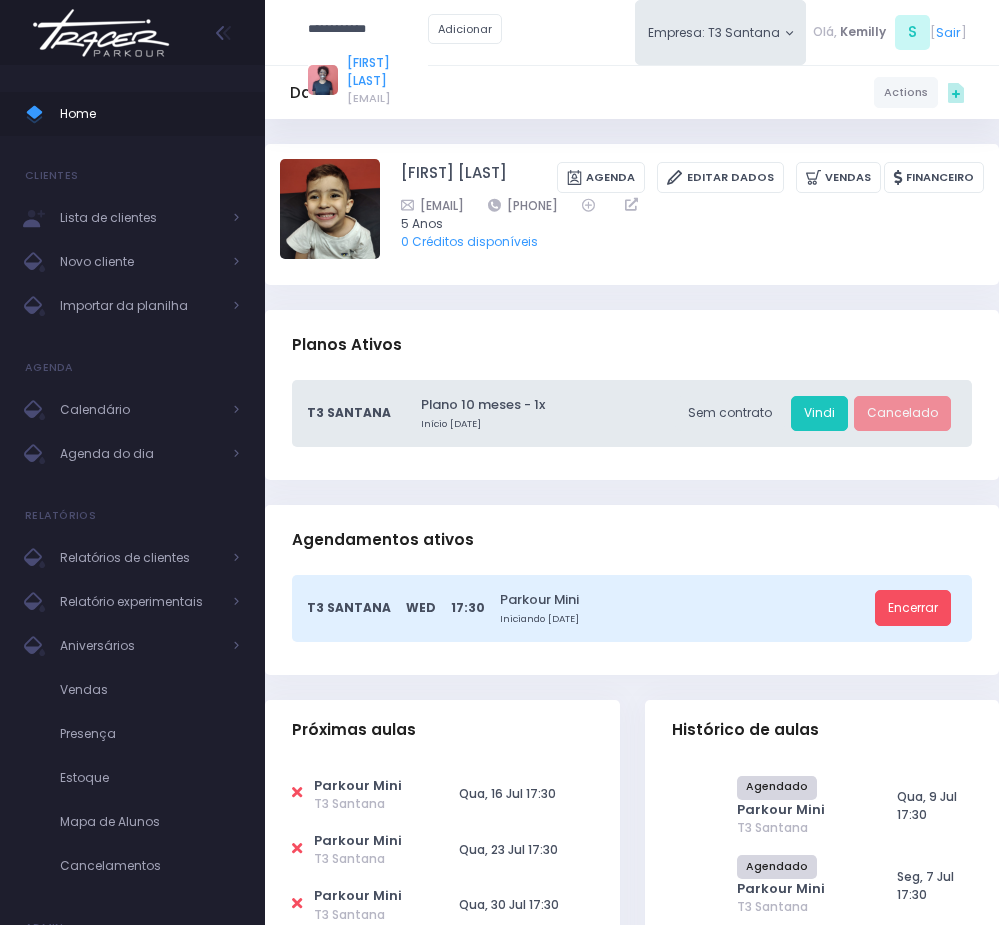 click on "[FIRST] [LAST]" at bounding box center [387, 72] 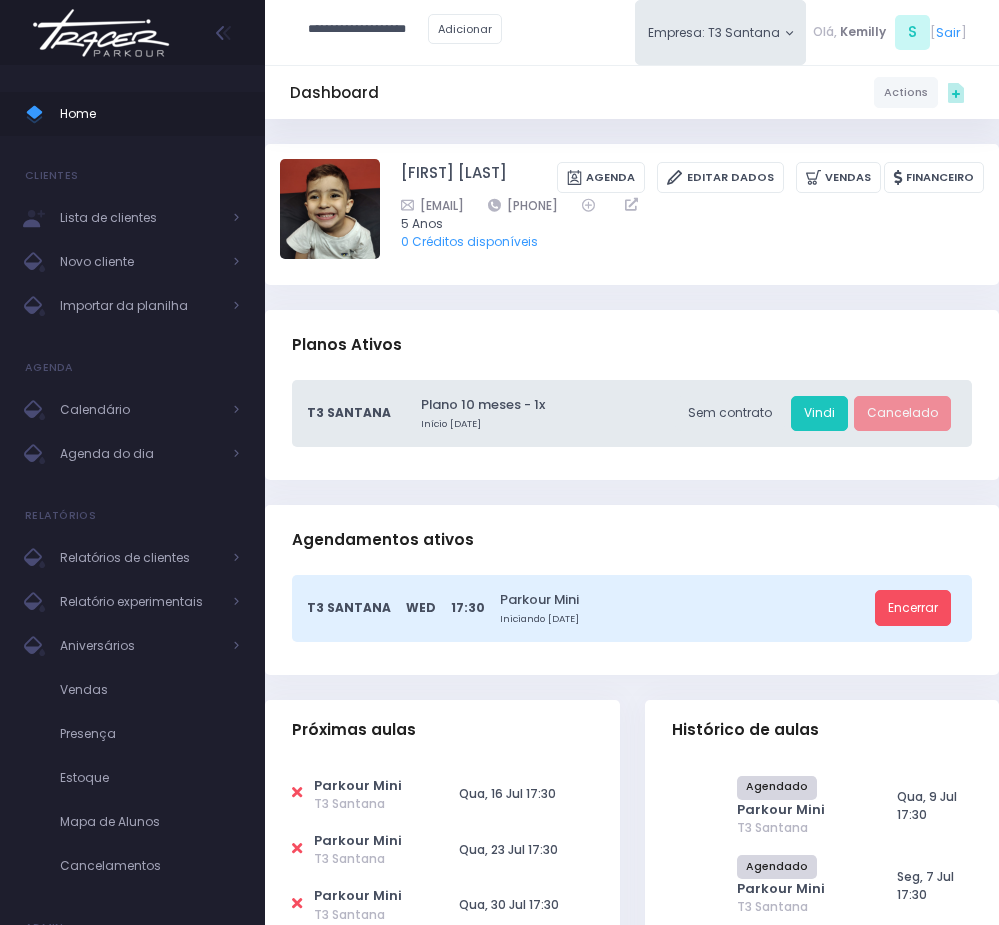 type on "**********" 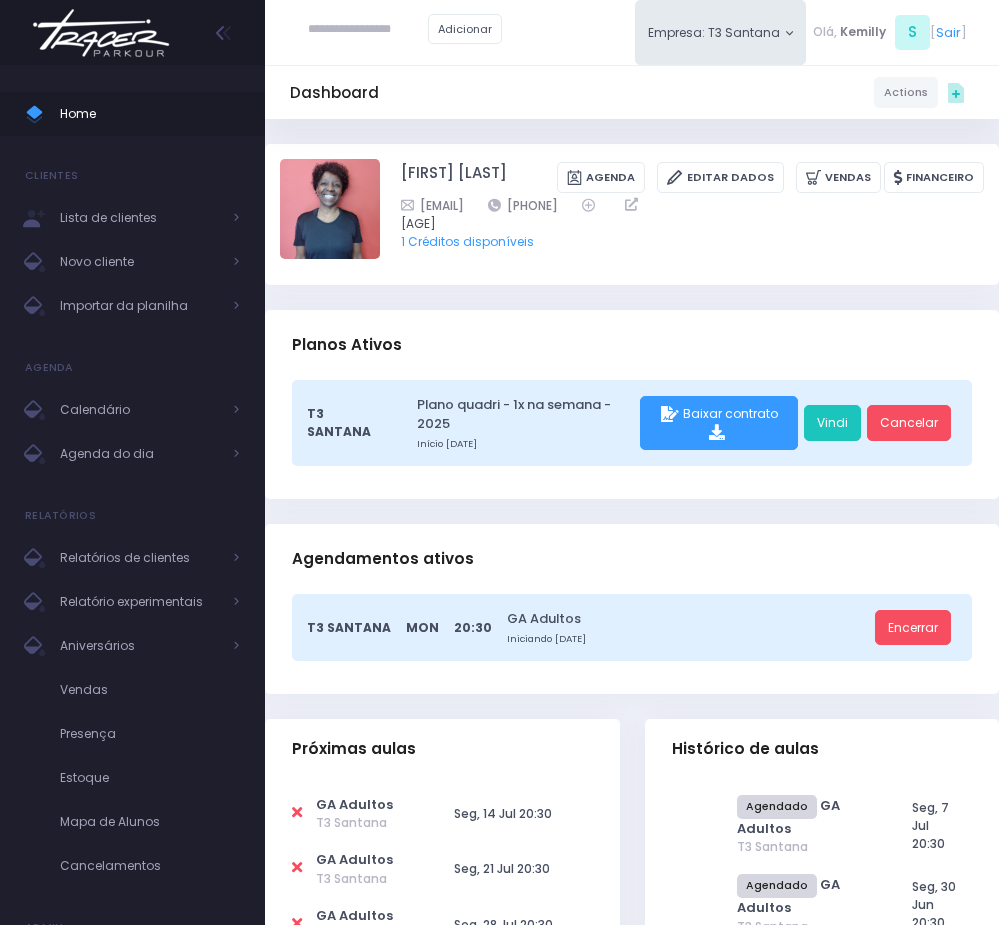 scroll, scrollTop: 0, scrollLeft: 0, axis: both 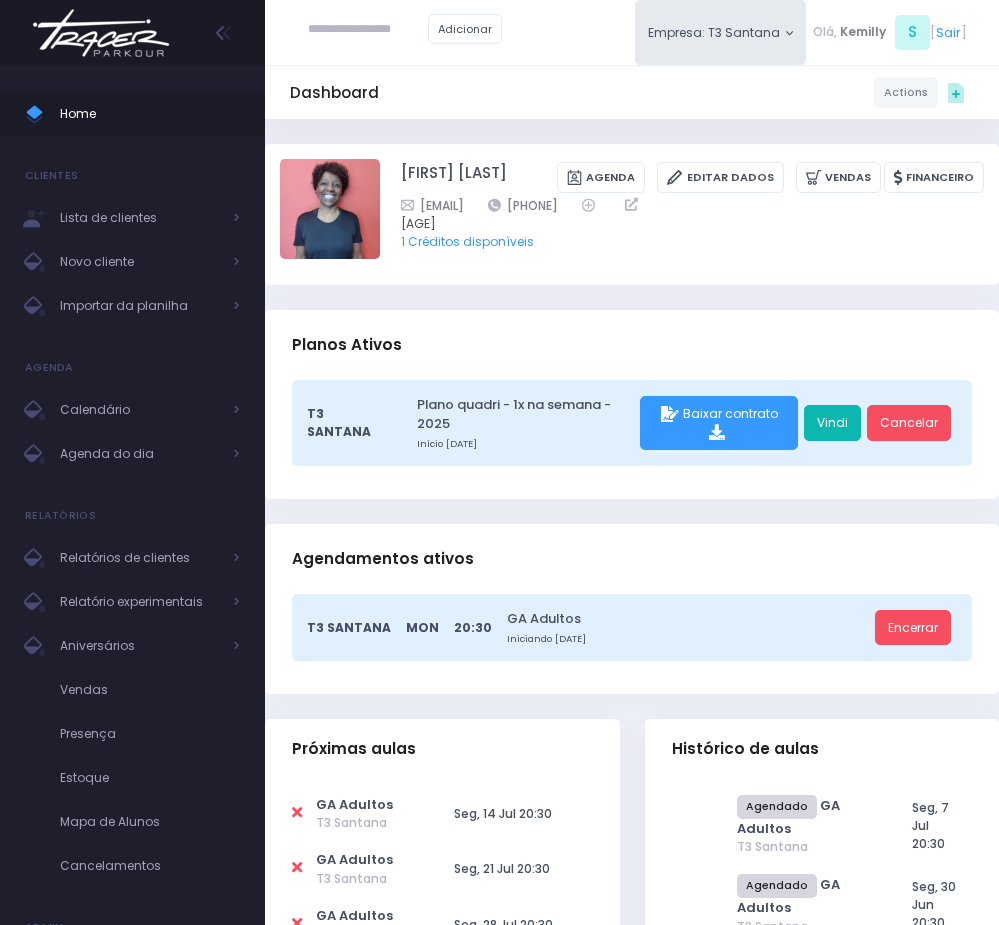 click on "Vindi" at bounding box center [832, 423] 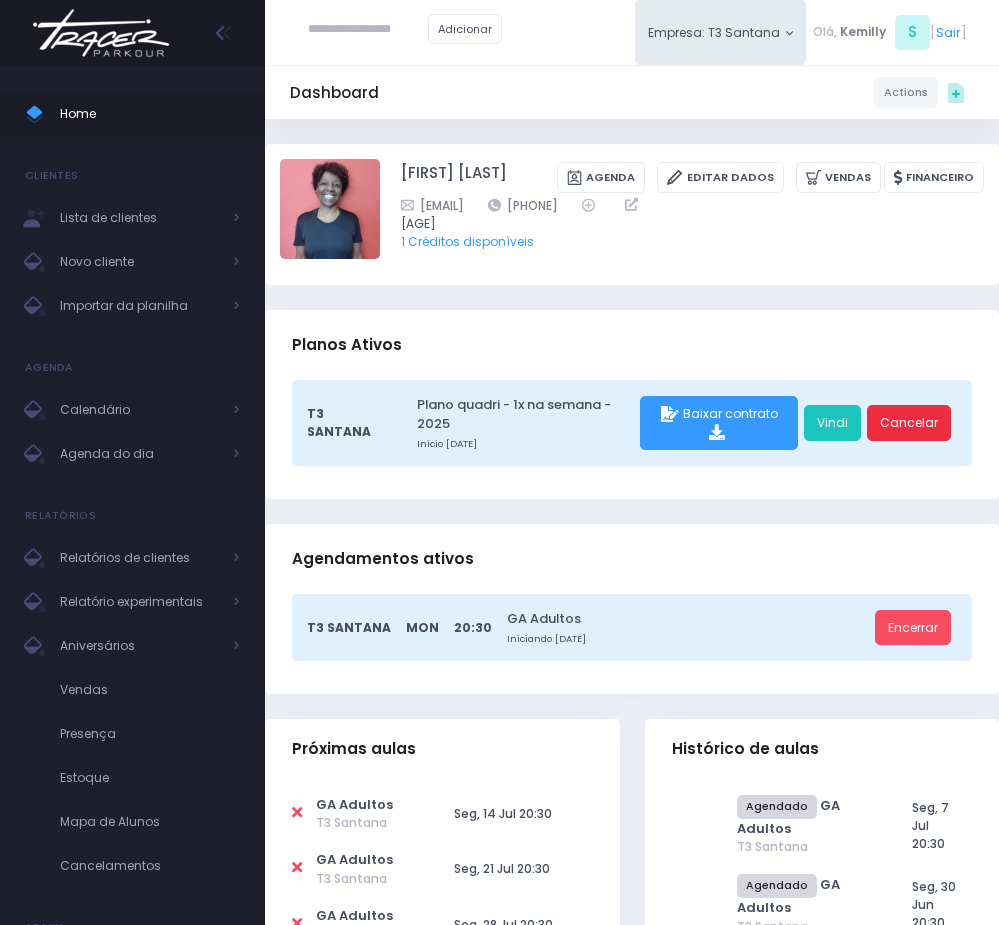click on "Cancelar" at bounding box center [909, 423] 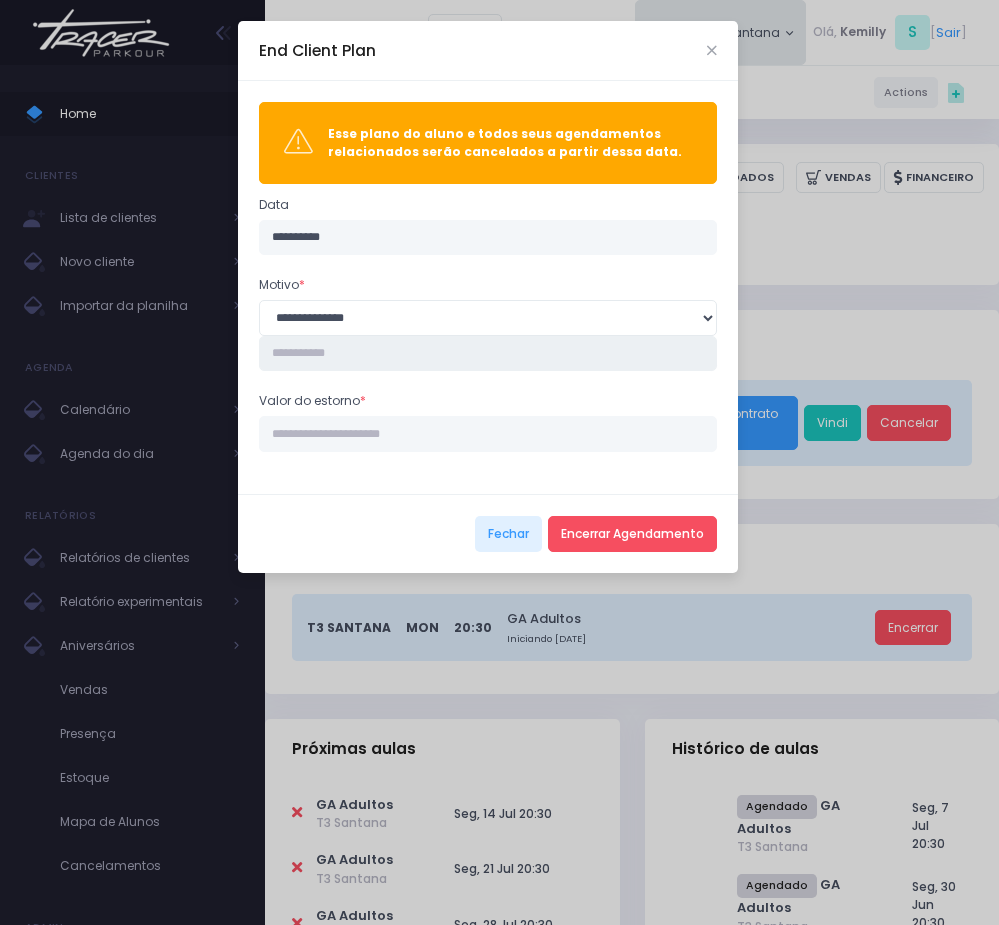 click at bounding box center (488, 354) 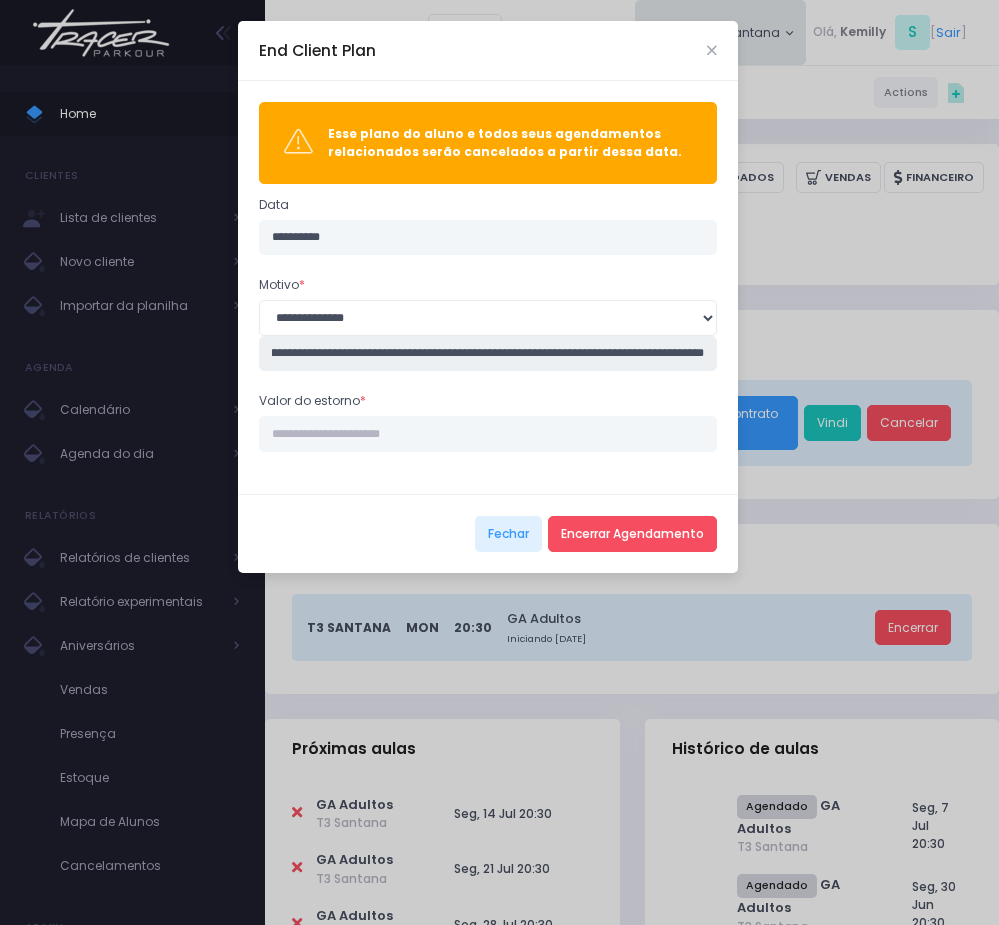 scroll, scrollTop: 0, scrollLeft: 634, axis: horizontal 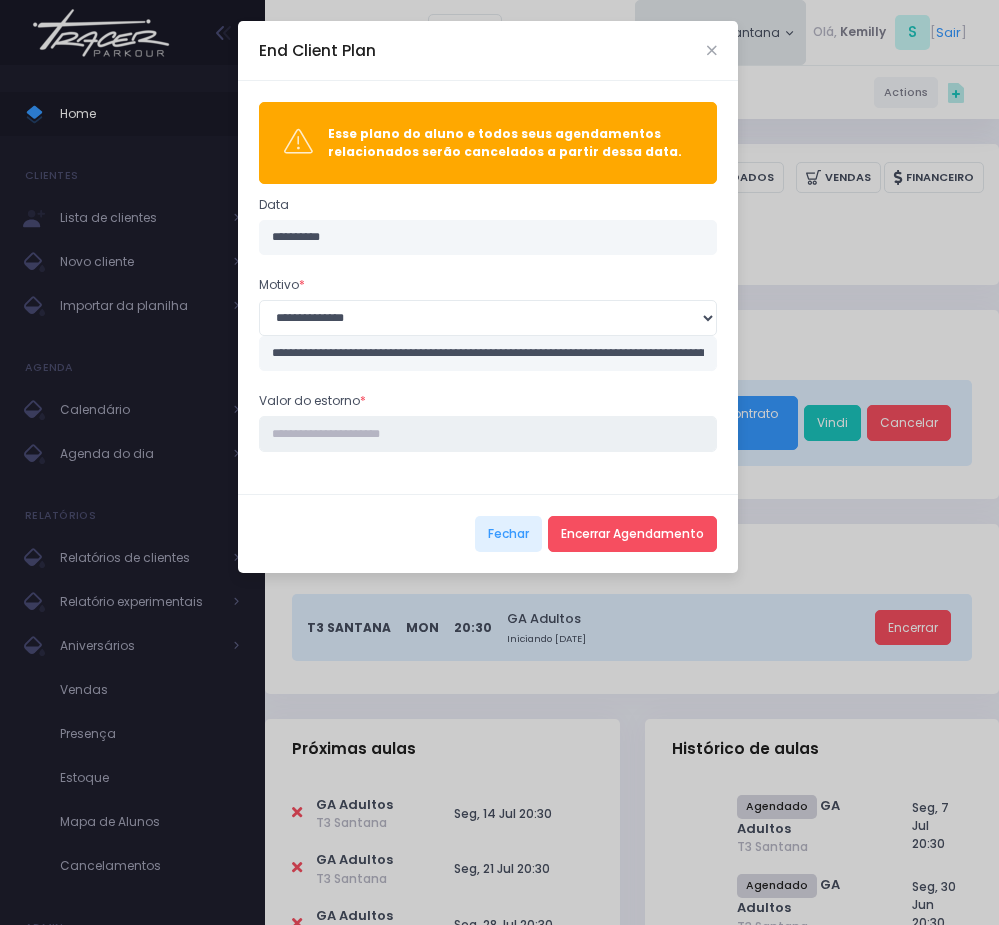 click on "Valor do estorno  *" at bounding box center [488, 434] 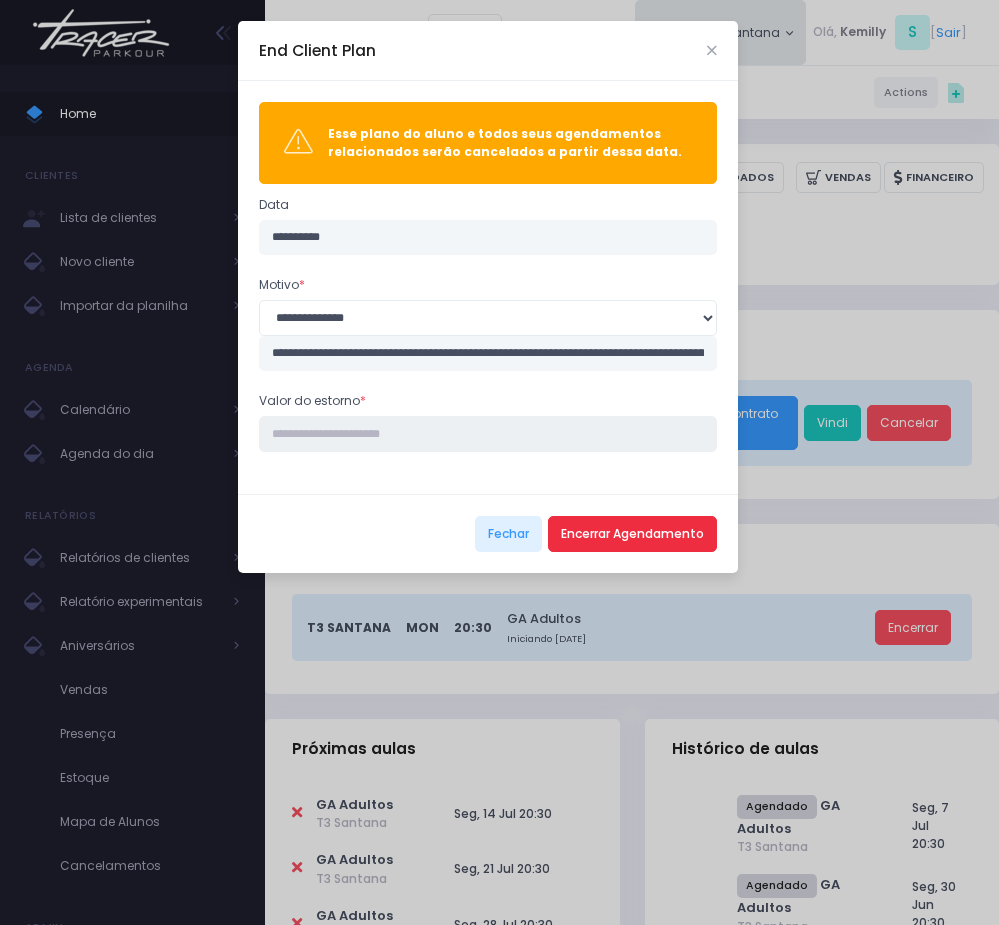 type on "******" 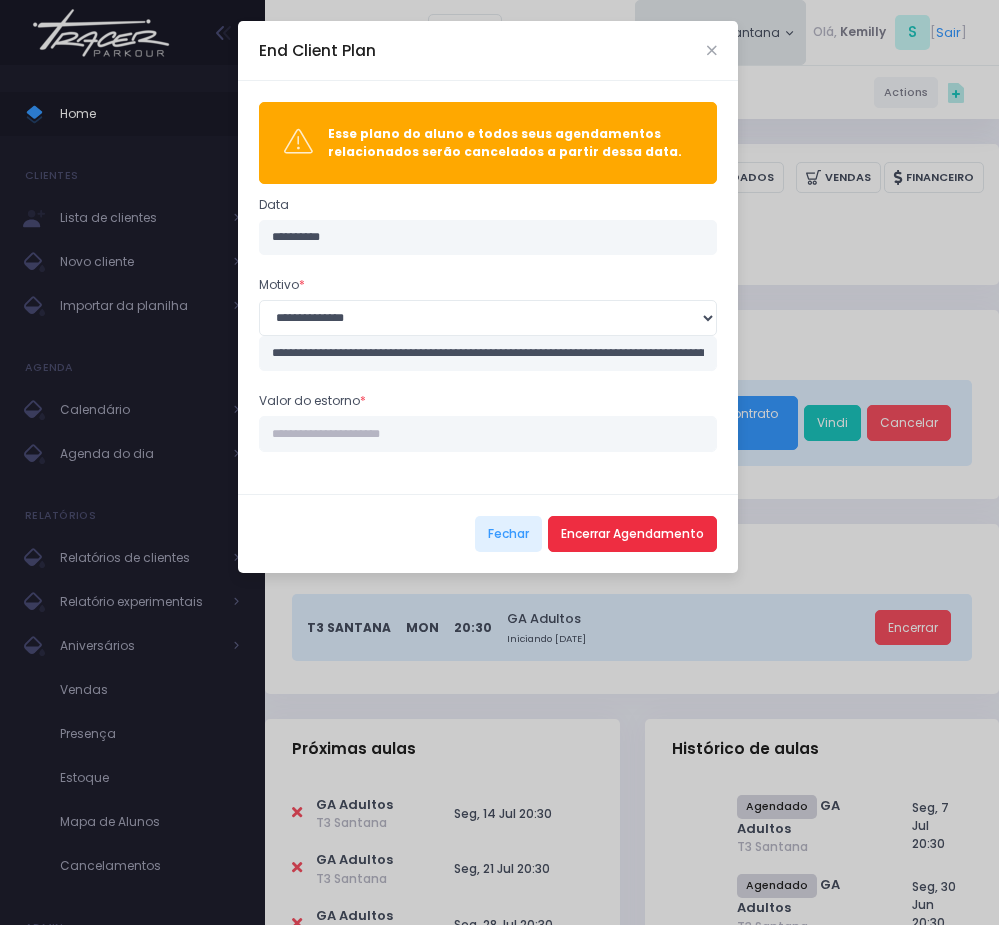 click on "Encerrar Agendamento" at bounding box center (632, 534) 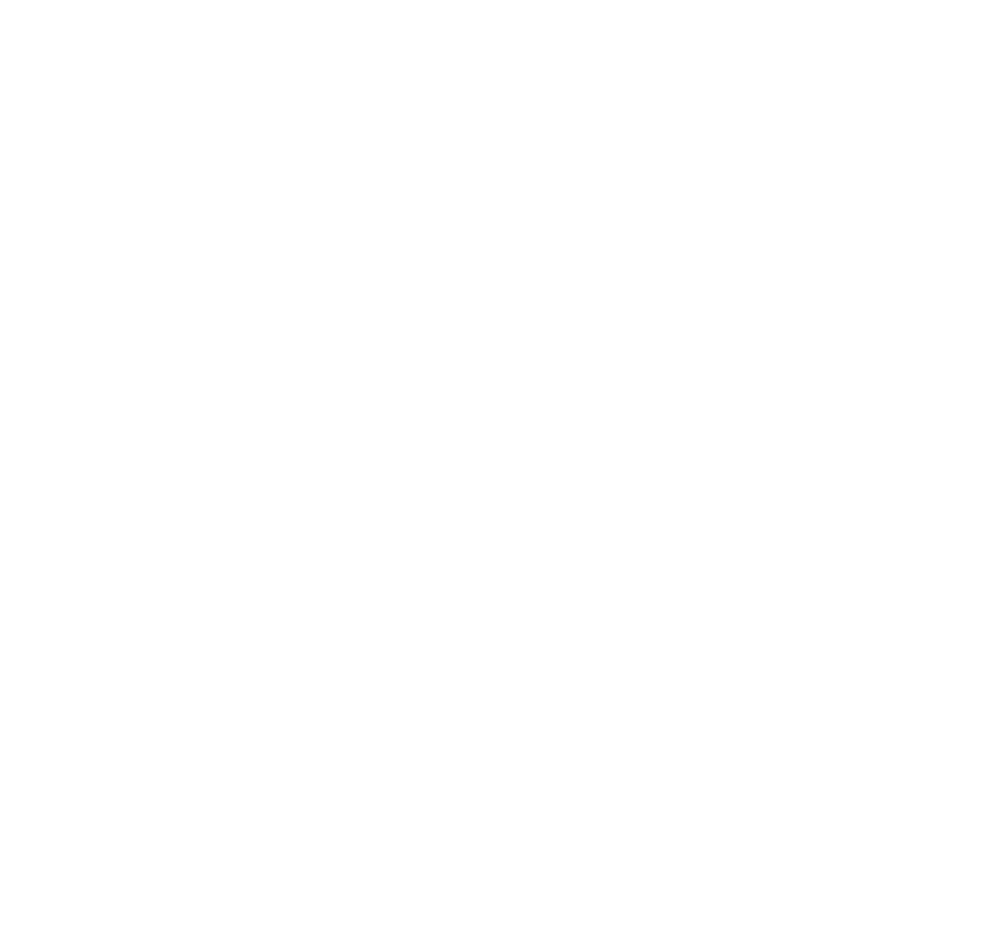 scroll, scrollTop: 0, scrollLeft: 0, axis: both 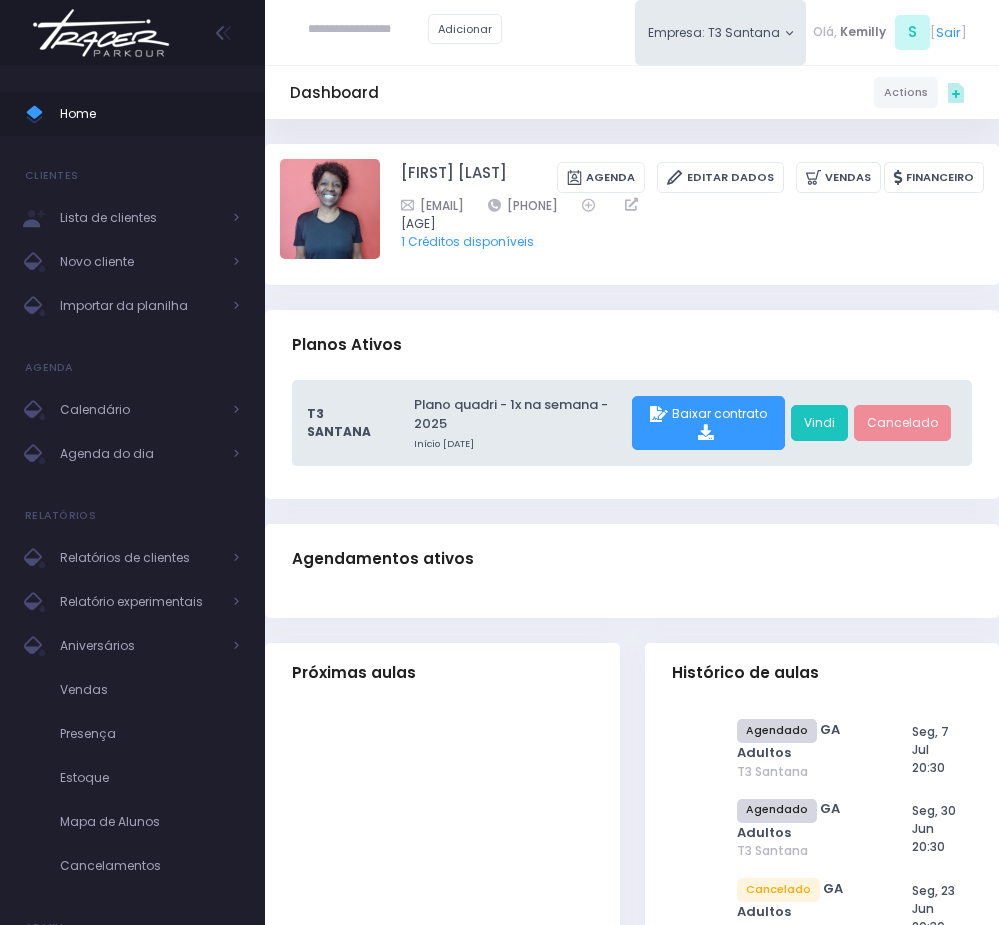 paste on "**********" 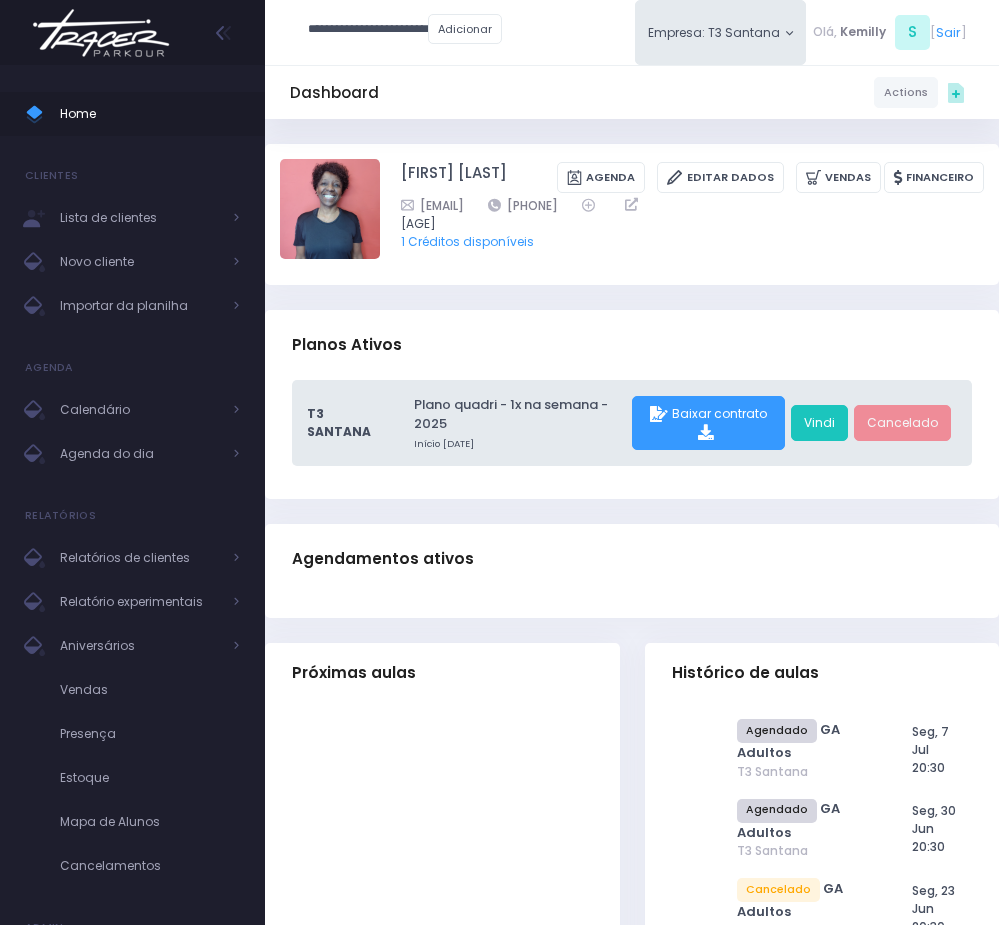 scroll, scrollTop: 0, scrollLeft: 12, axis: horizontal 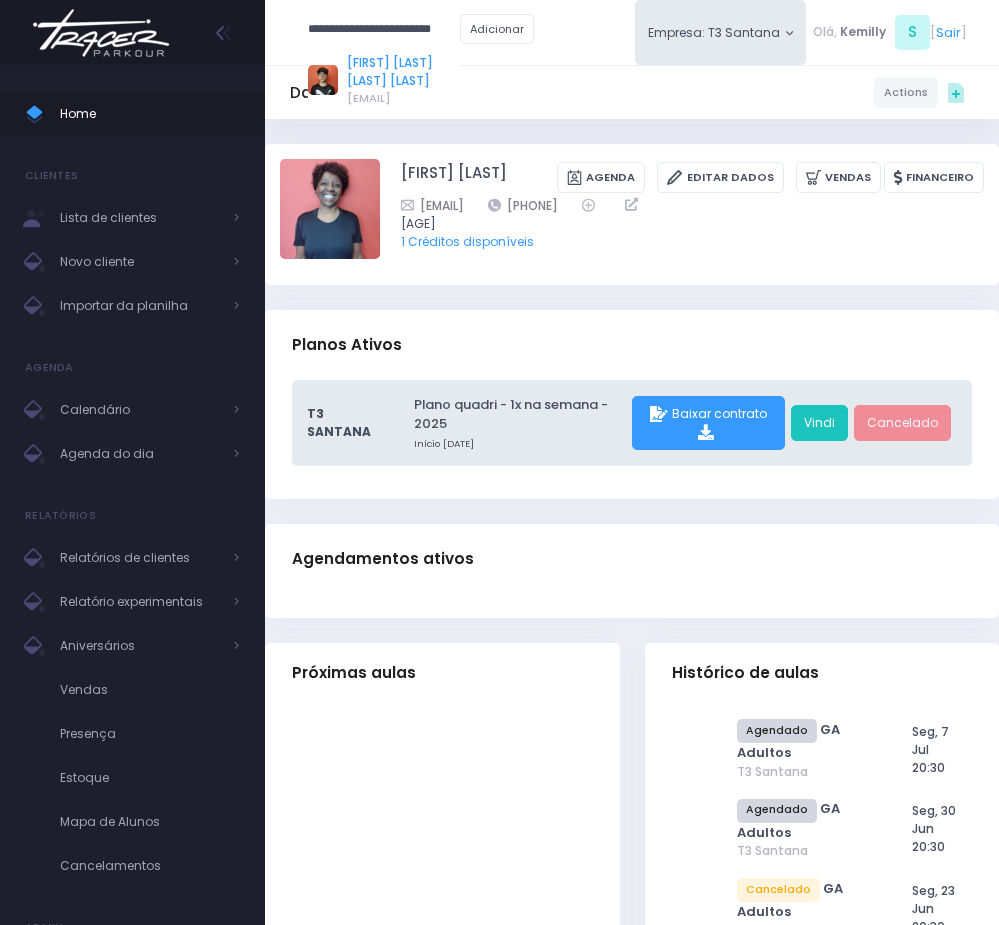 click on "[FIRST] [LAST] [LAST] [LAST]" at bounding box center (403, 72) 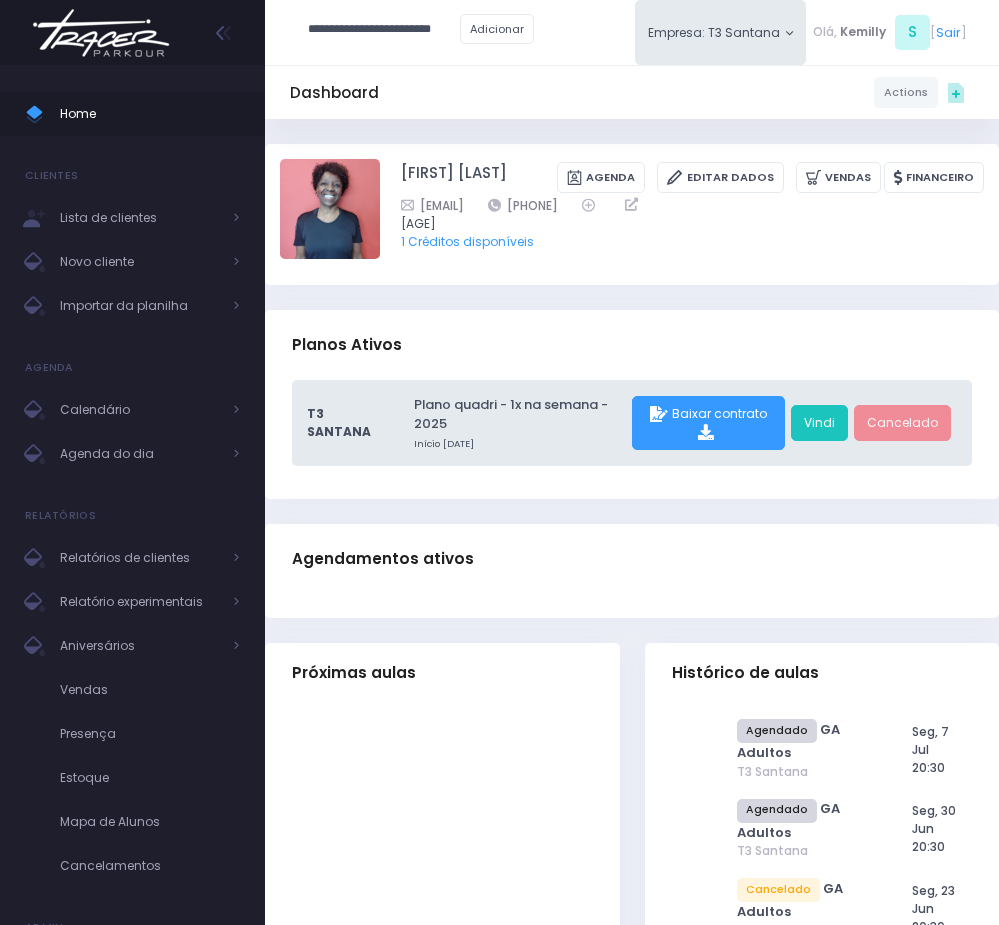 scroll, scrollTop: 0, scrollLeft: 7, axis: horizontal 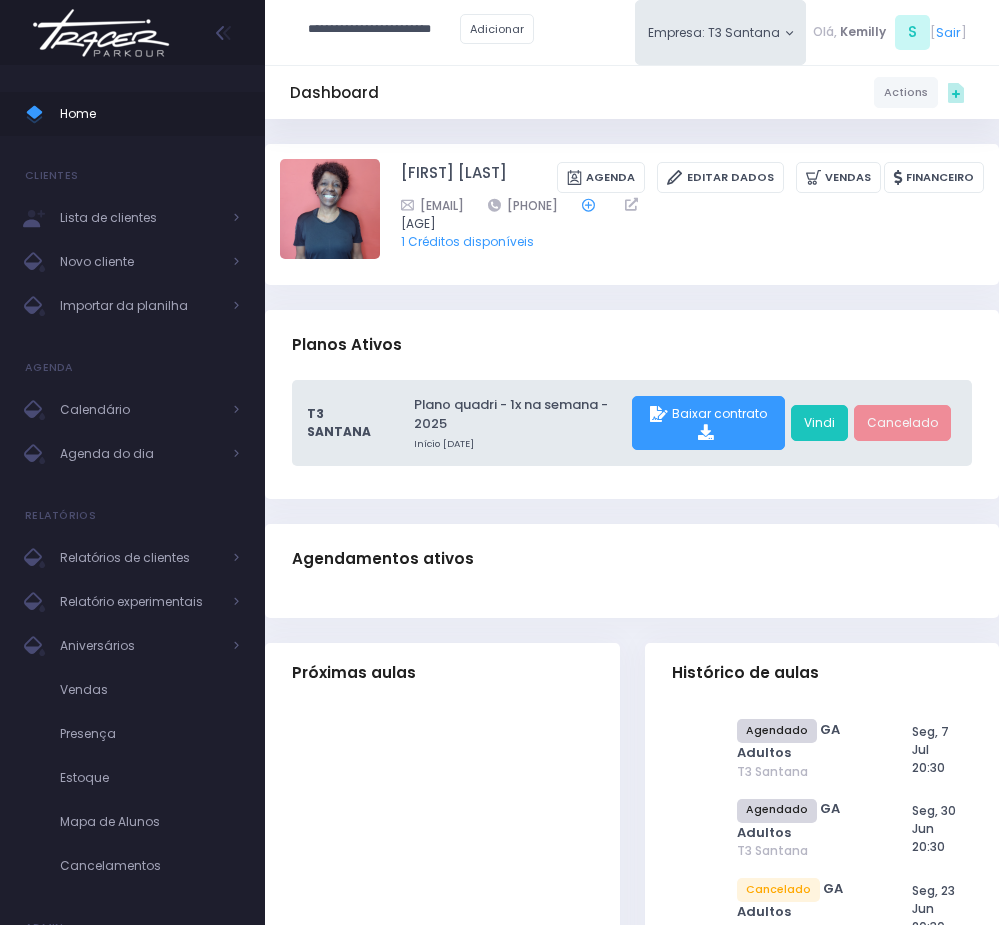 type on "**********" 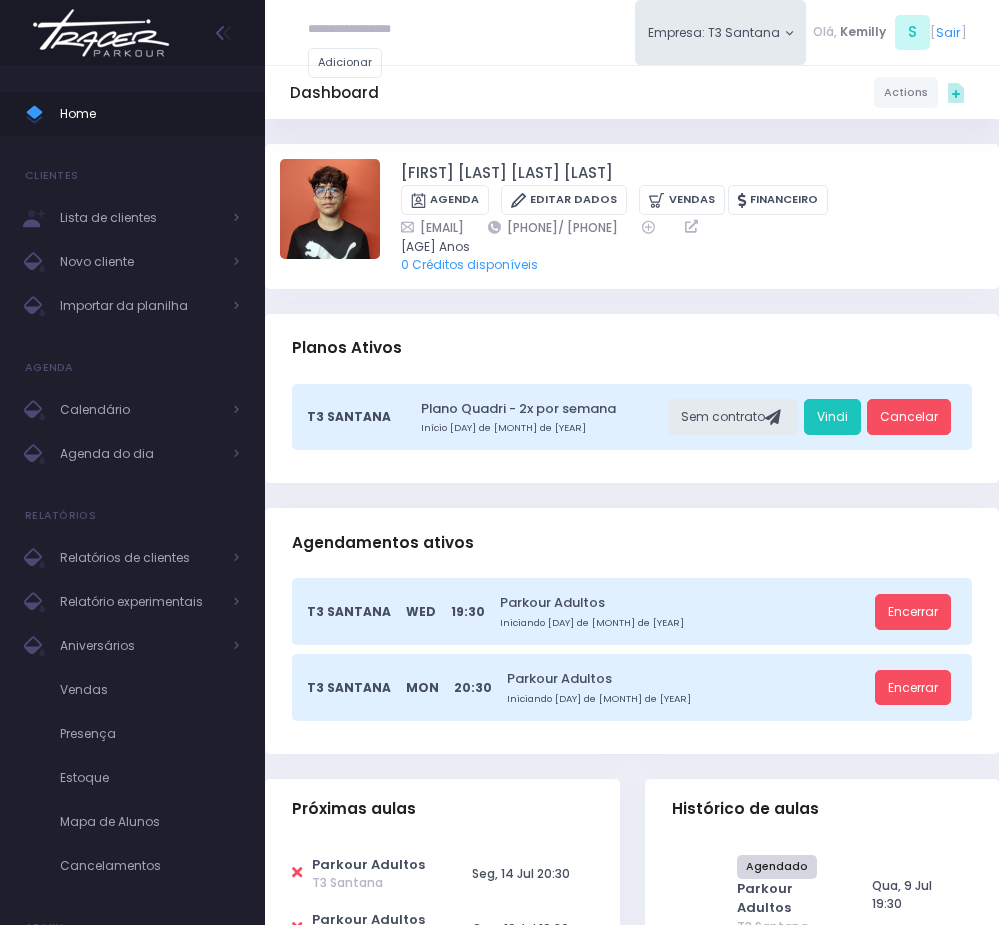 scroll, scrollTop: 0, scrollLeft: 0, axis: both 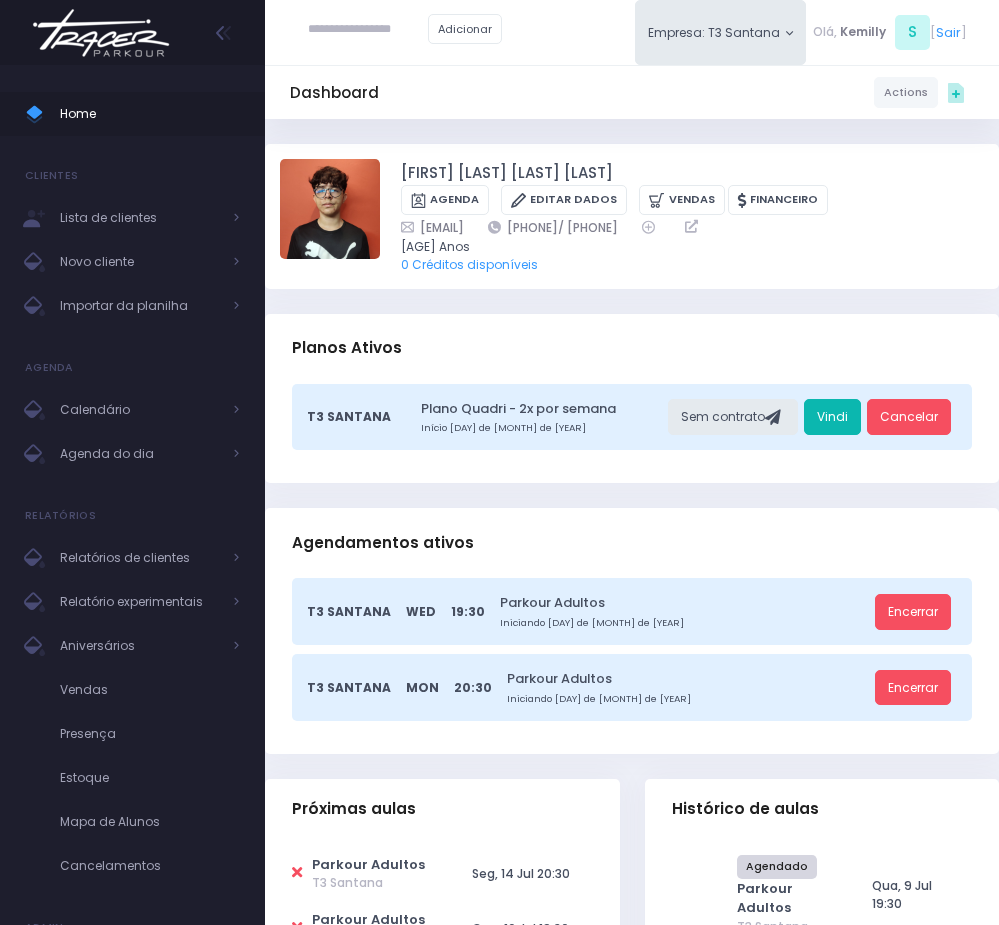 click on "Vindi" at bounding box center [832, 417] 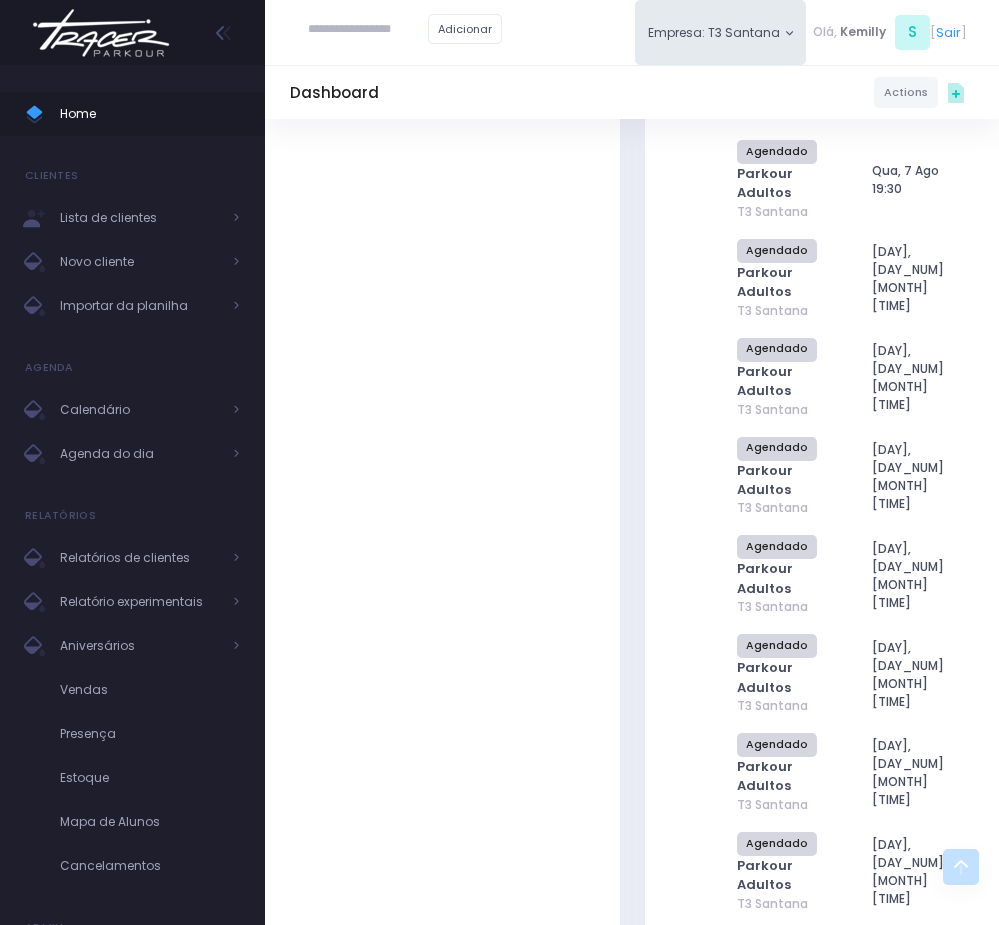 scroll, scrollTop: 10200, scrollLeft: 0, axis: vertical 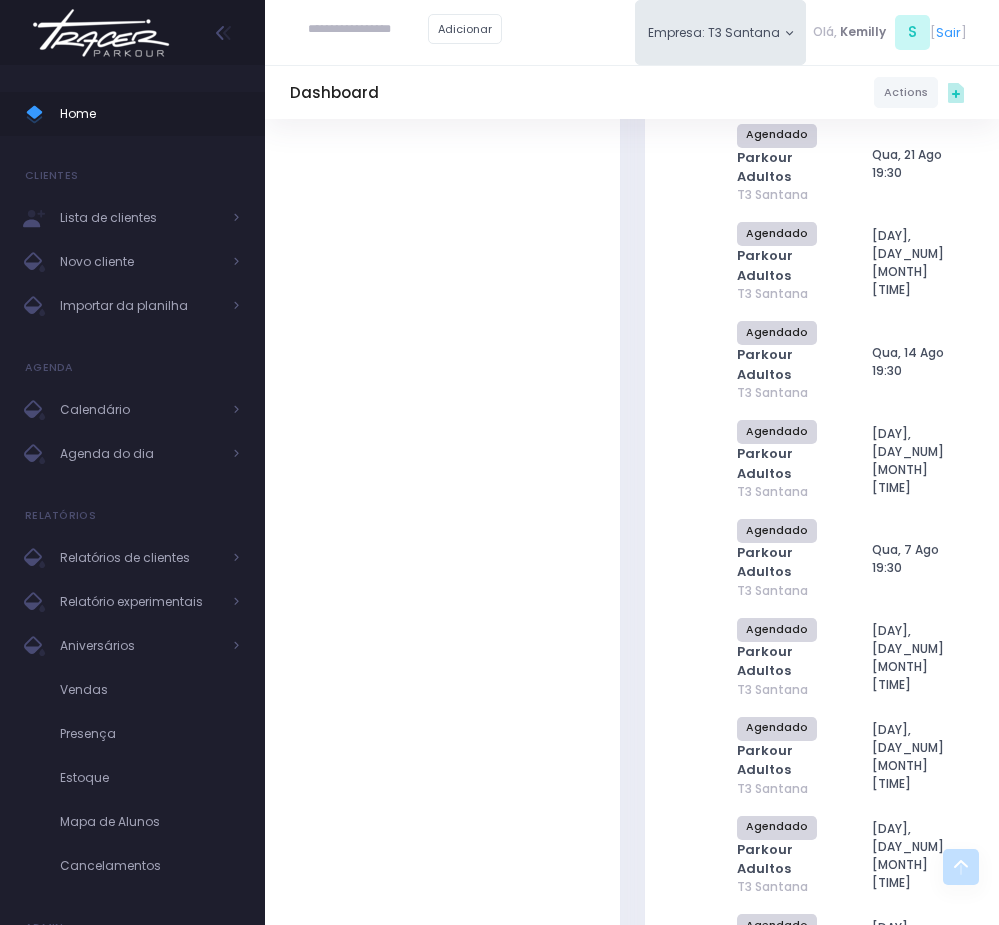 drag, startPoint x: 714, startPoint y: 598, endPoint x: 769, endPoint y: 598, distance: 55 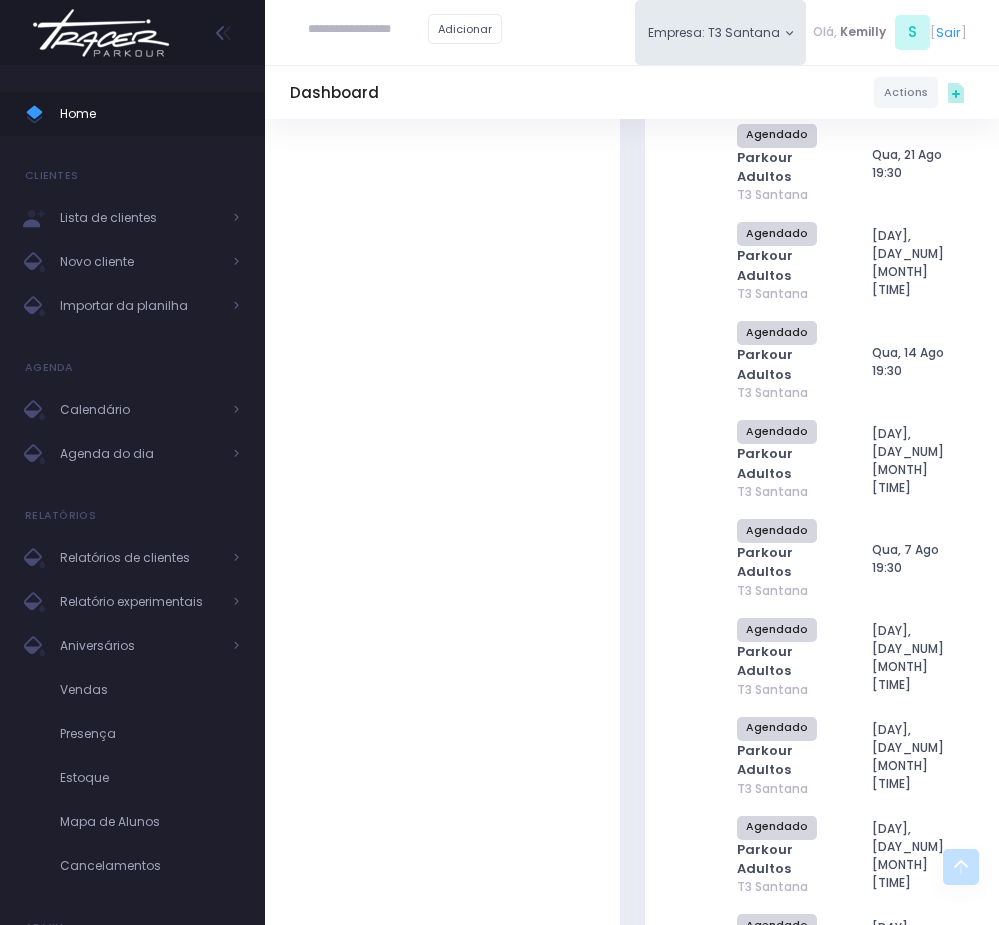 drag, startPoint x: 711, startPoint y: 435, endPoint x: 763, endPoint y: 438, distance: 52.086468 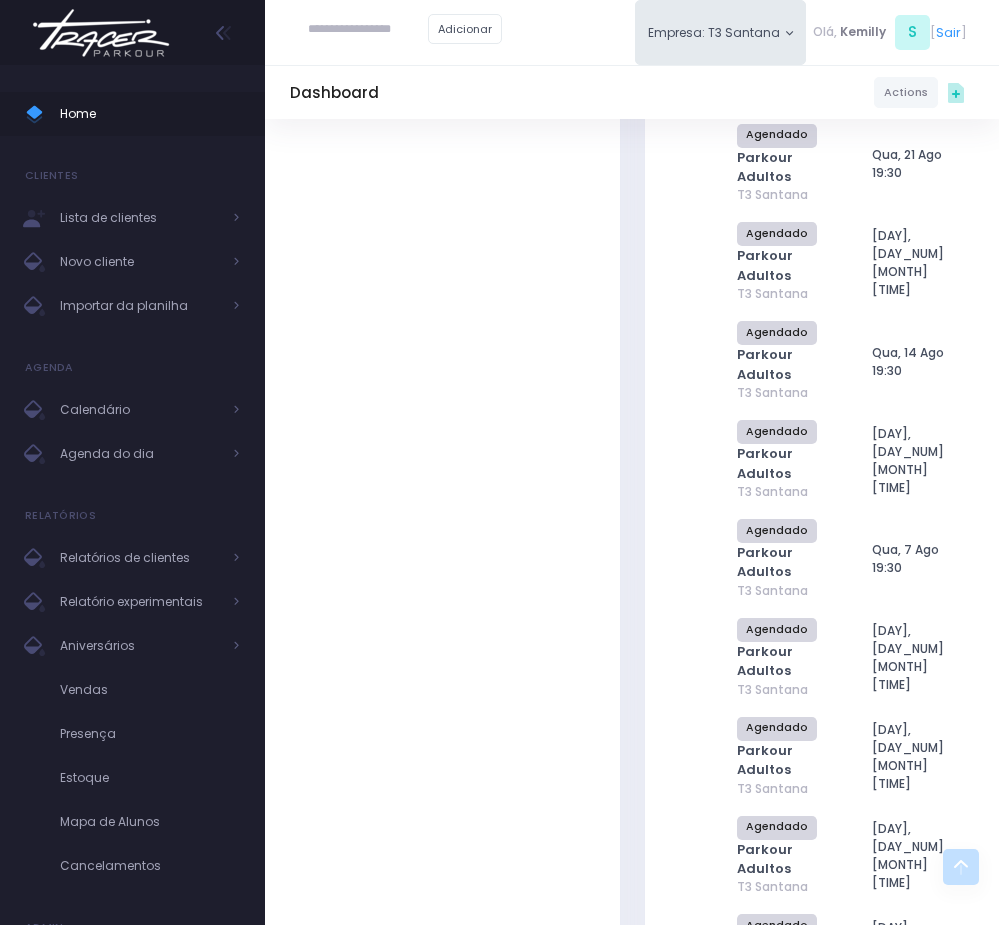 drag, startPoint x: 763, startPoint y: 439, endPoint x: 777, endPoint y: 541, distance: 102.9563 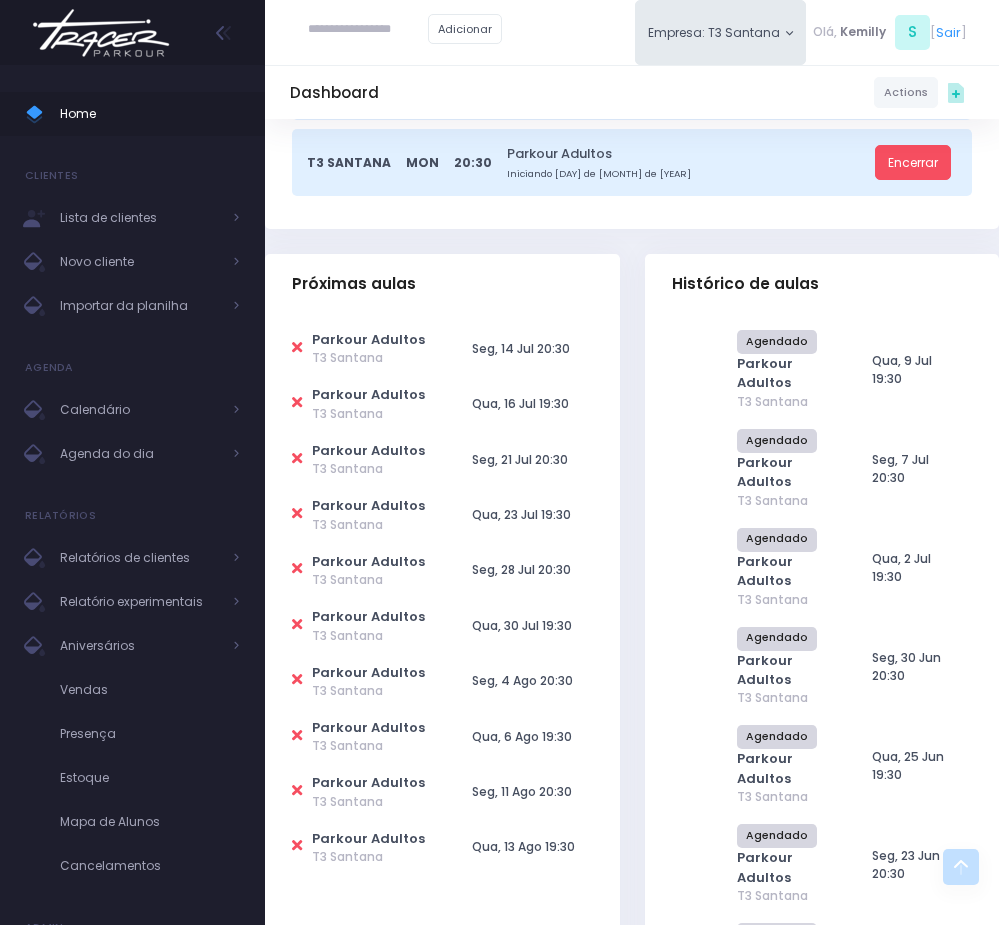 scroll, scrollTop: 375, scrollLeft: 0, axis: vertical 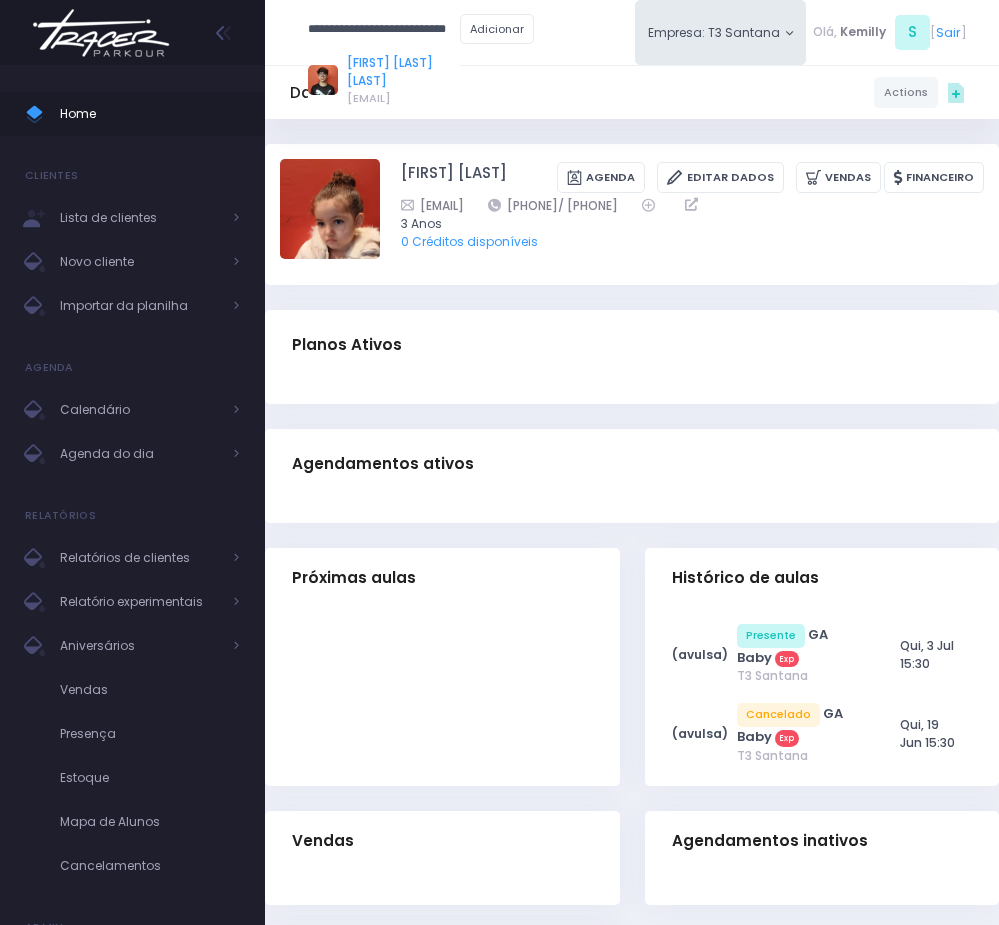 click on "[FIRST] [LAST] [LAST] [LAST]" at bounding box center (403, 72) 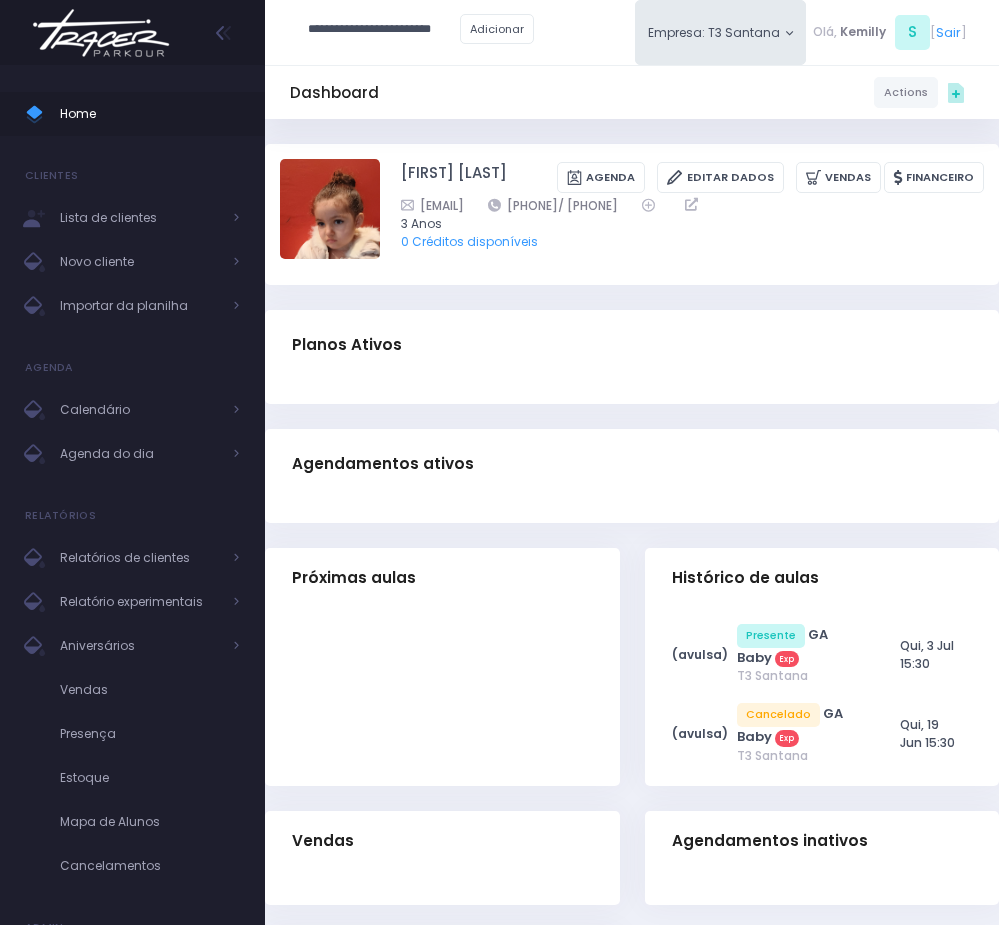 scroll, scrollTop: 0, scrollLeft: 7, axis: horizontal 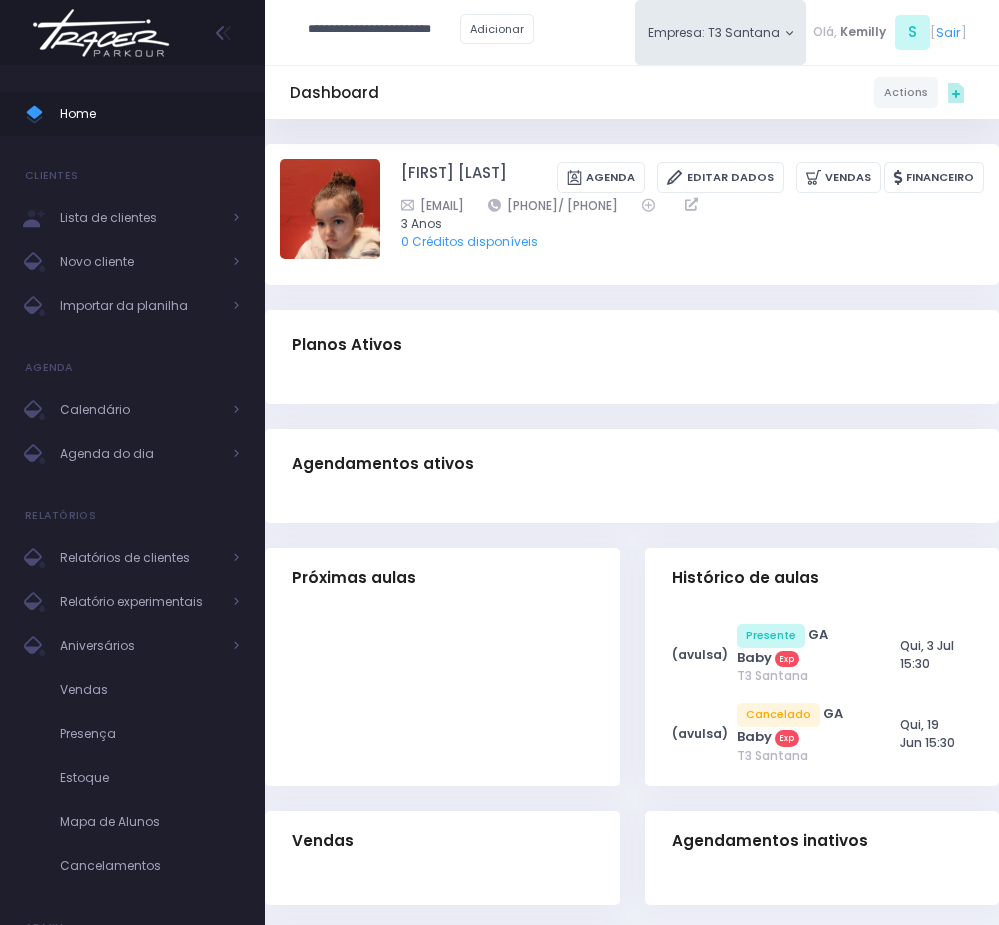 type on "**********" 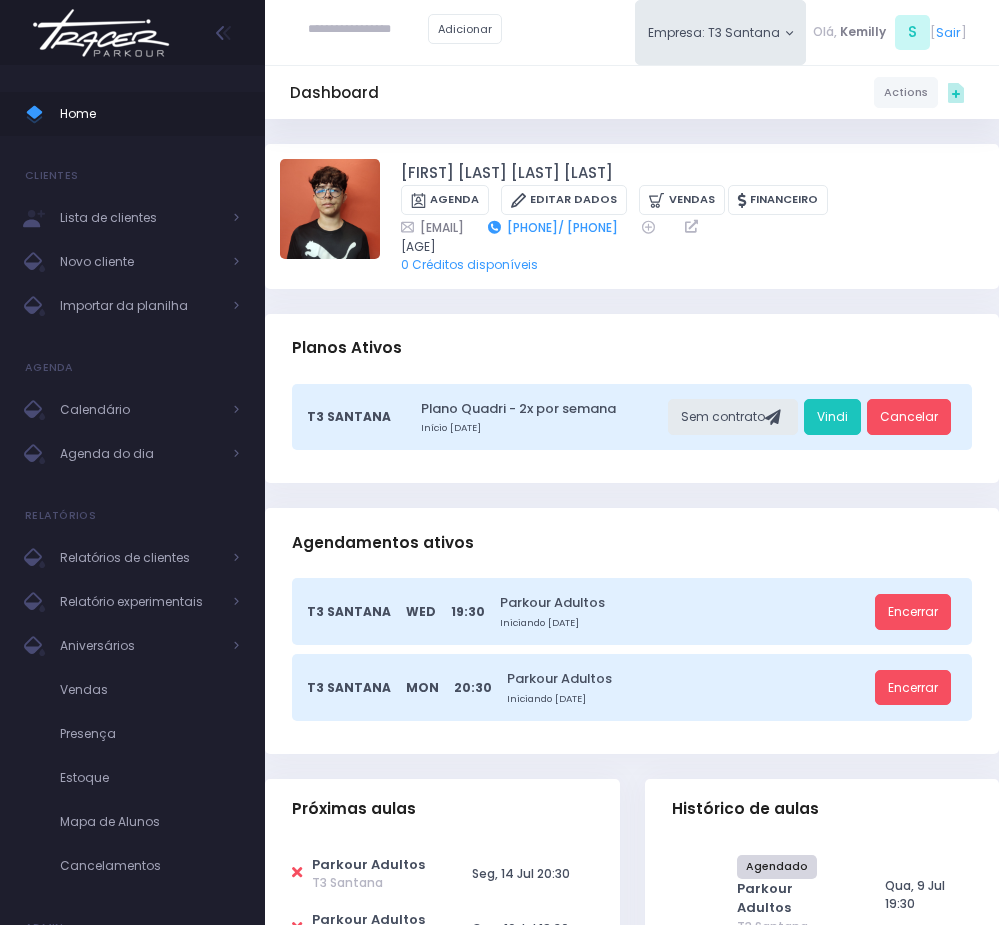 scroll, scrollTop: 0, scrollLeft: 0, axis: both 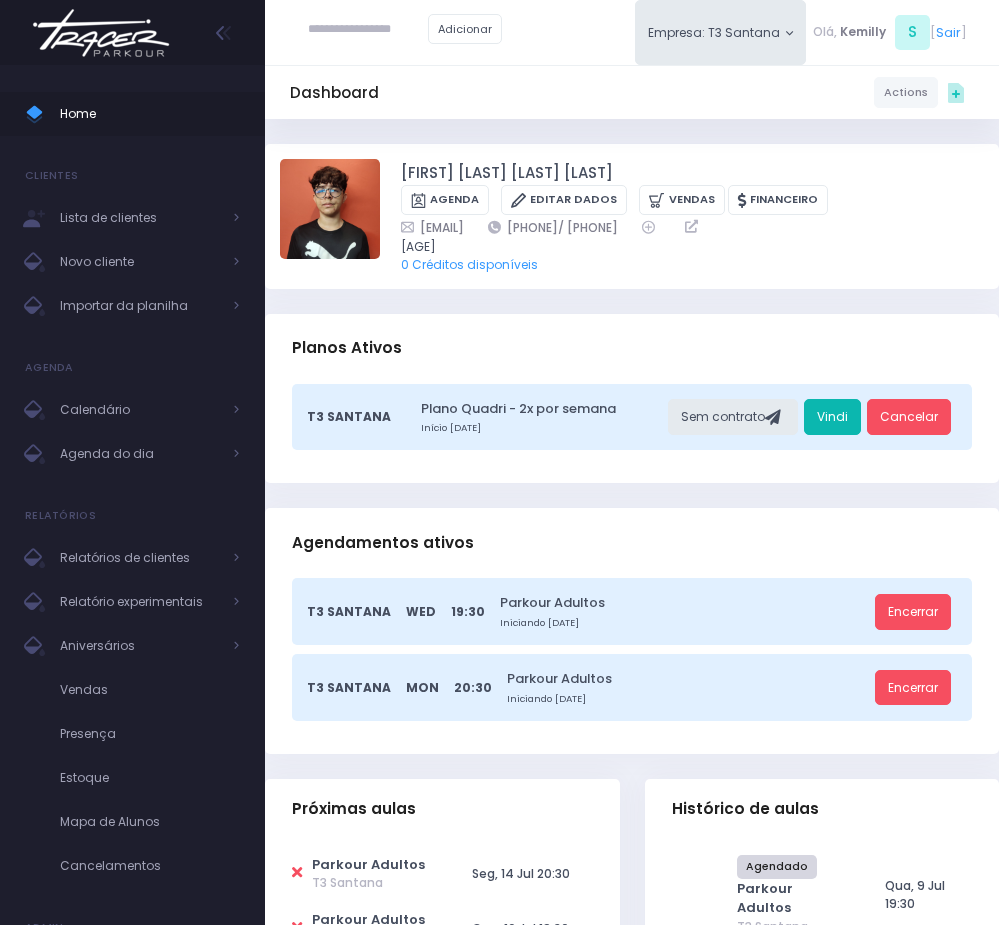 click on "Vindi" at bounding box center (832, 417) 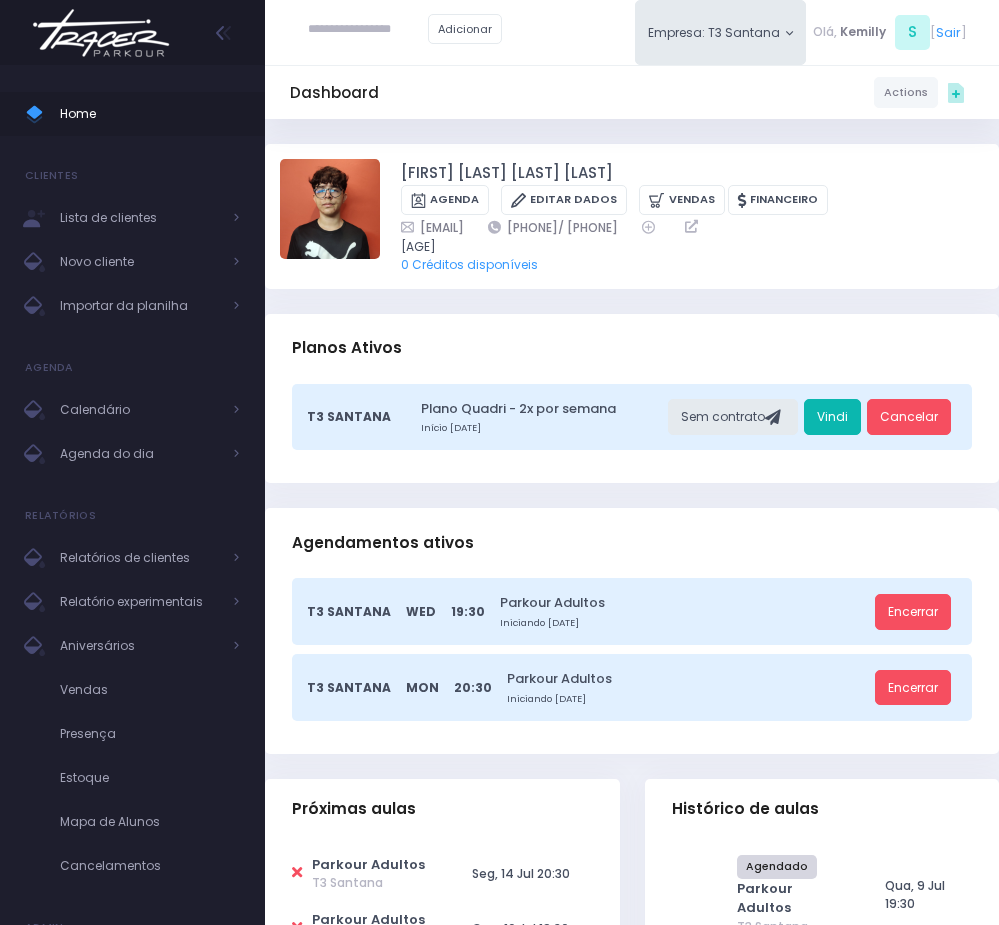 click on "Vindi" at bounding box center (832, 417) 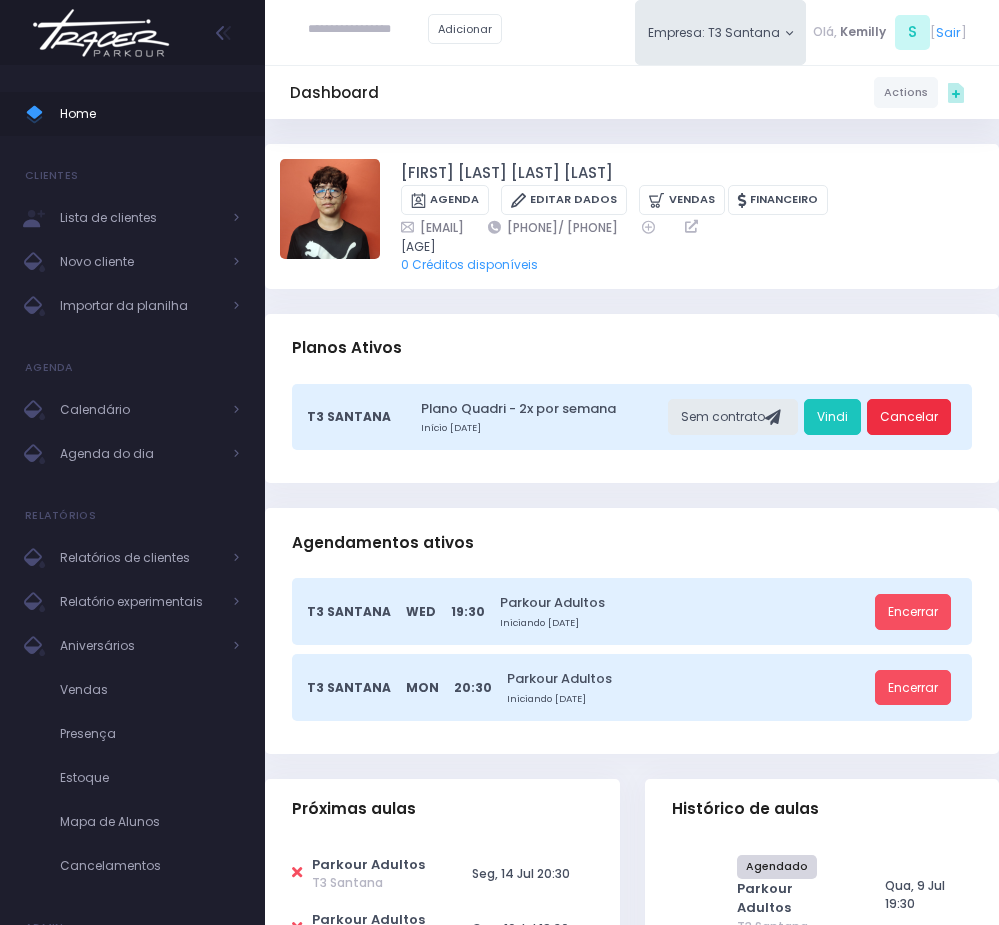 click on "Cancelar" at bounding box center [909, 417] 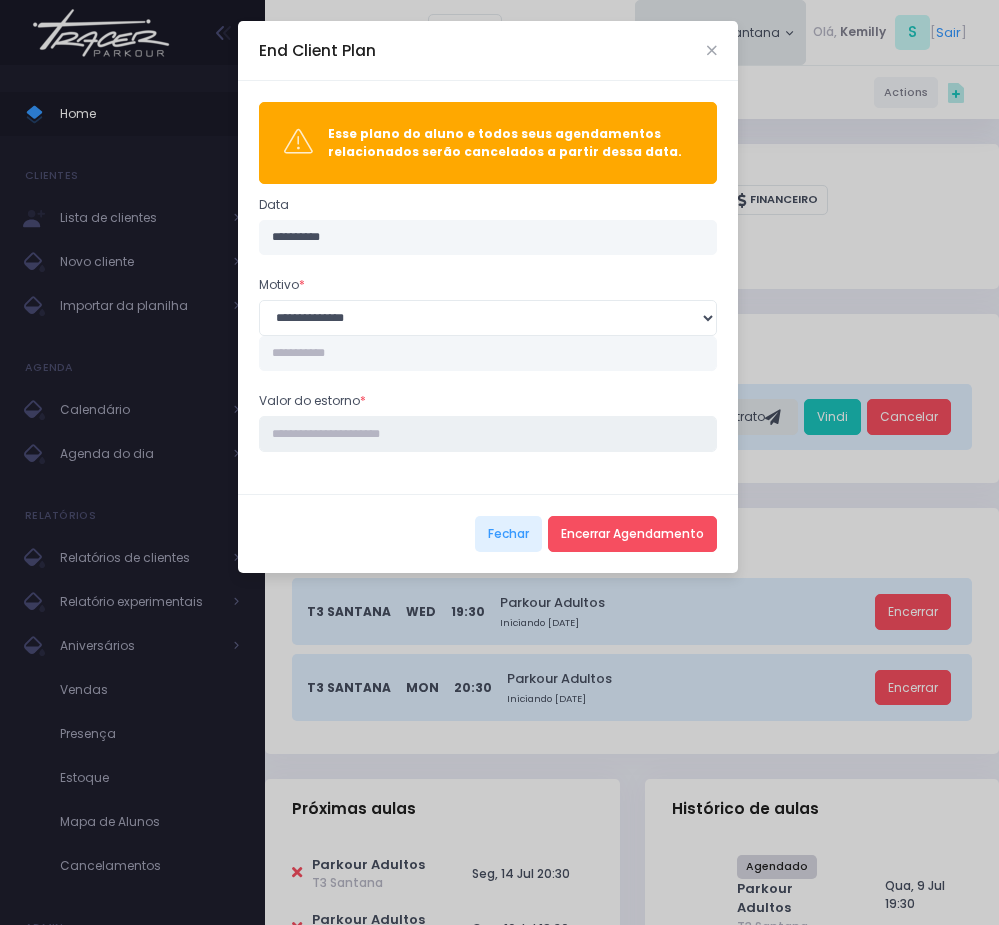 click on "Valor do estorno  *" at bounding box center (488, 434) 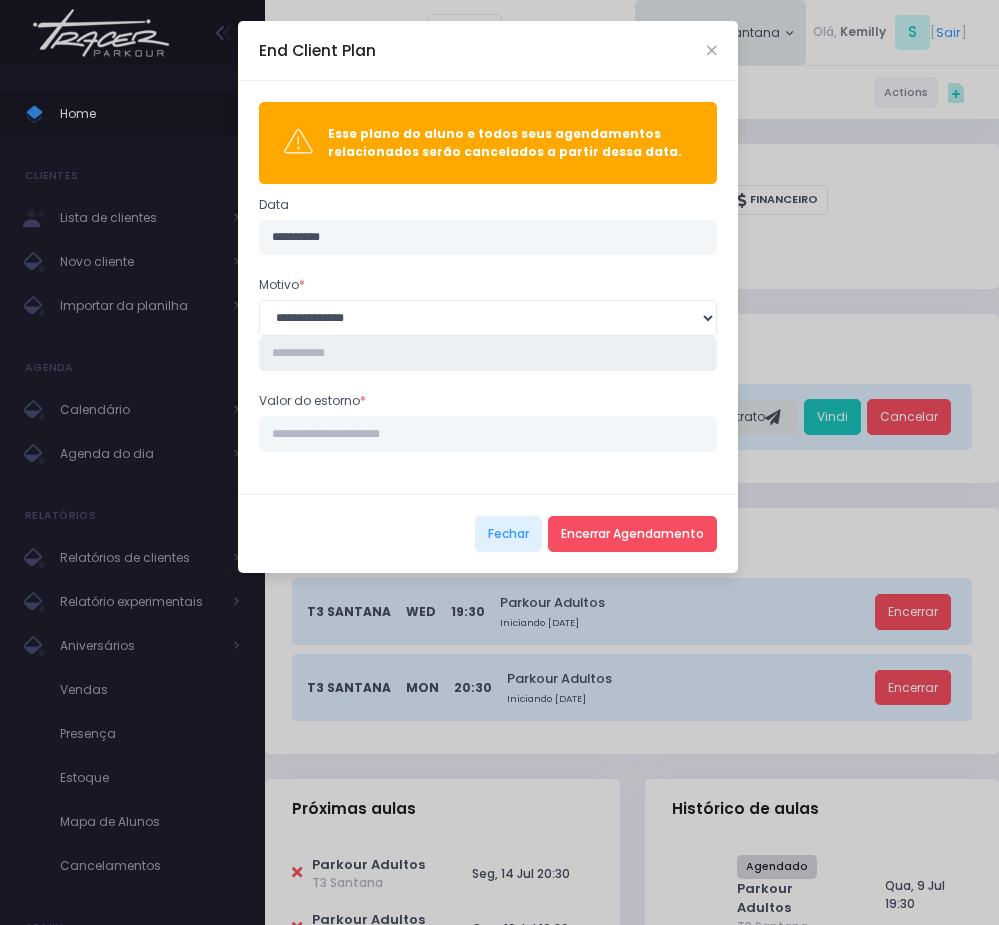 click at bounding box center (488, 354) 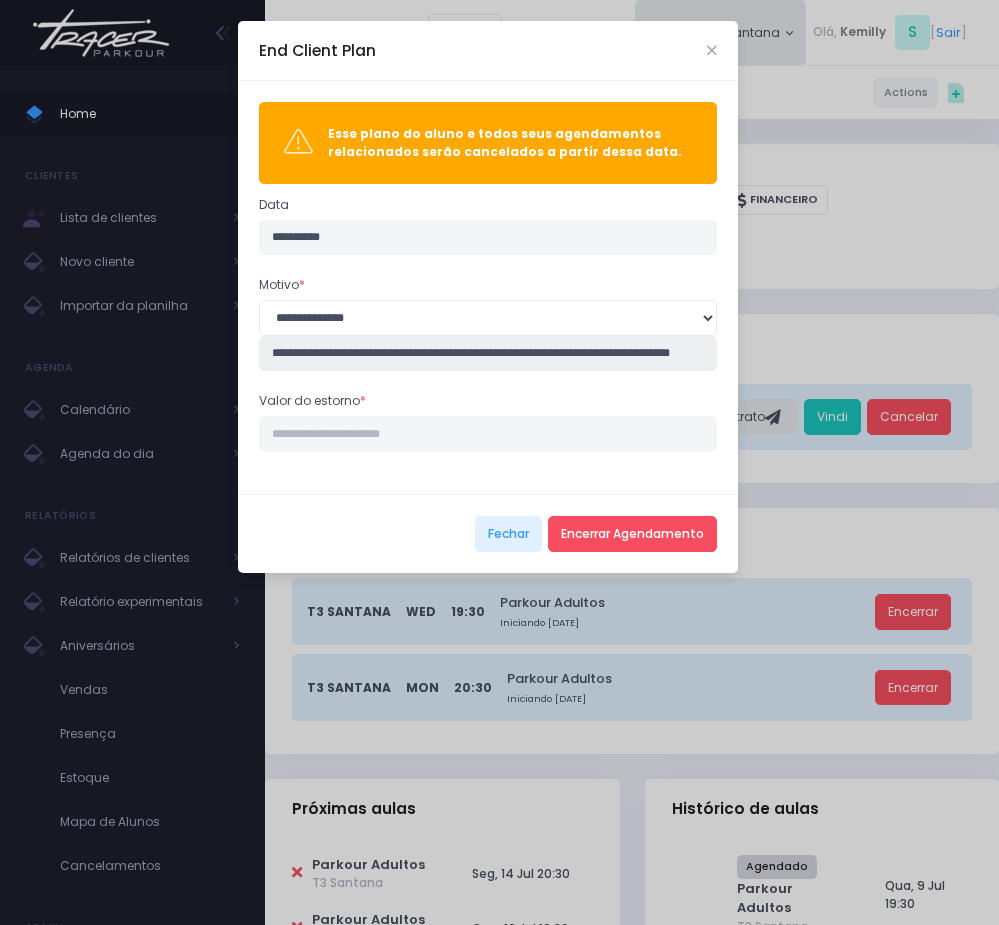 scroll, scrollTop: 0, scrollLeft: 81, axis: horizontal 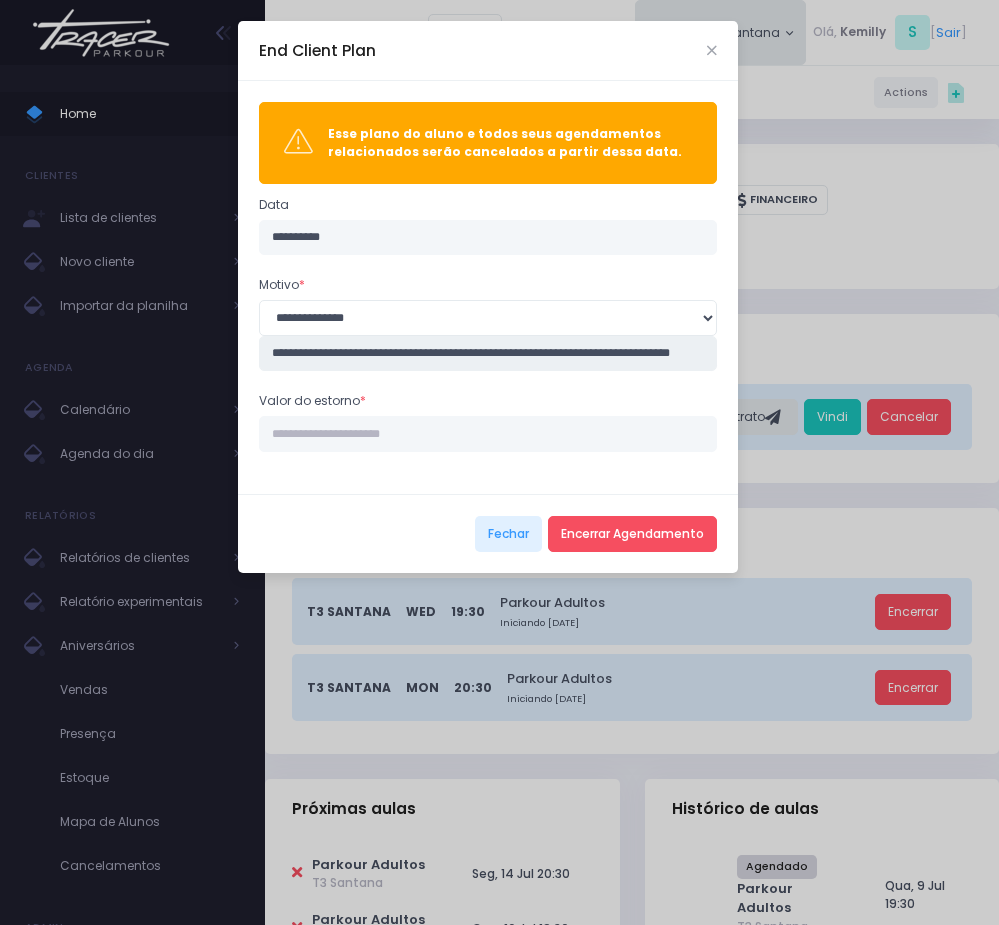 type on "**********" 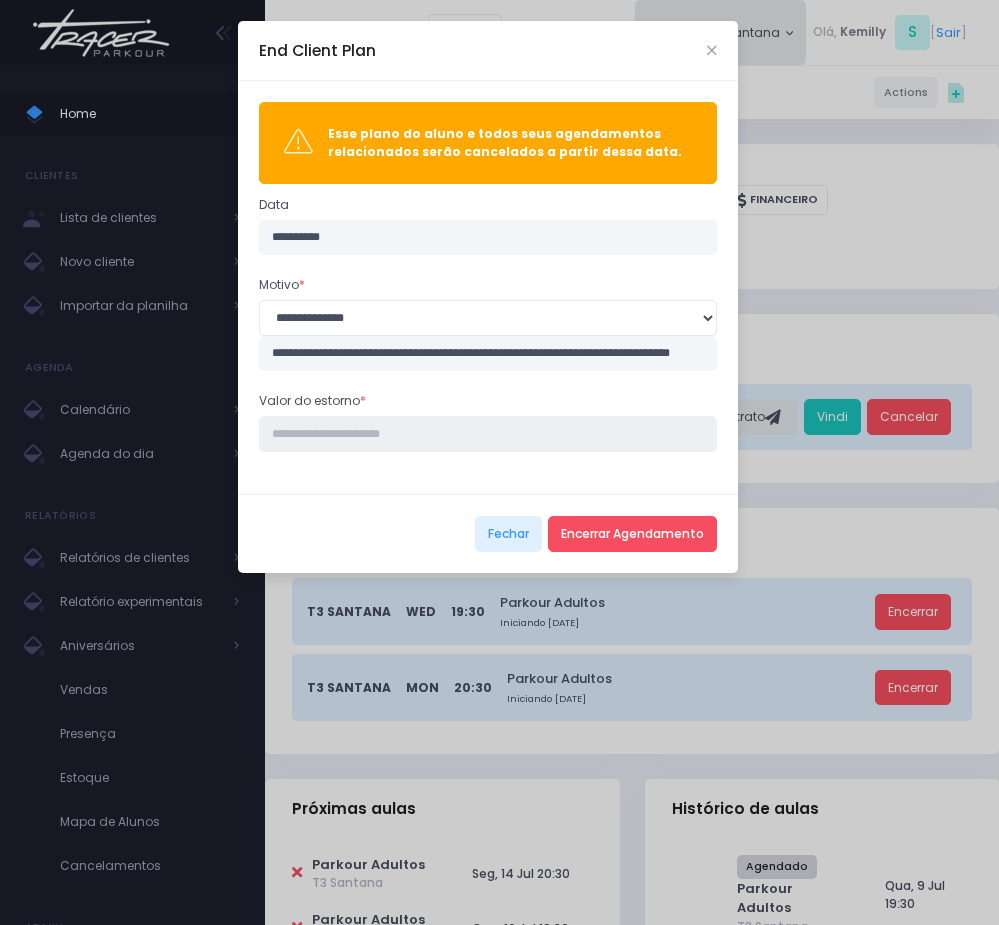 click on "Valor do estorno  *" at bounding box center (488, 434) 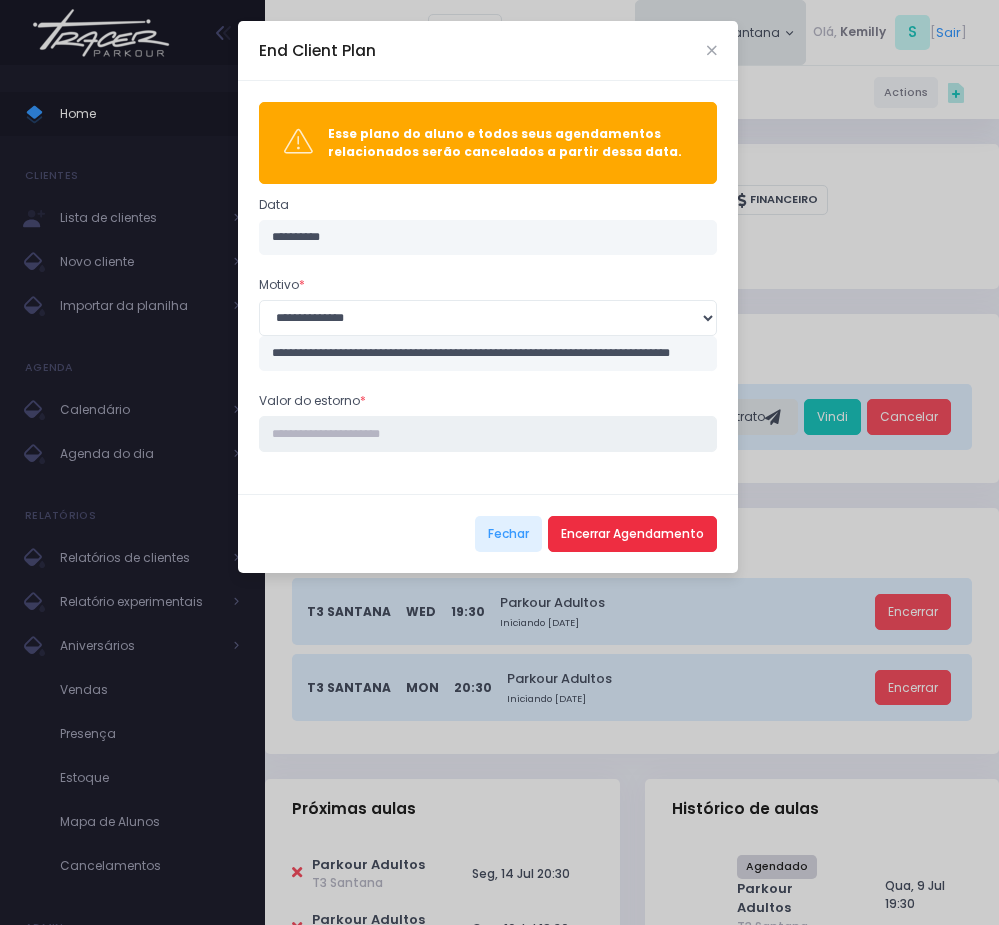 type on "*******" 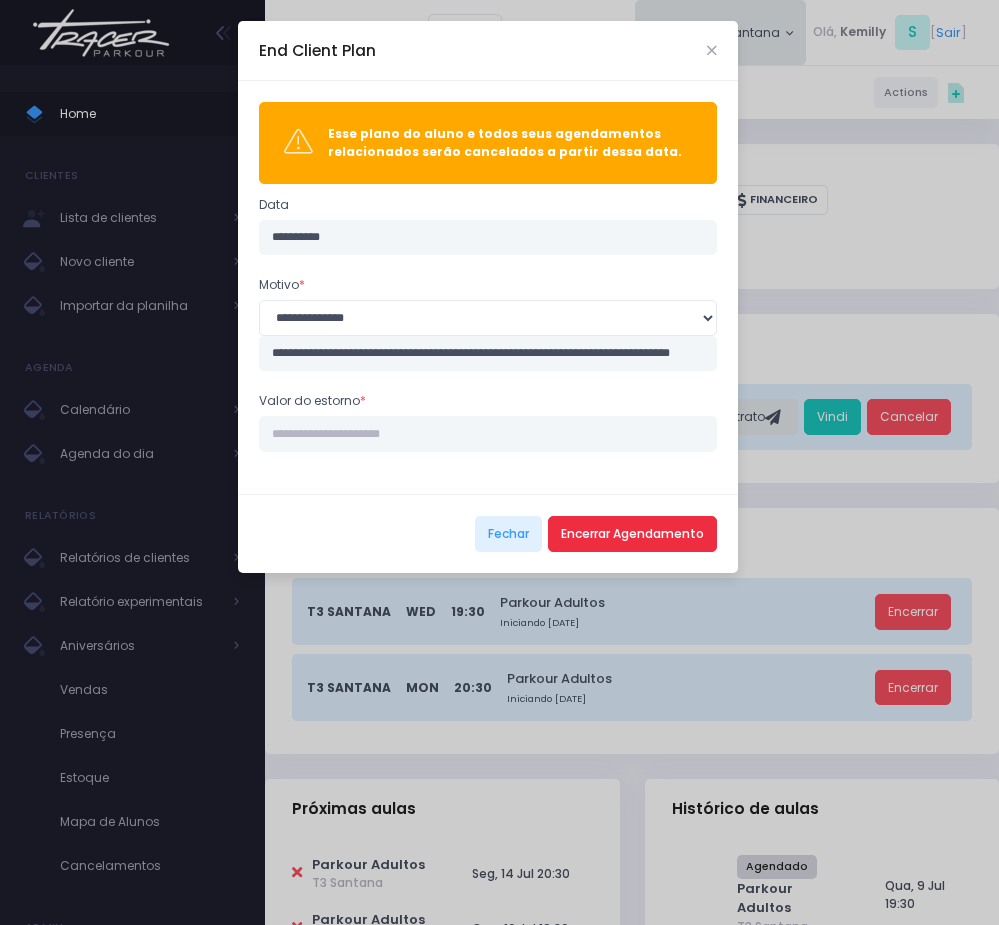 click on "Encerrar Agendamento" at bounding box center [632, 534] 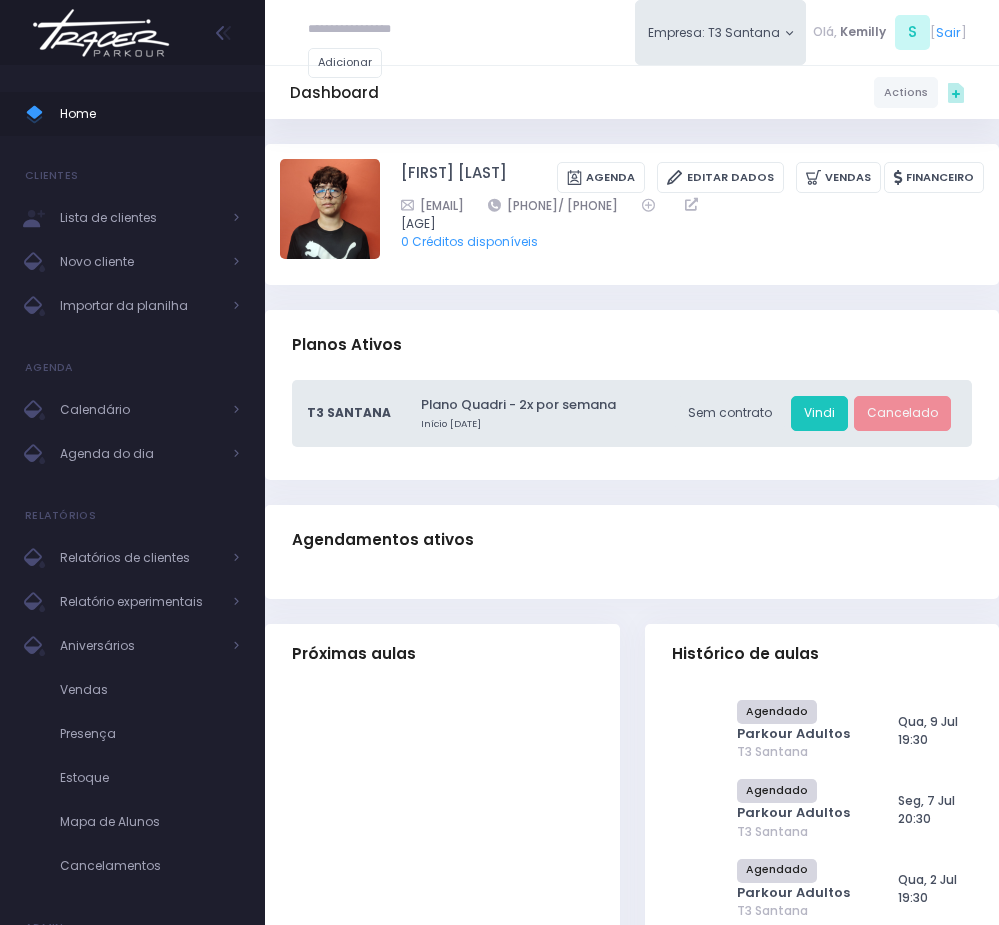 scroll, scrollTop: 0, scrollLeft: 0, axis: both 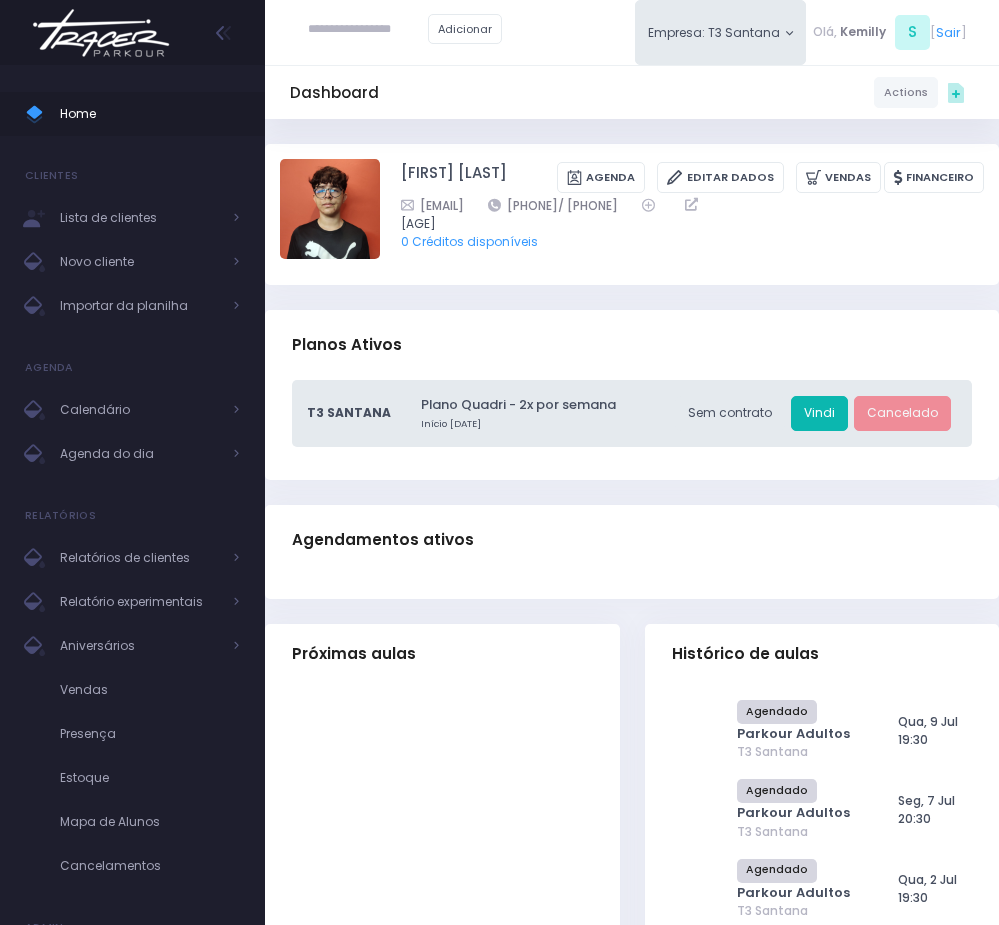 click on "Vindi" at bounding box center (819, 414) 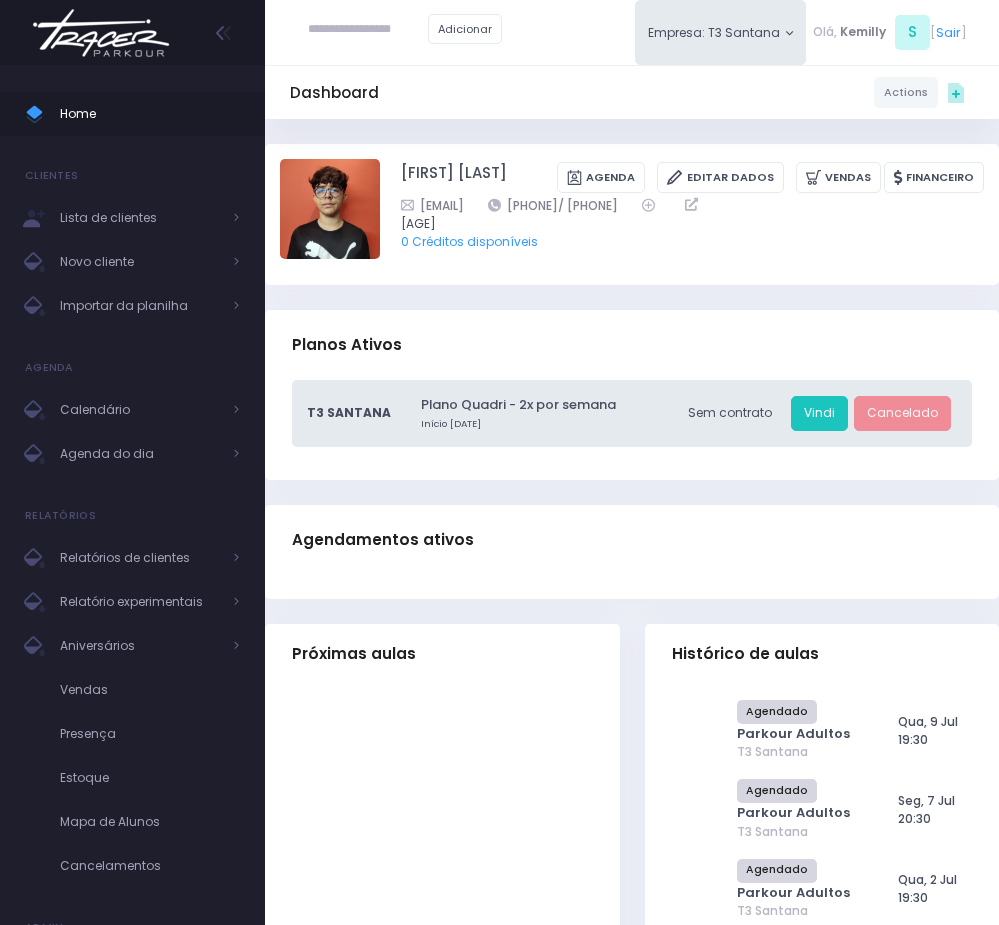 click at bounding box center [368, 30] 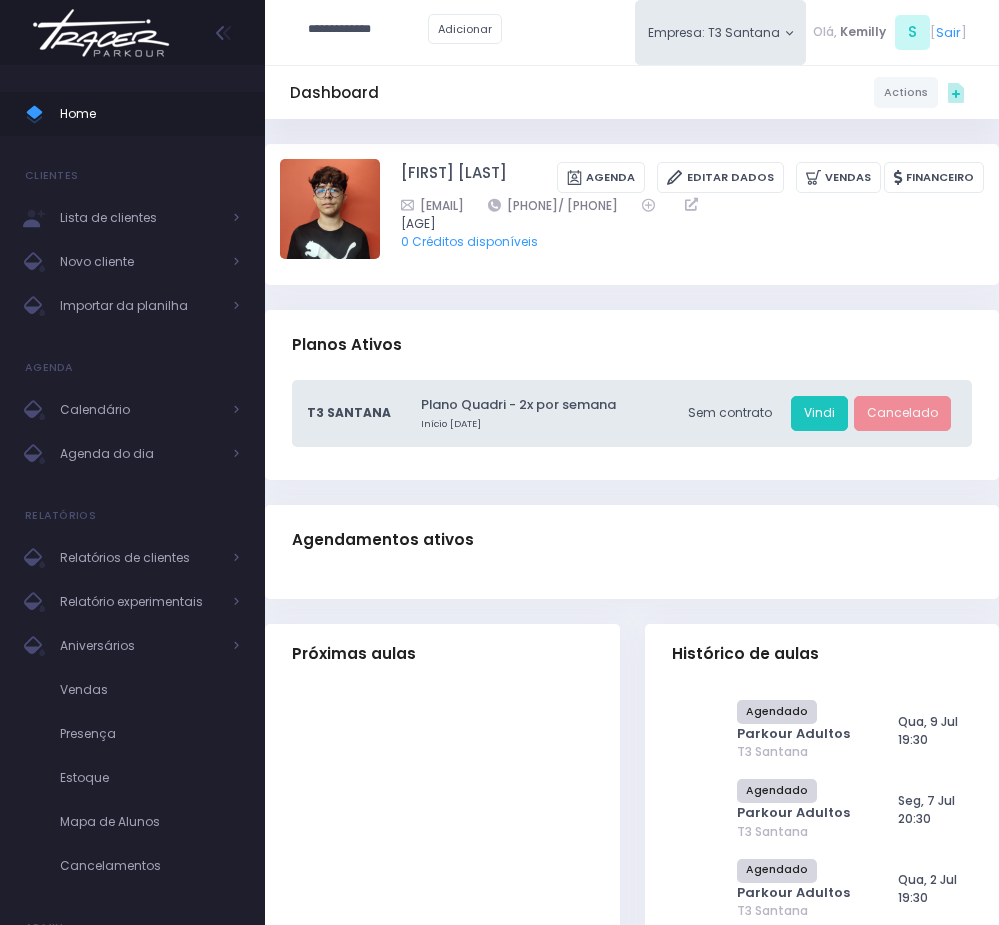 click on "**********" at bounding box center (368, 30) 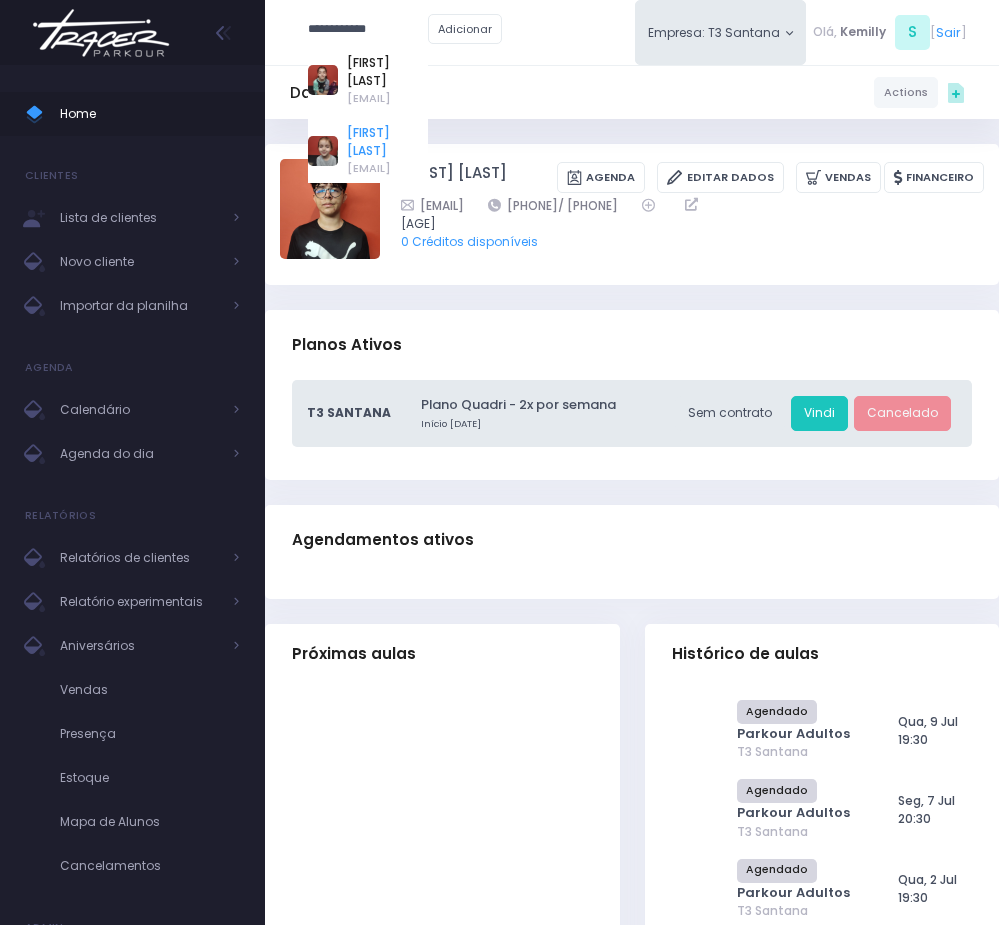 click on "Gustavo Gyurkovits" at bounding box center (387, 142) 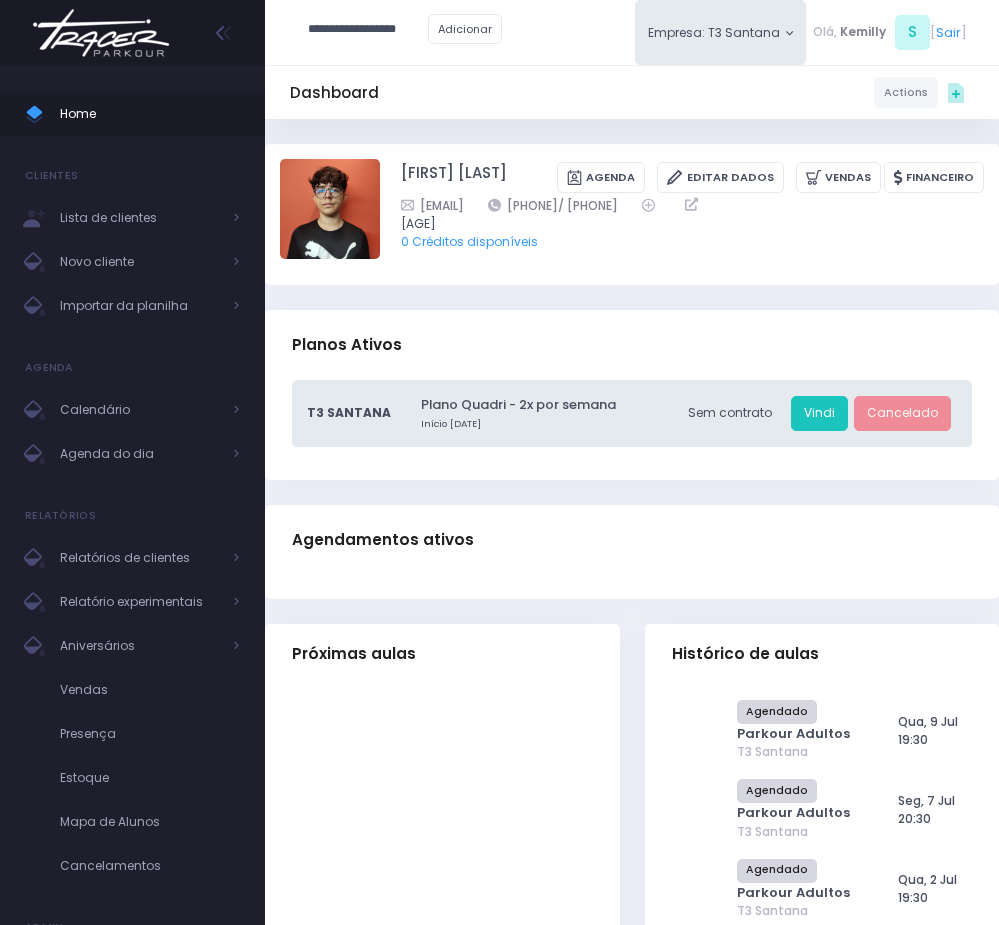 type on "**********" 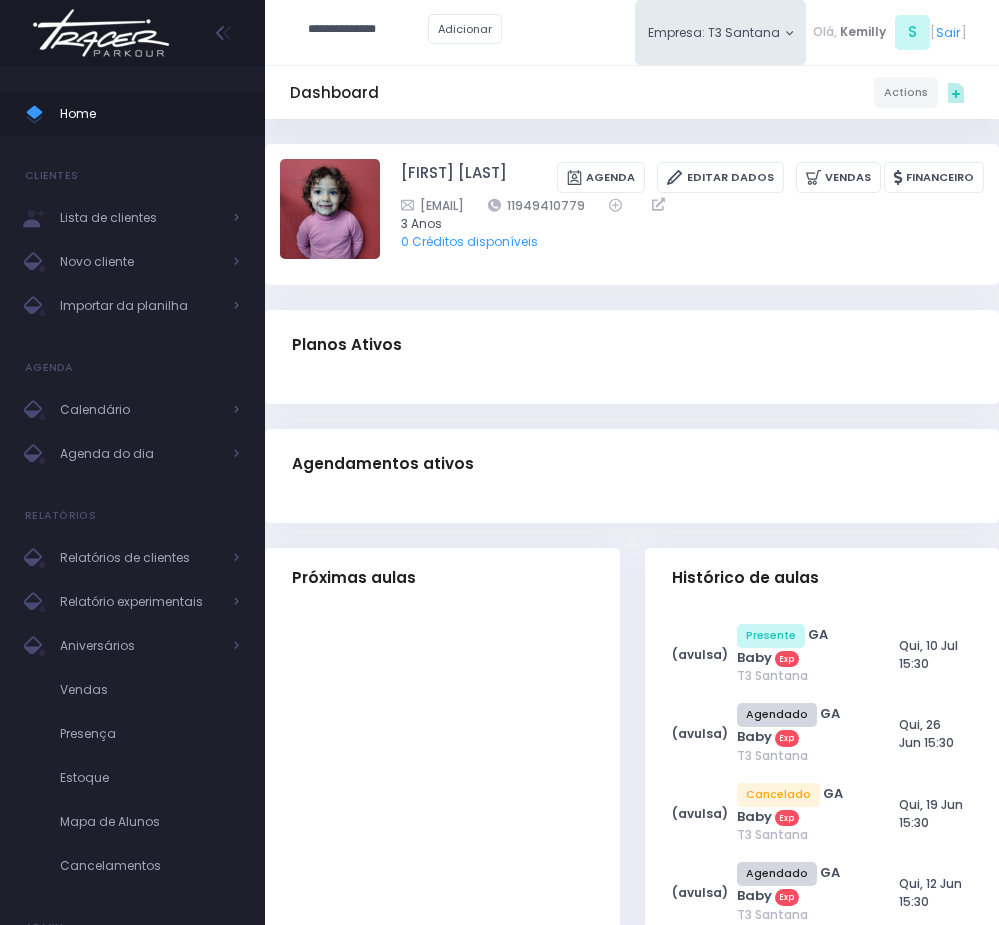 scroll, scrollTop: 0, scrollLeft: 0, axis: both 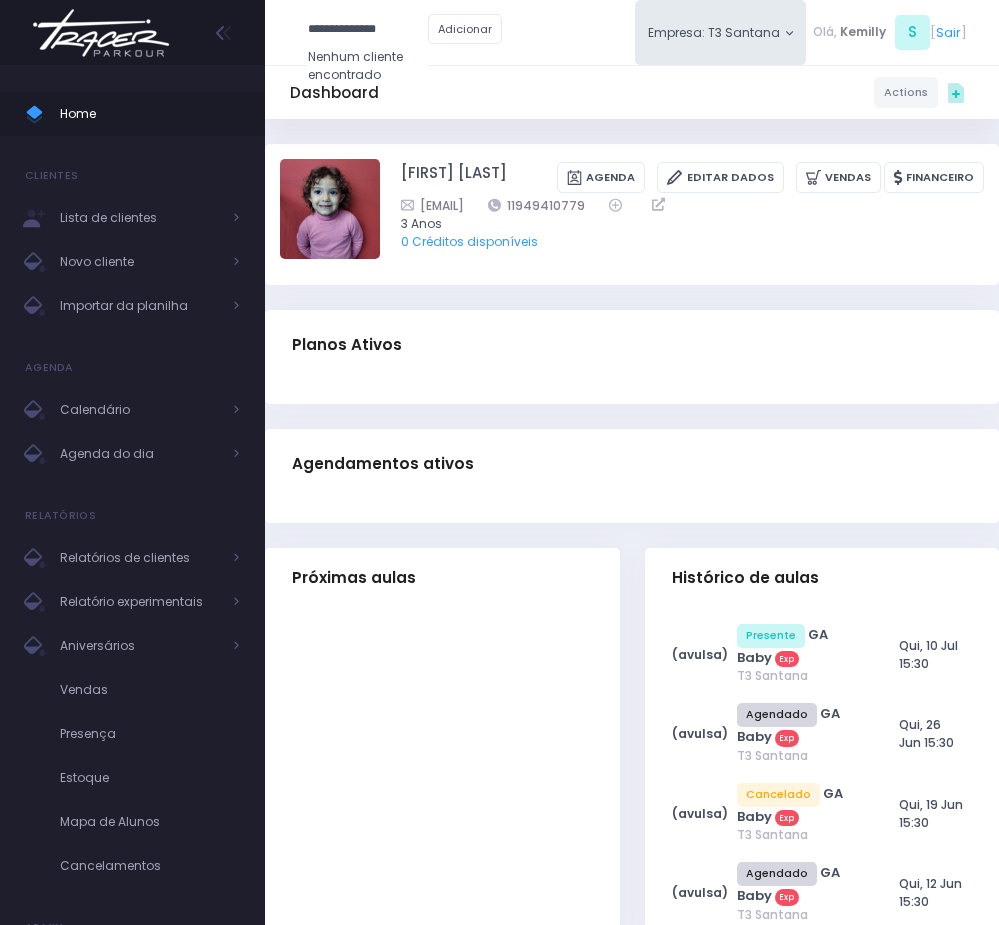click on "**********" at bounding box center [368, 30] 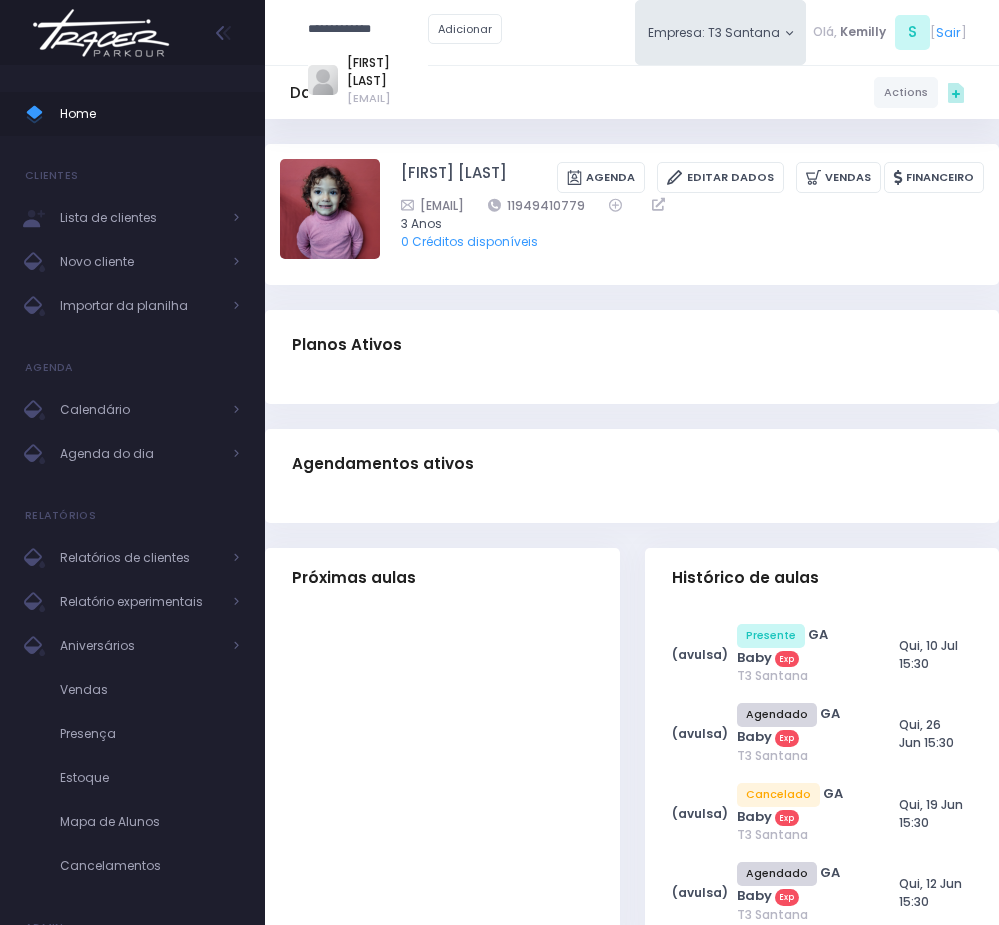 click on "[FIRST] [LAST]" at bounding box center (387, 72) 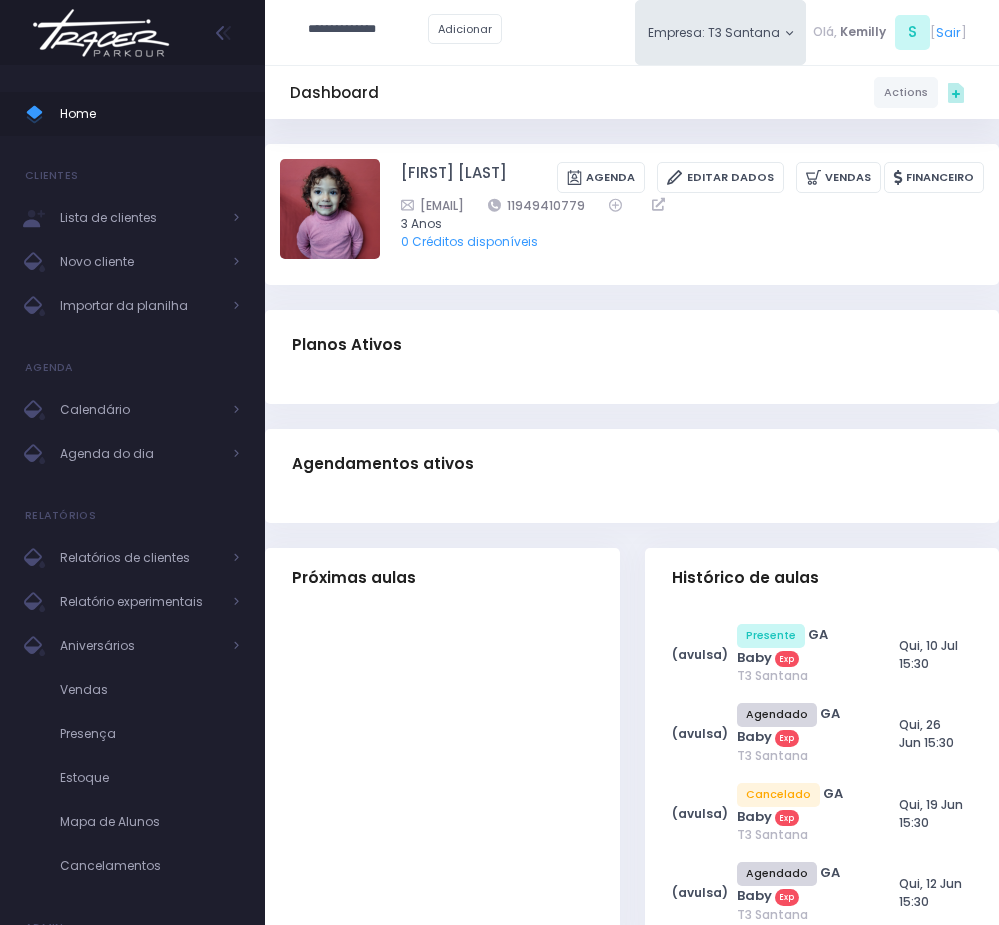 type on "**********" 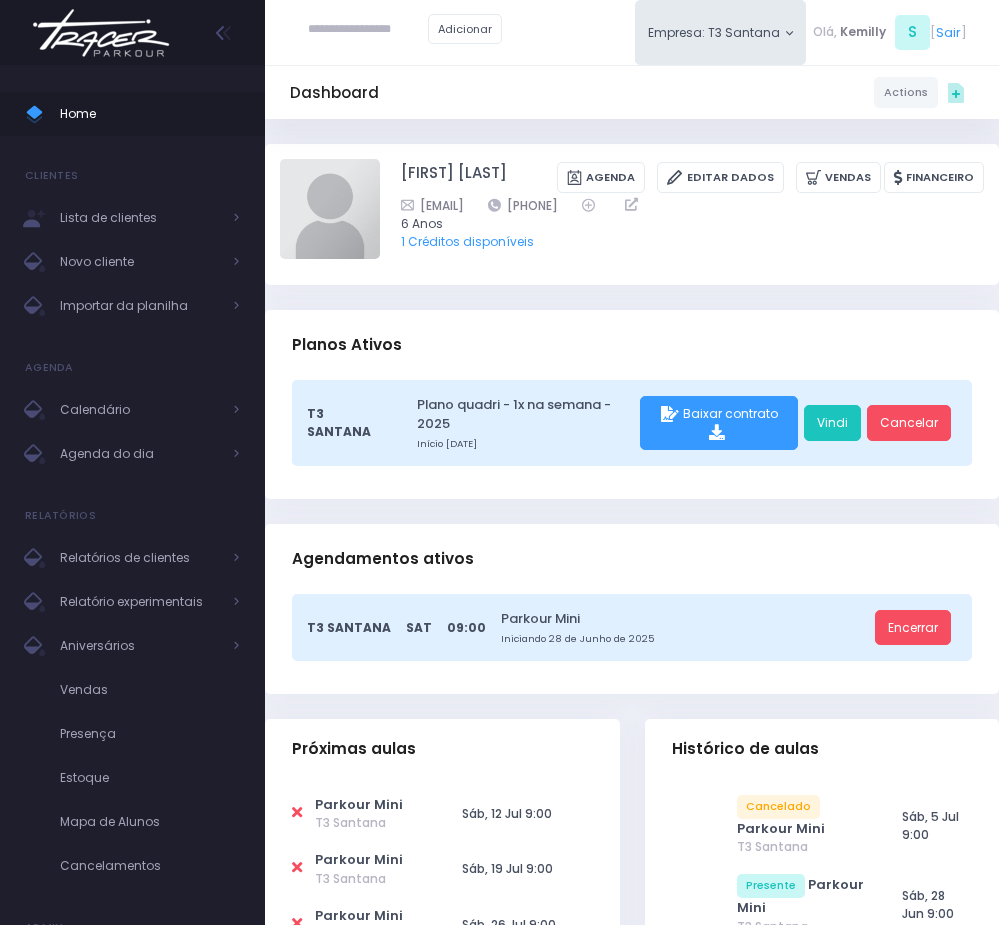 scroll, scrollTop: 0, scrollLeft: 0, axis: both 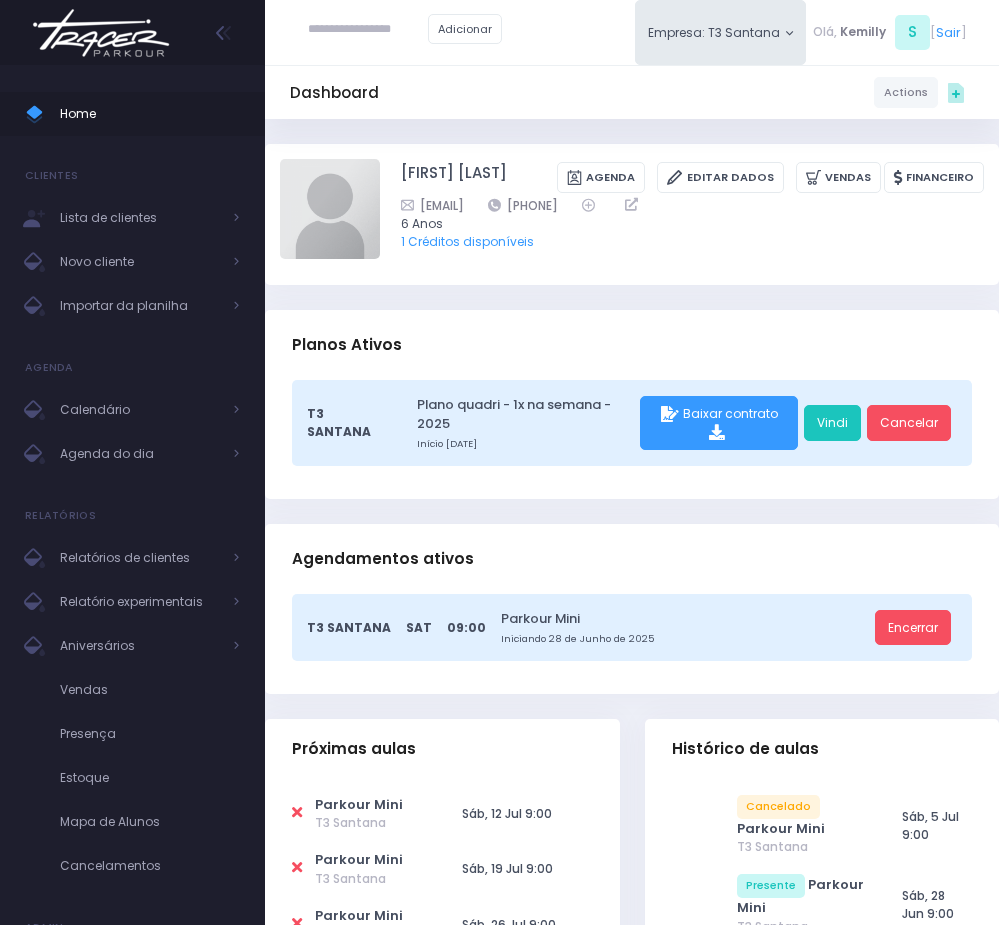 click at bounding box center (368, 30) 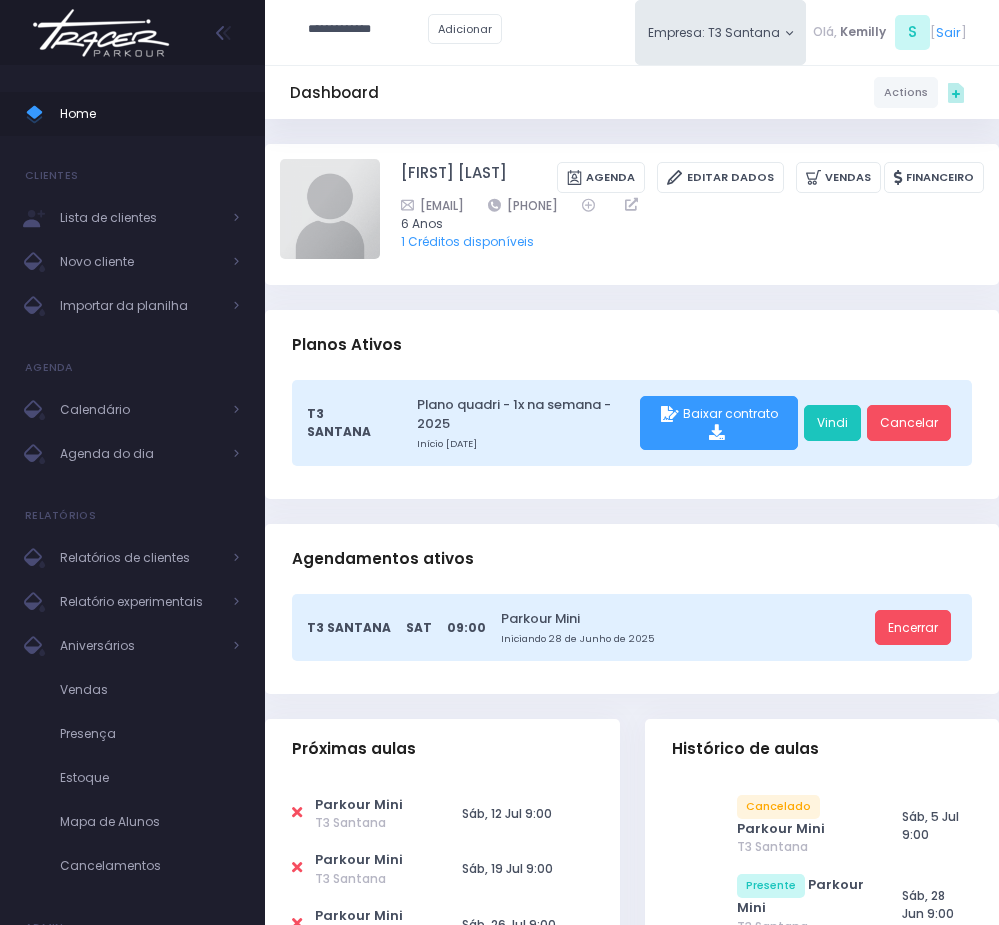 click on "**********" at bounding box center [368, 30] 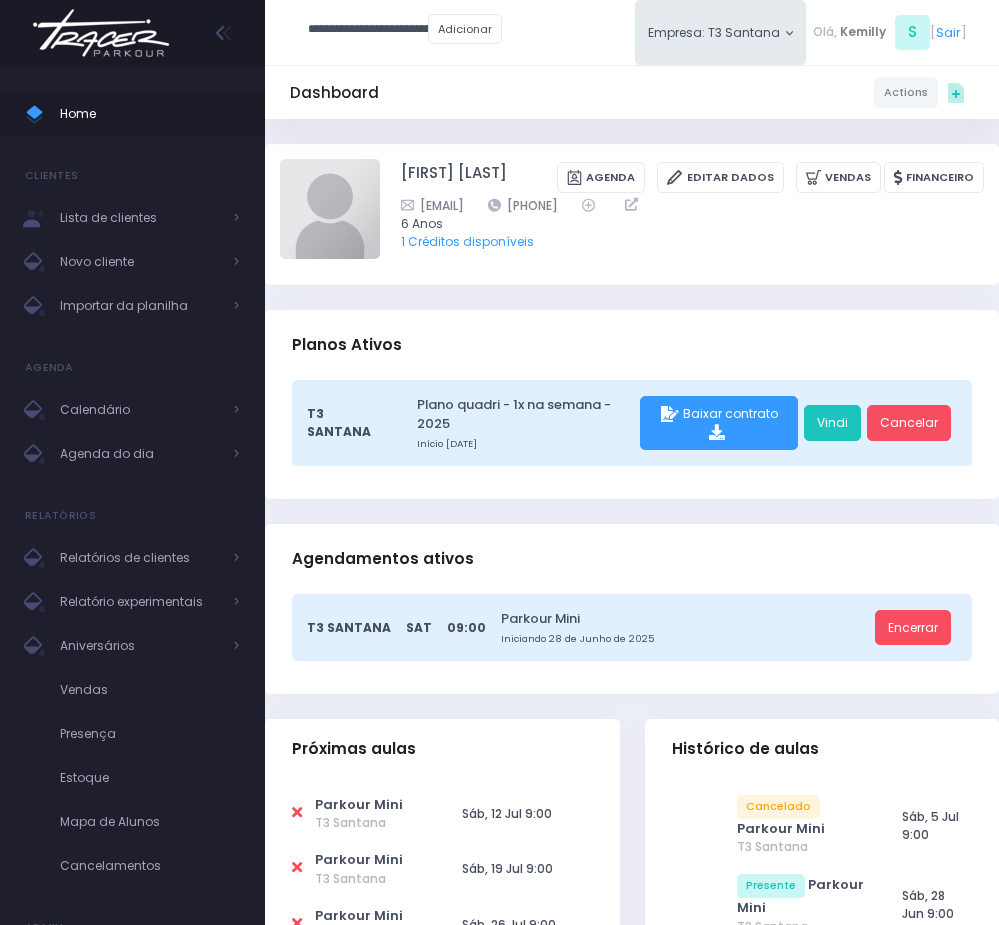 click on "**********" at bounding box center [368, 30] 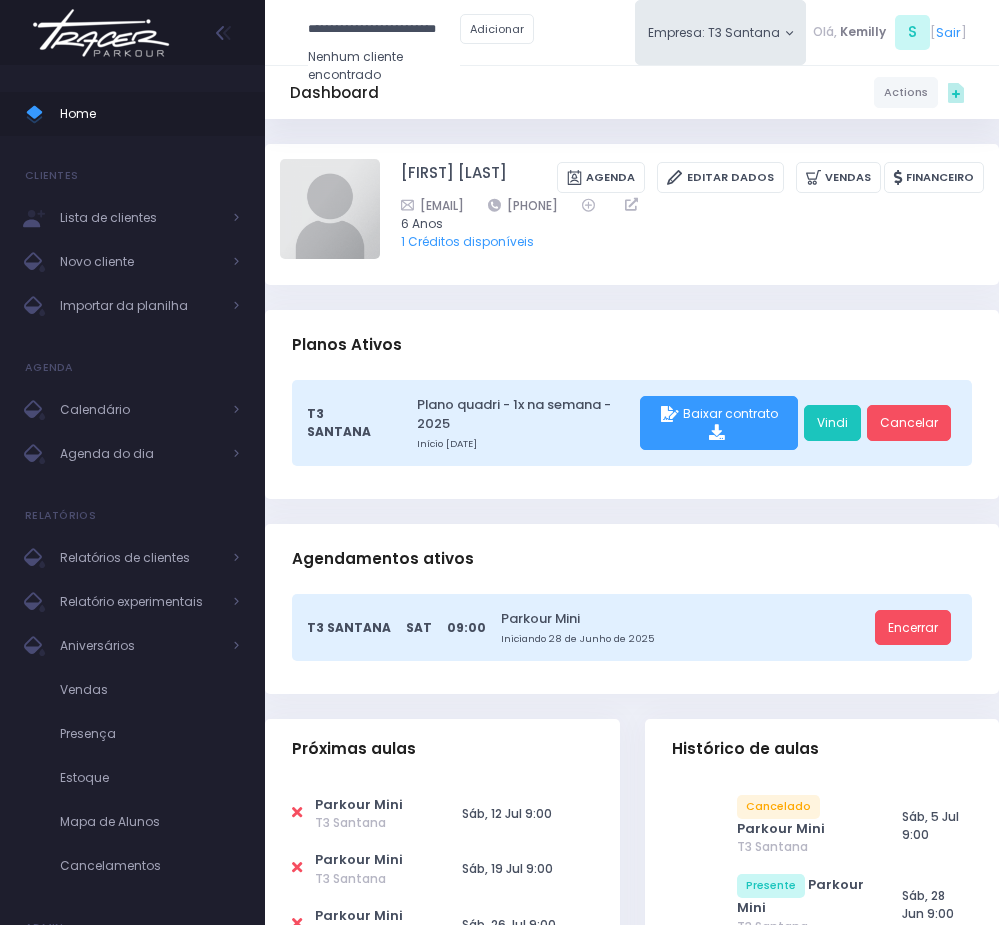 paste 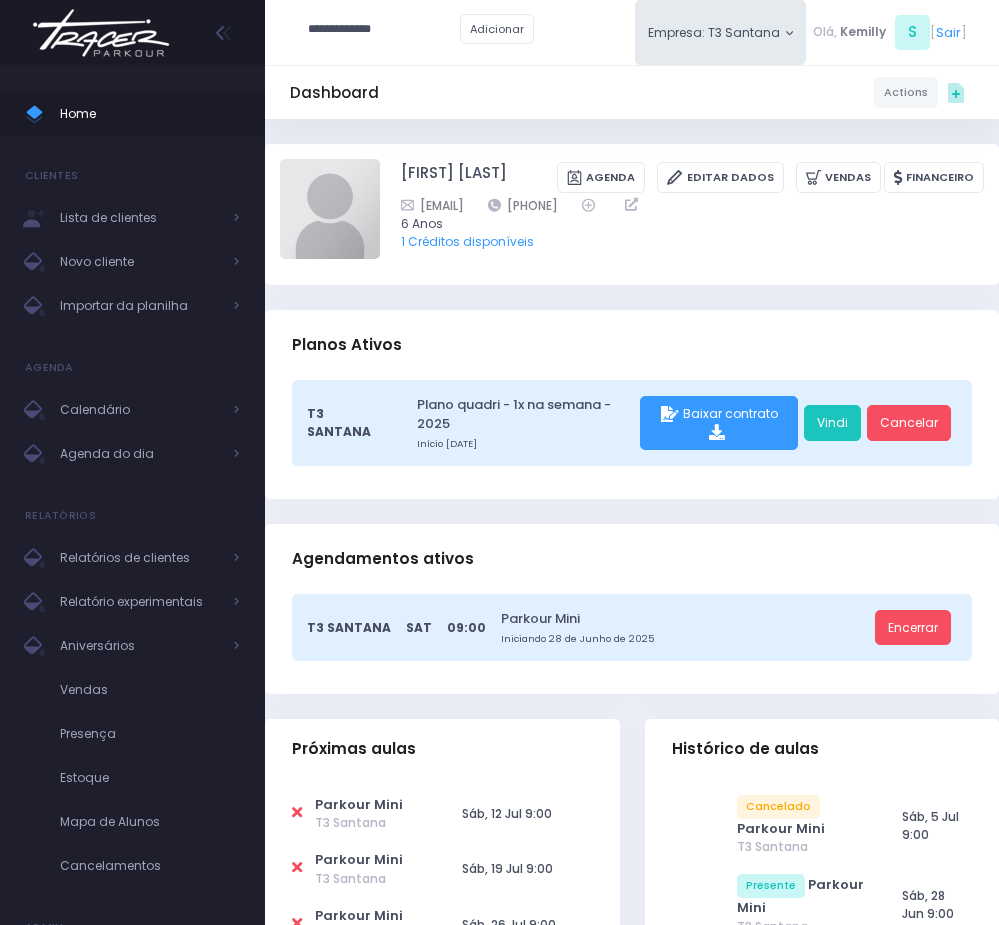 scroll, scrollTop: 0, scrollLeft: 0, axis: both 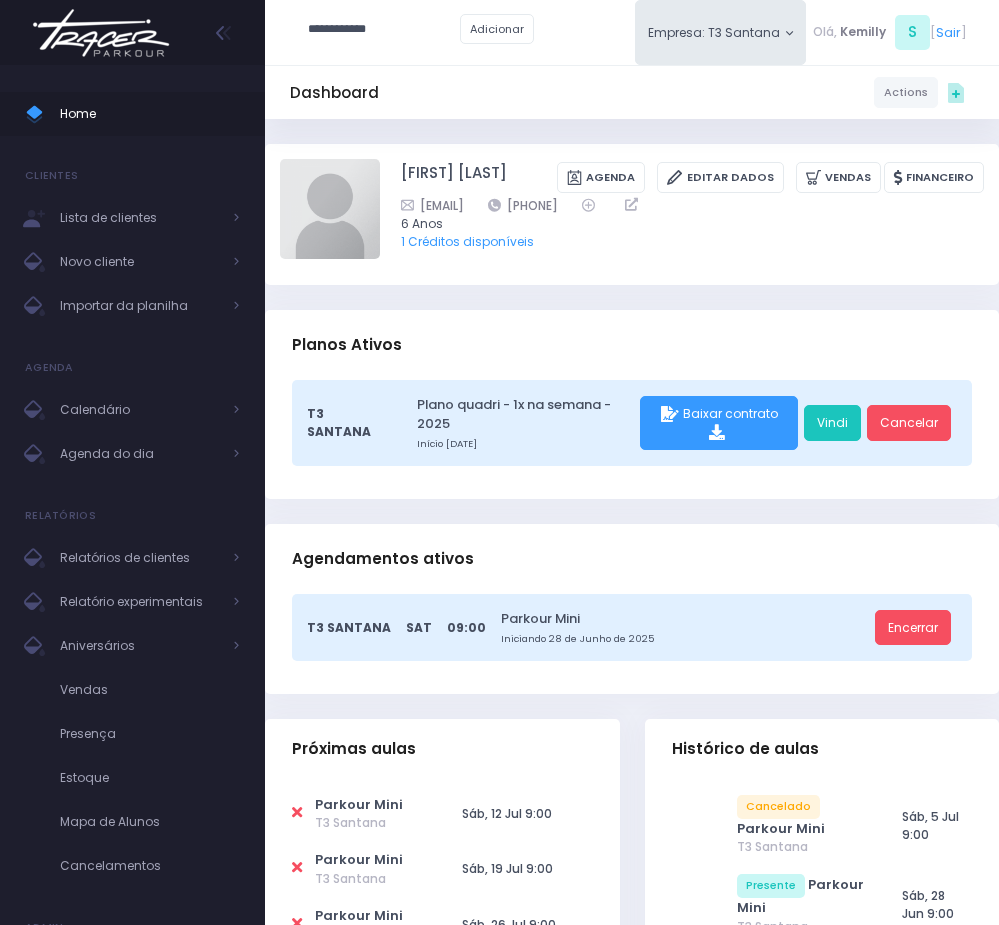click on "**********" at bounding box center (384, 30) 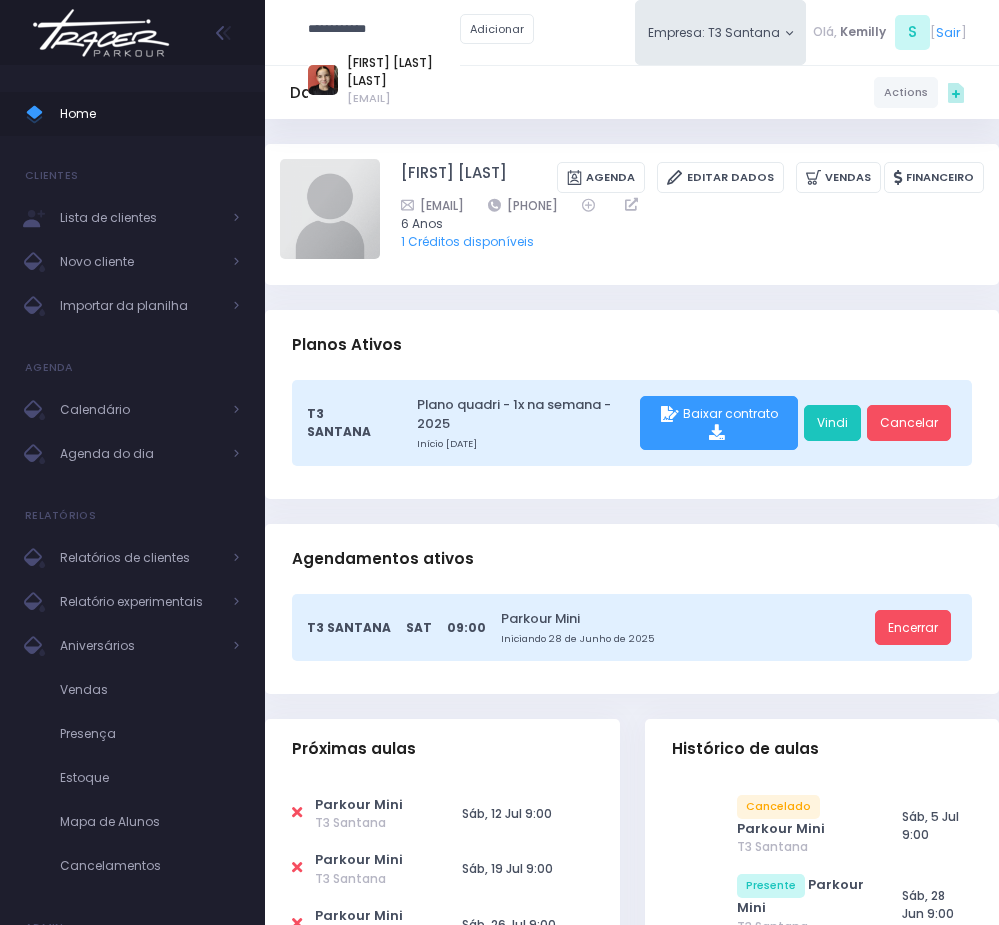 click on "daniela.dorizotti@hotmail.com" at bounding box center (403, 98) 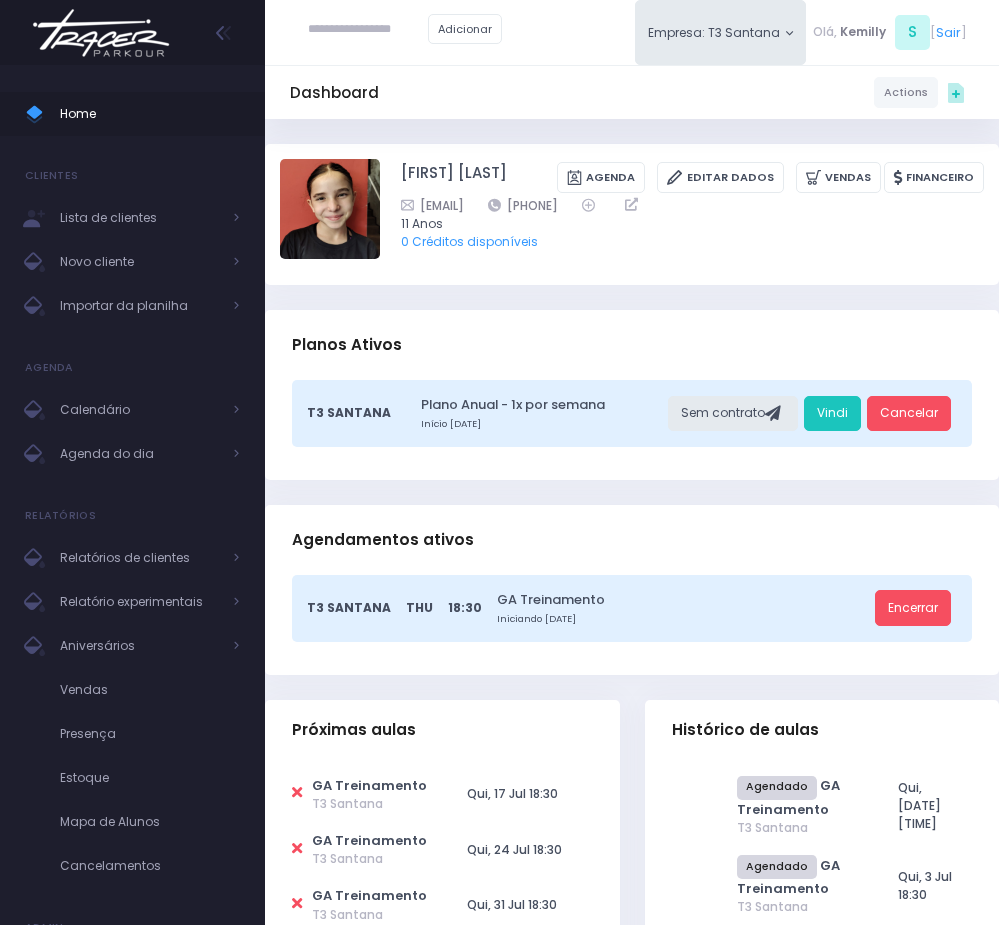 scroll, scrollTop: 0, scrollLeft: 0, axis: both 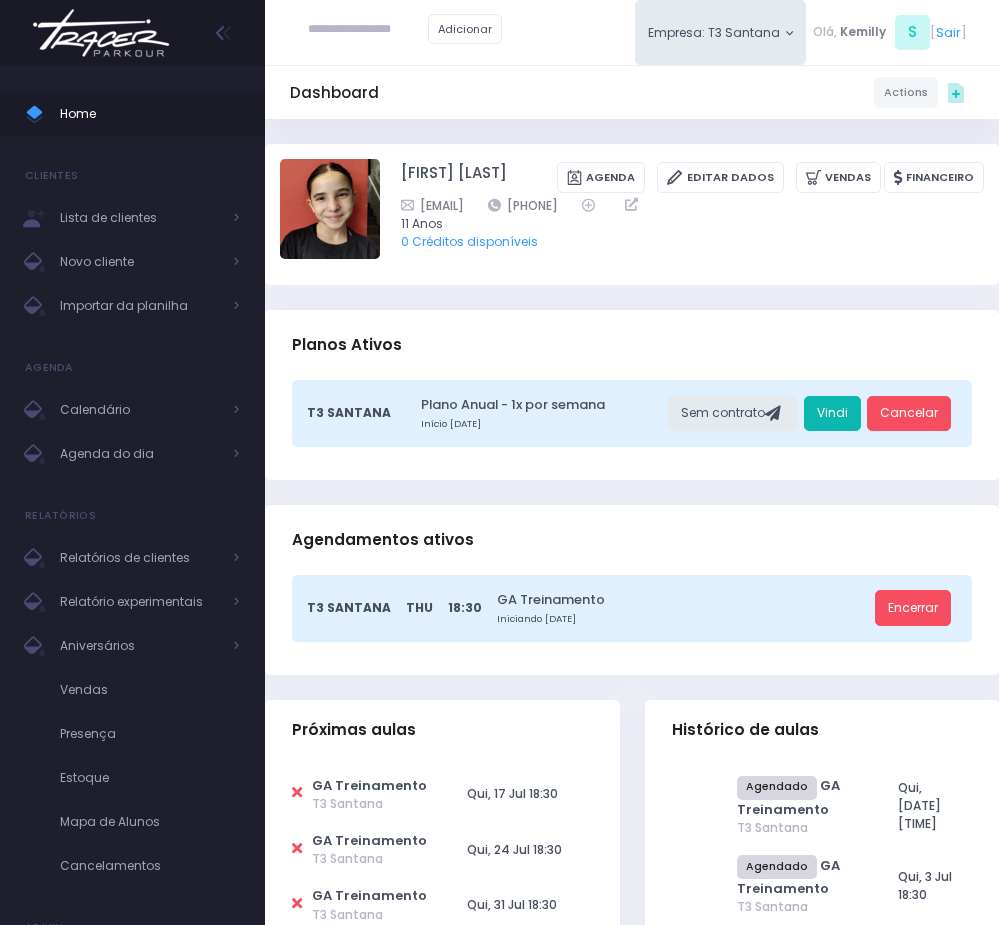 click on "Vindi" at bounding box center [832, 414] 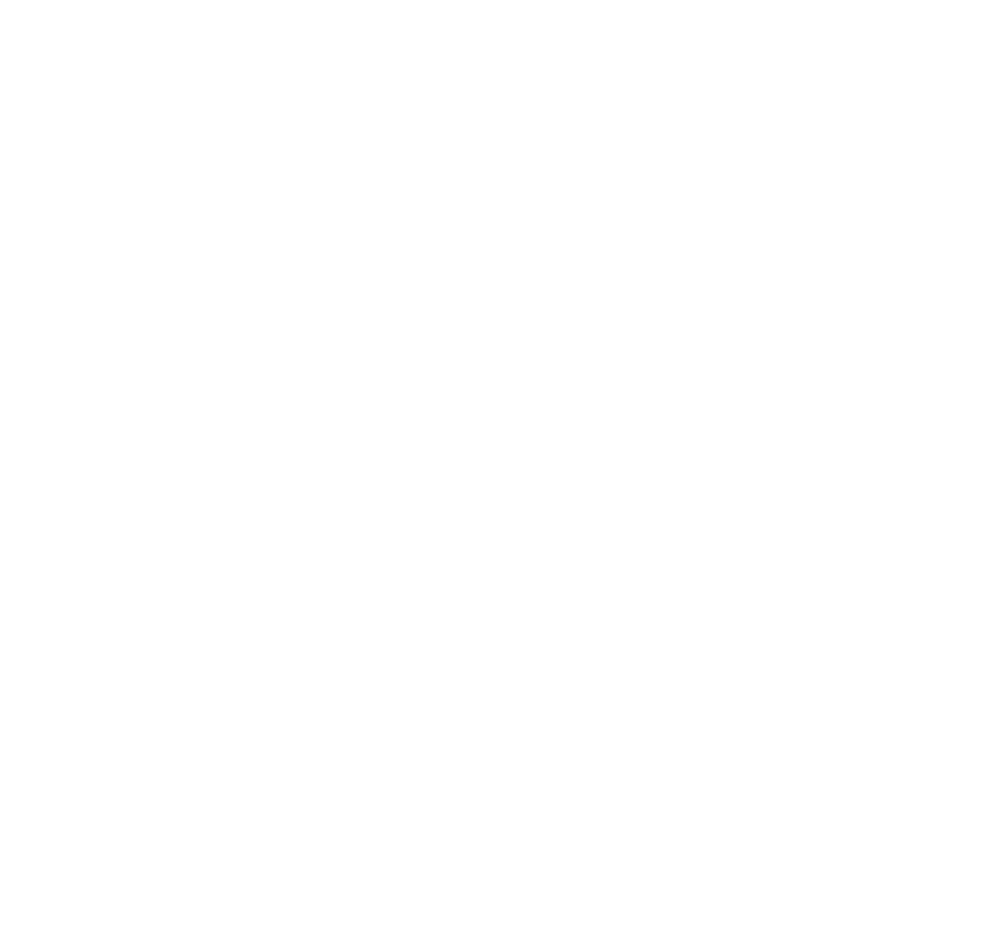 scroll, scrollTop: 0, scrollLeft: 0, axis: both 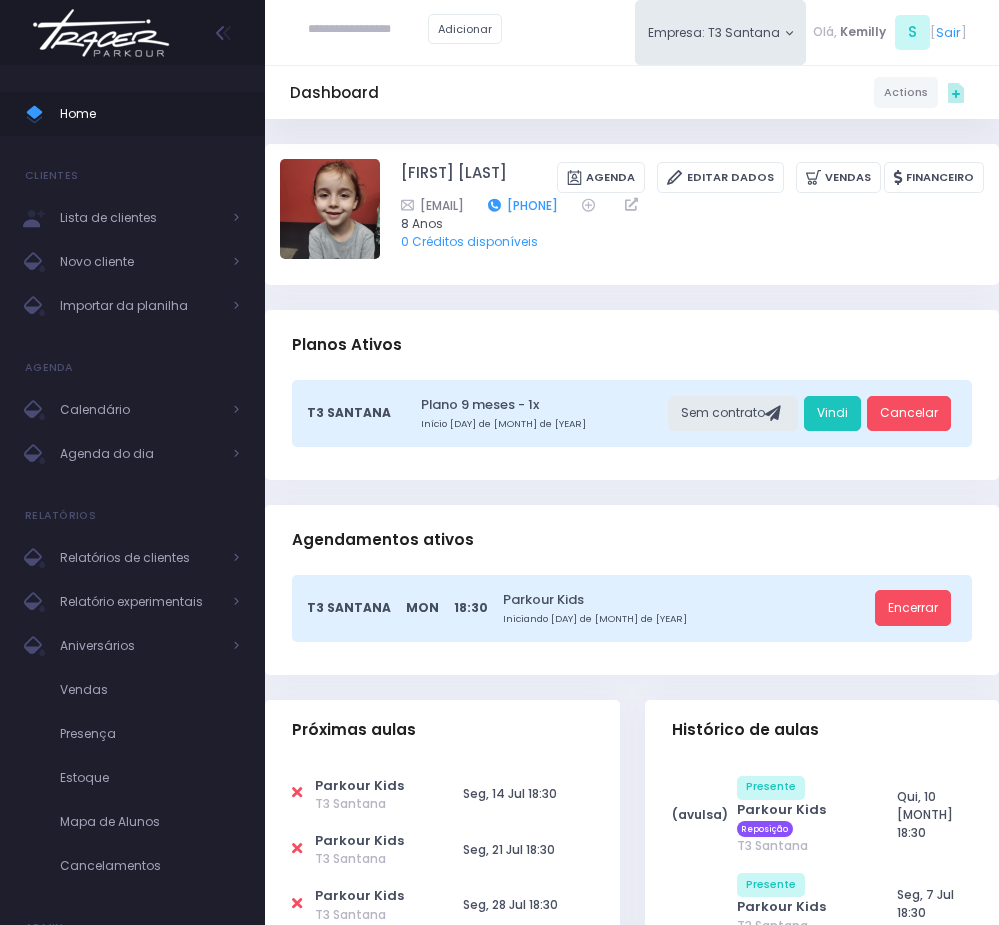 drag, startPoint x: 708, startPoint y: 225, endPoint x: 625, endPoint y: 228, distance: 83.0542 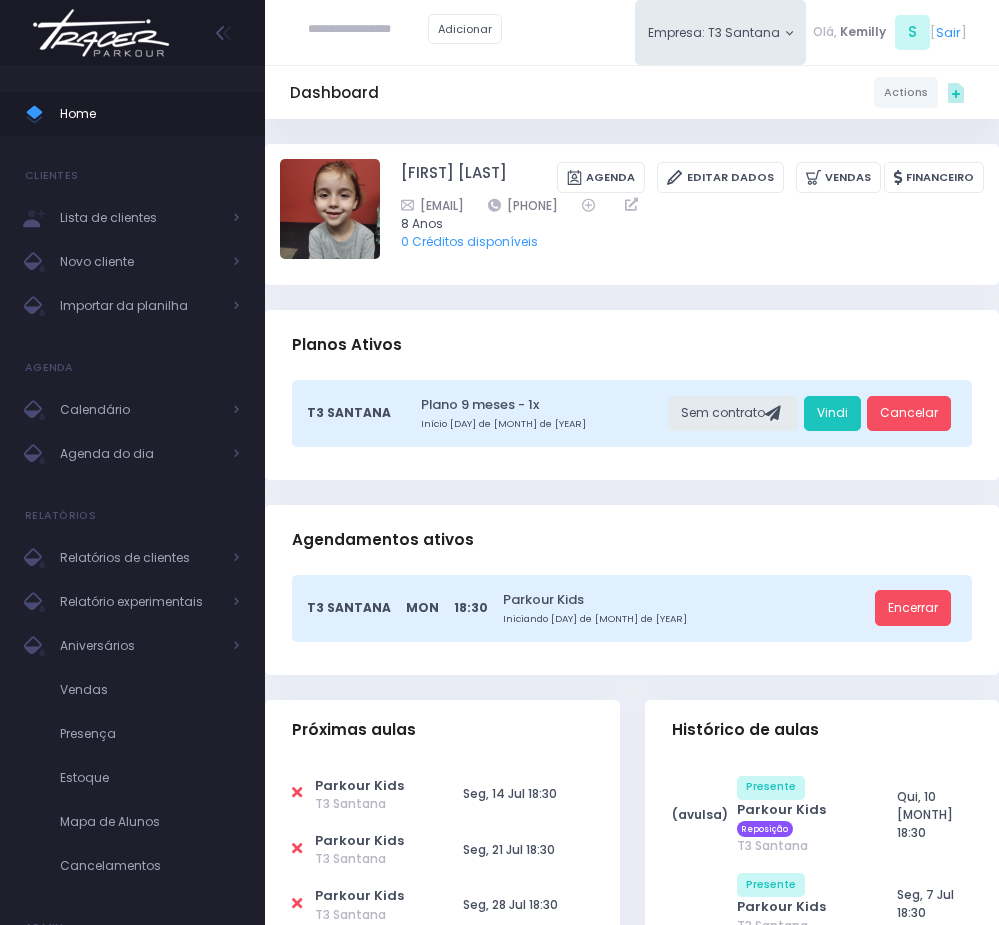 click at bounding box center [368, 30] 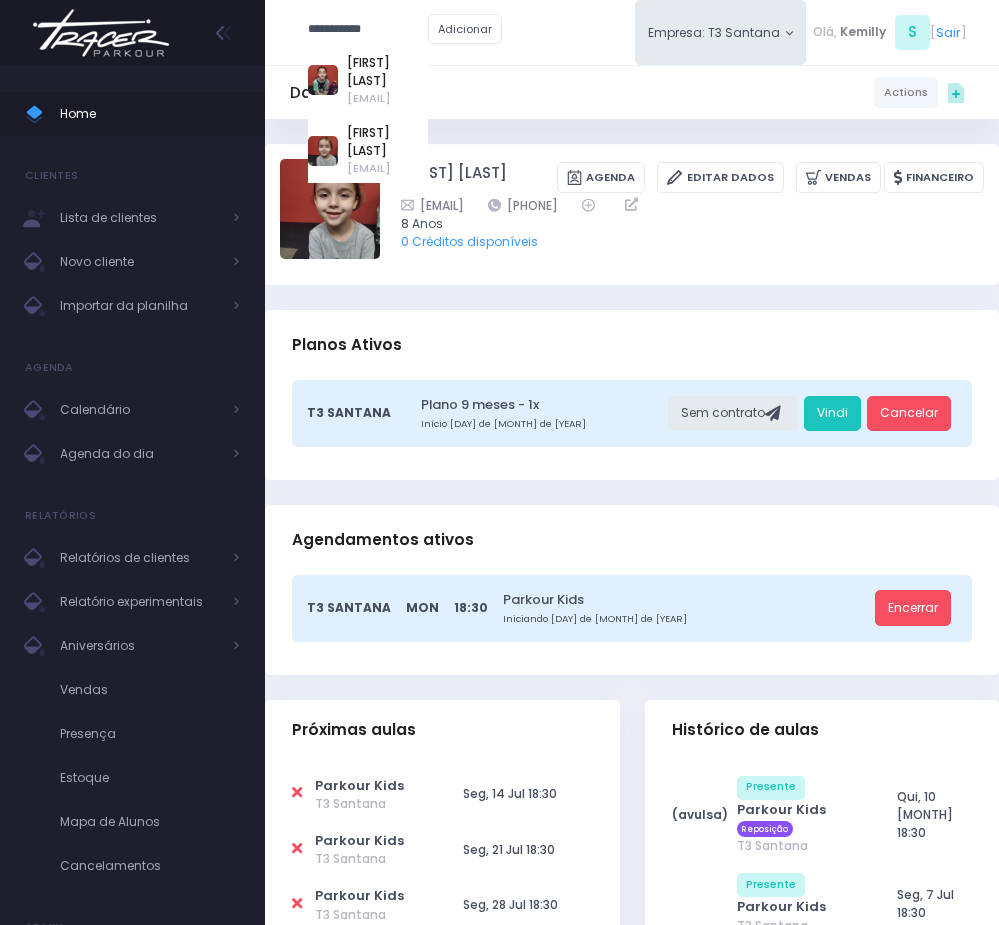 click on "**********" at bounding box center (368, 30) 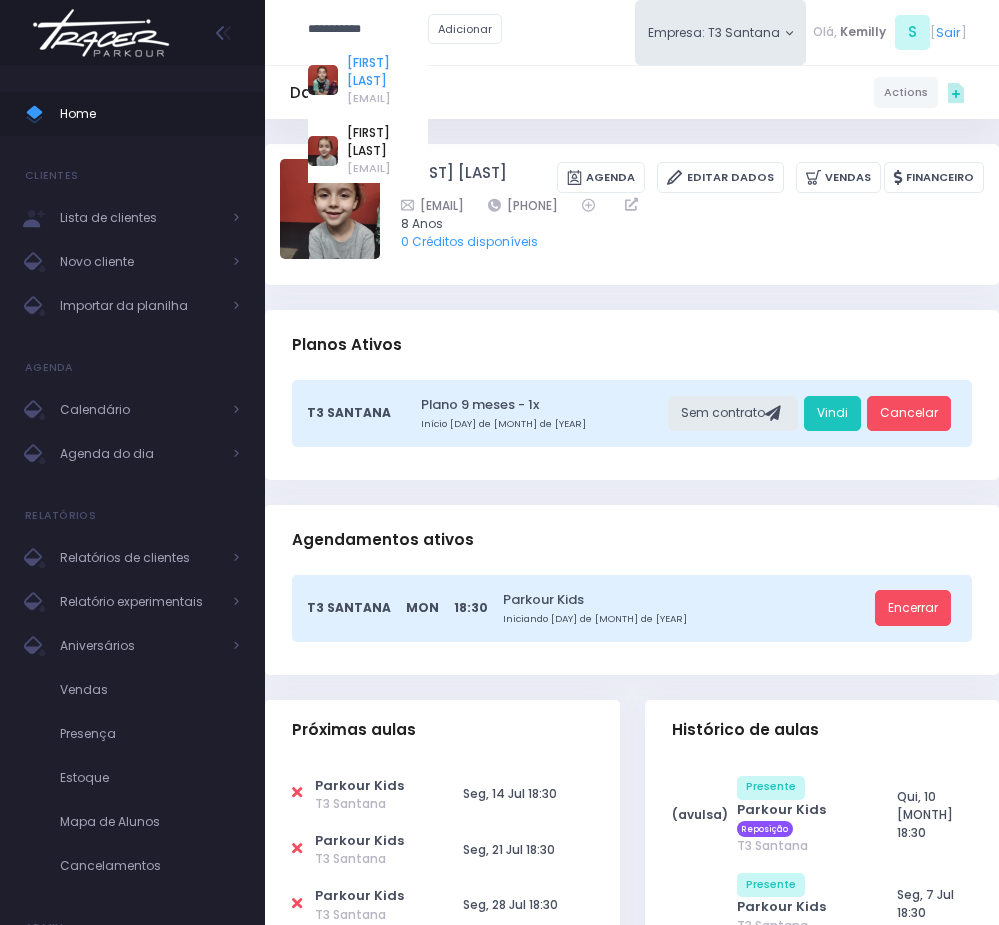 click on "[FIRST] [LAST]" at bounding box center [387, 72] 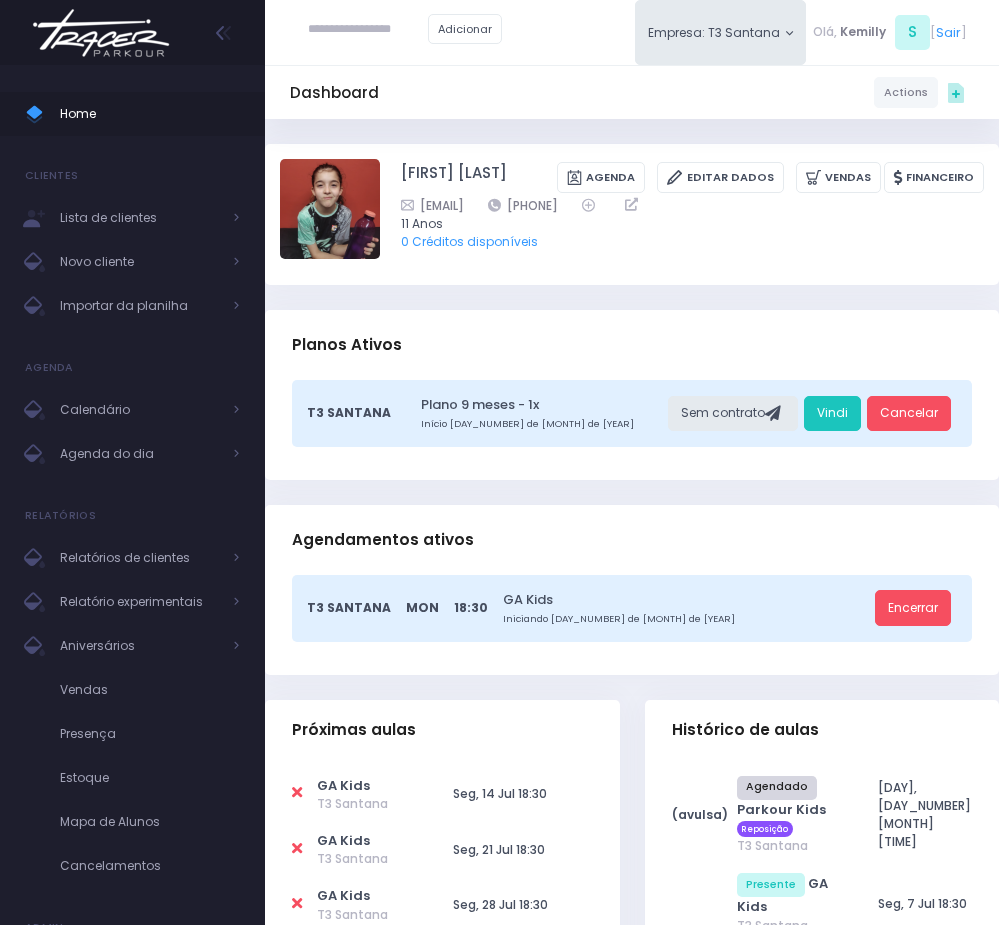 scroll, scrollTop: 0, scrollLeft: 0, axis: both 